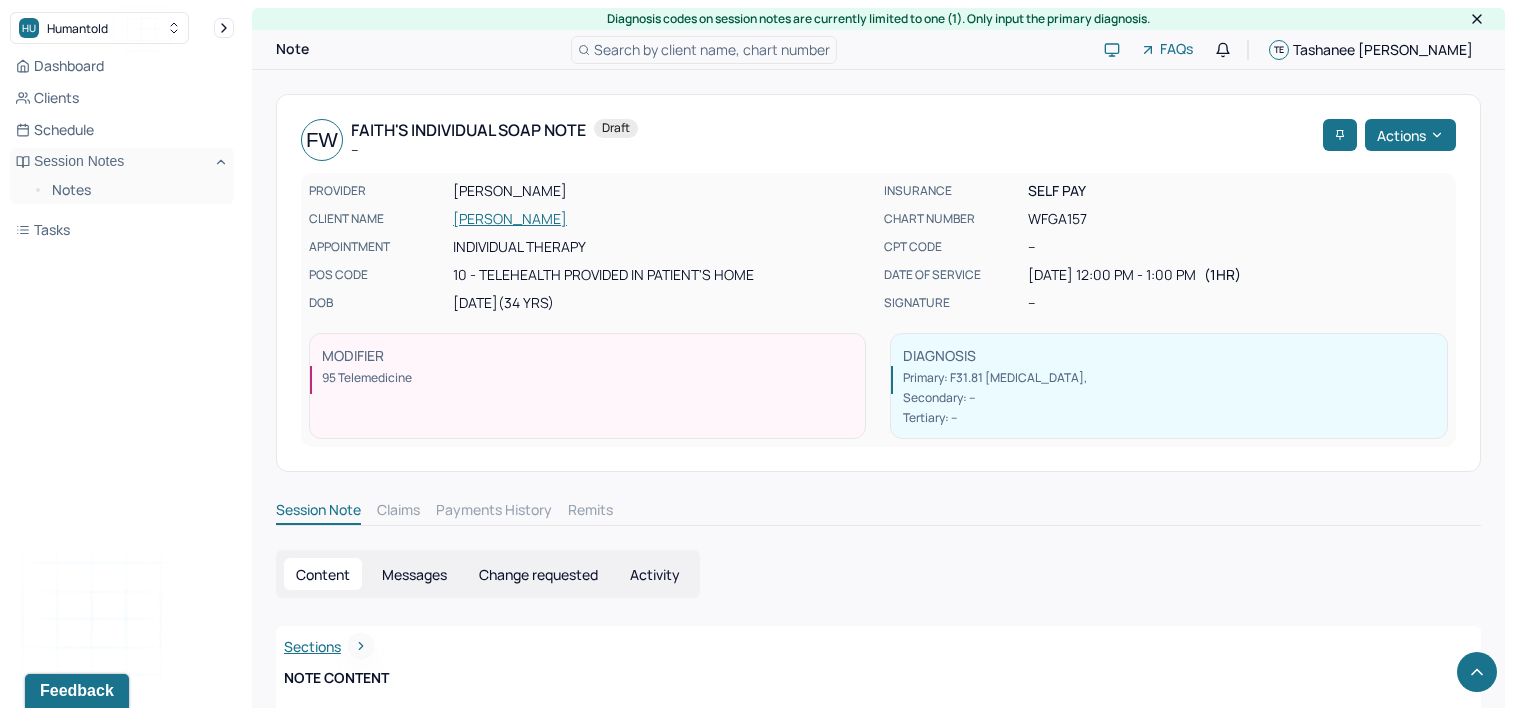 scroll, scrollTop: 2356, scrollLeft: 0, axis: vertical 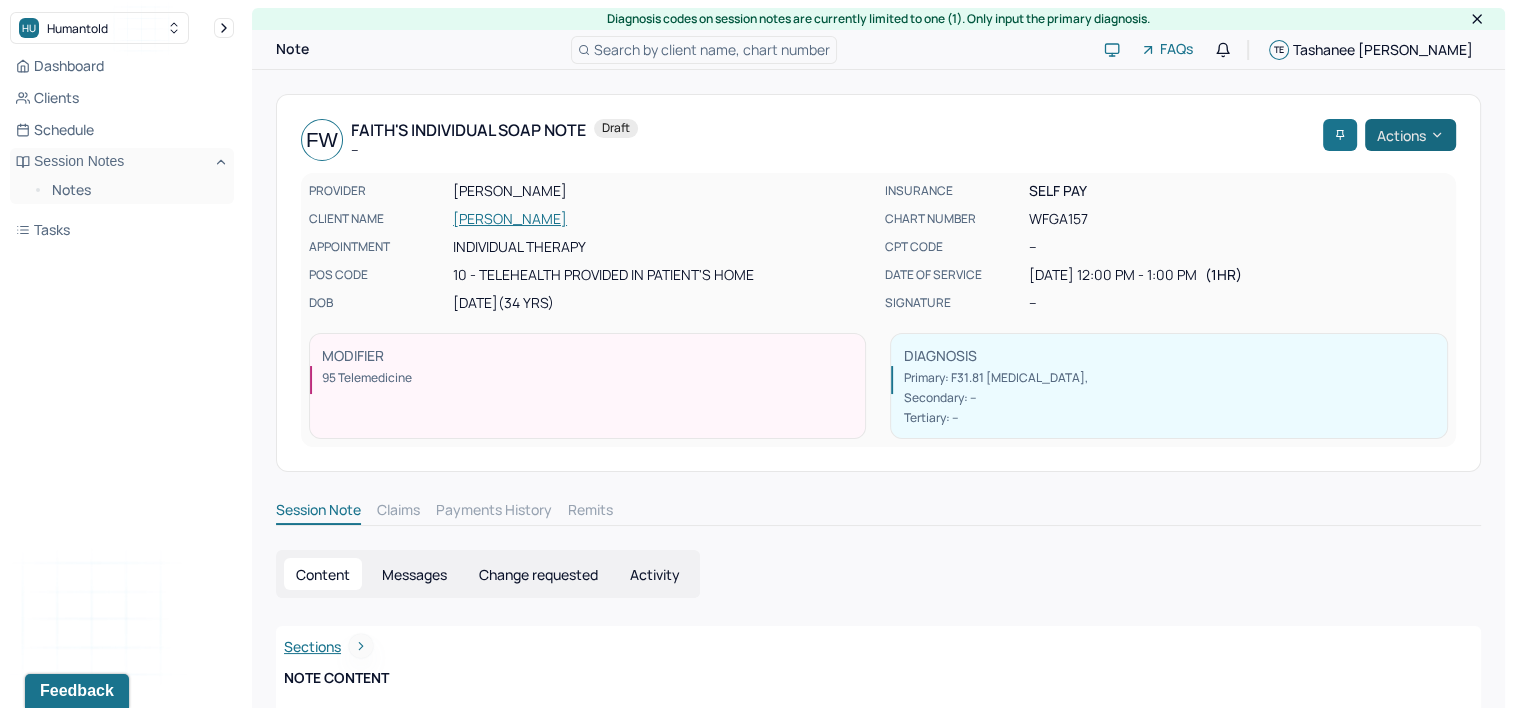 click on "Actions" at bounding box center (1410, 135) 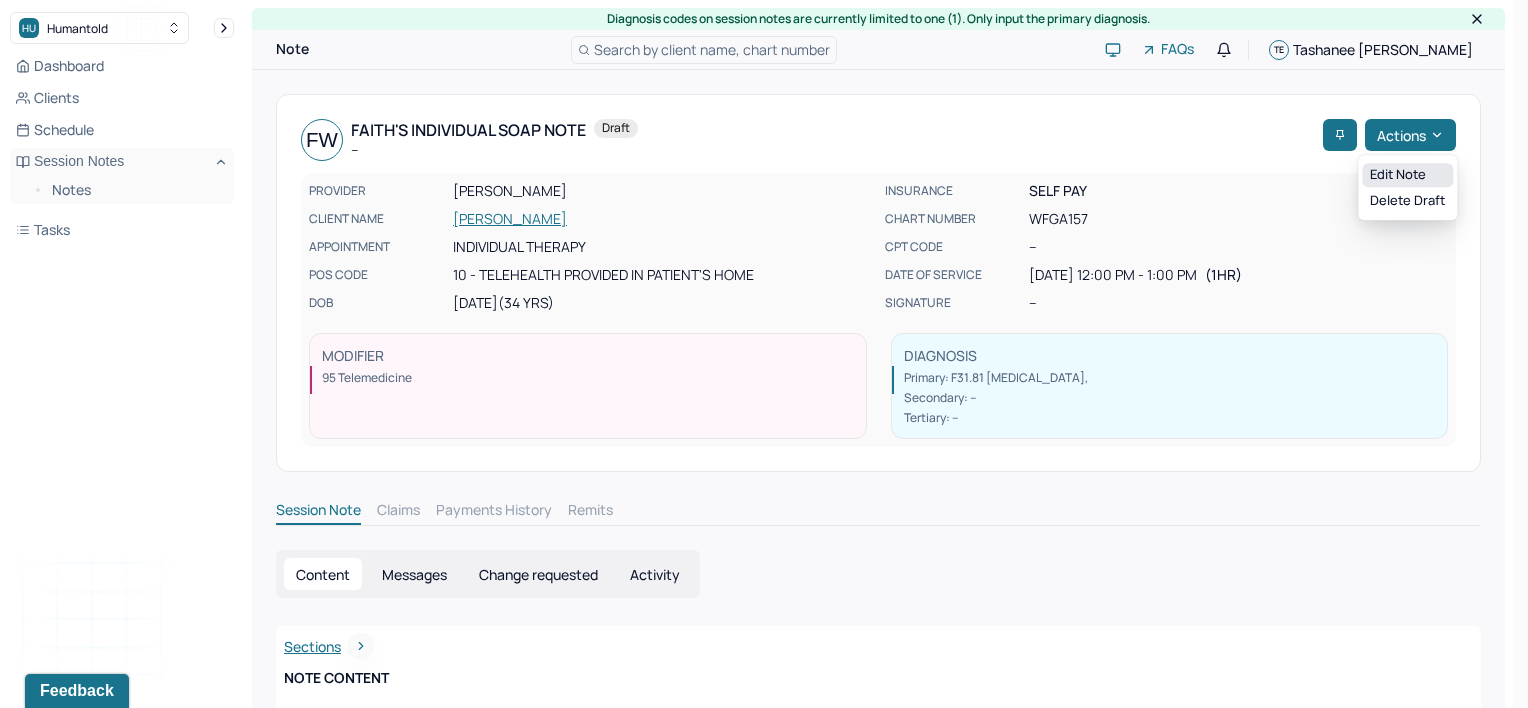 click on "Edit note" at bounding box center (1407, 175) 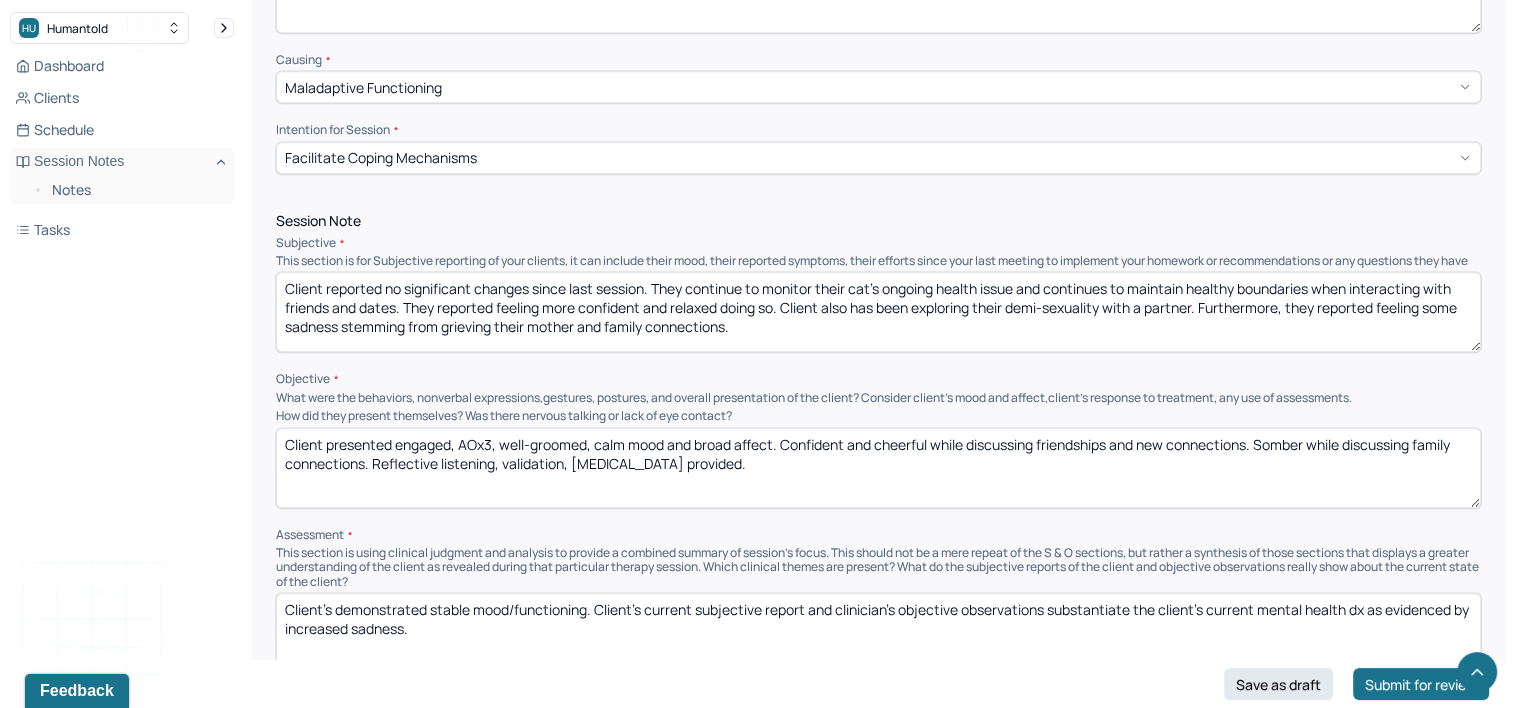 scroll, scrollTop: 1200, scrollLeft: 0, axis: vertical 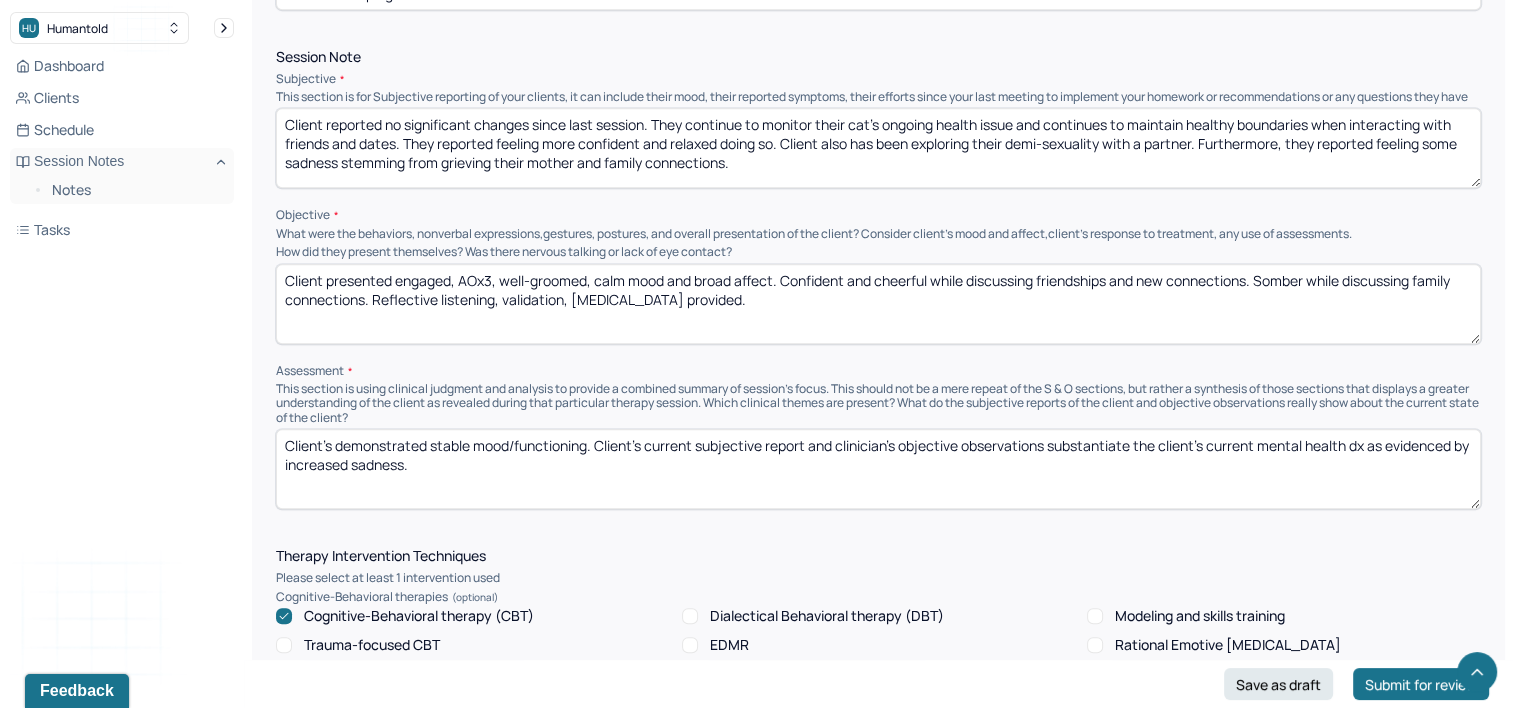 click on "Client's demonstrated stable mood/functioning. Client's current subjective report and clinician's objective observations substantiate the client's current mental health dx as evidenced by increased sadness." at bounding box center [878, 469] 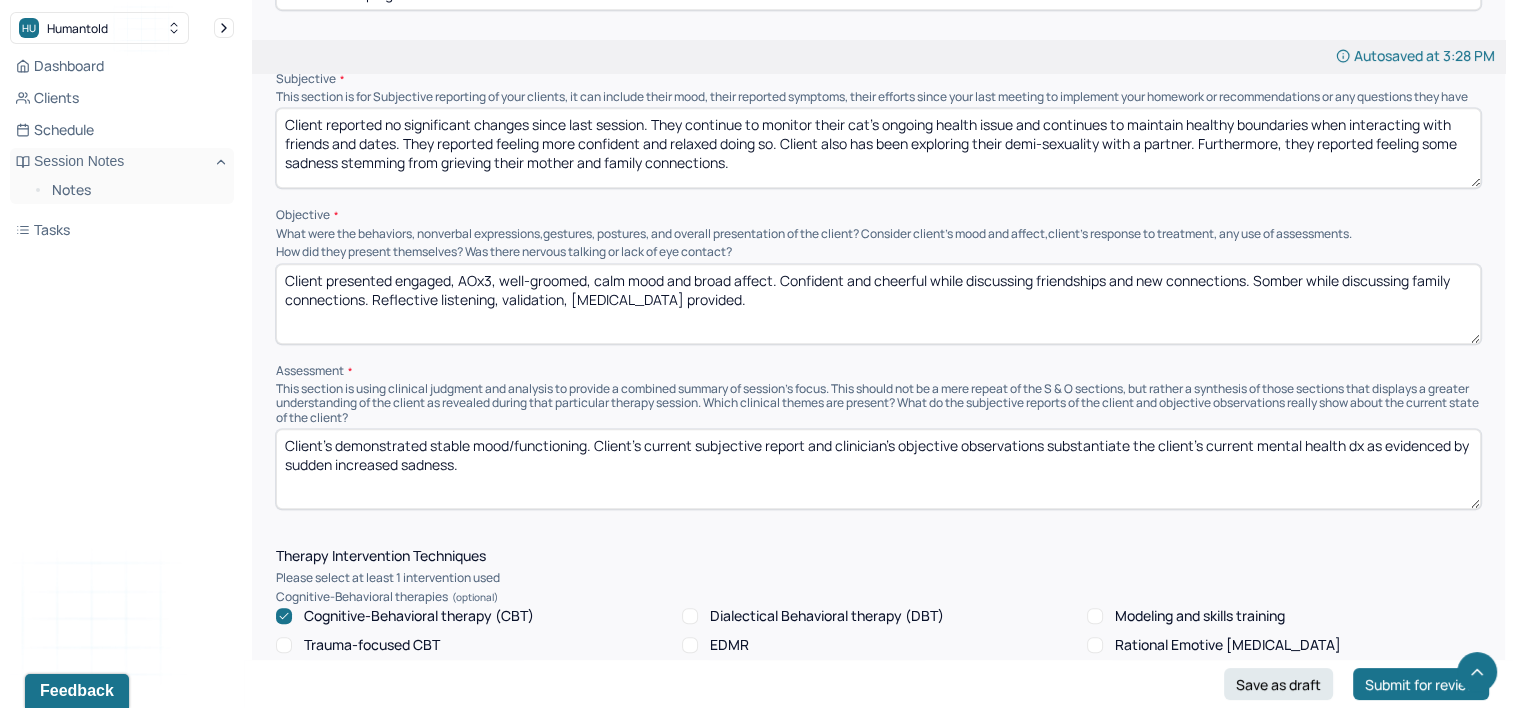 click on "Client's demonstrated stable mood/functioning. Client's current subjective report and clinician's objective observations substantiate the client's current mental health dx as evidenced by sudden increased sadness." at bounding box center (878, 469) 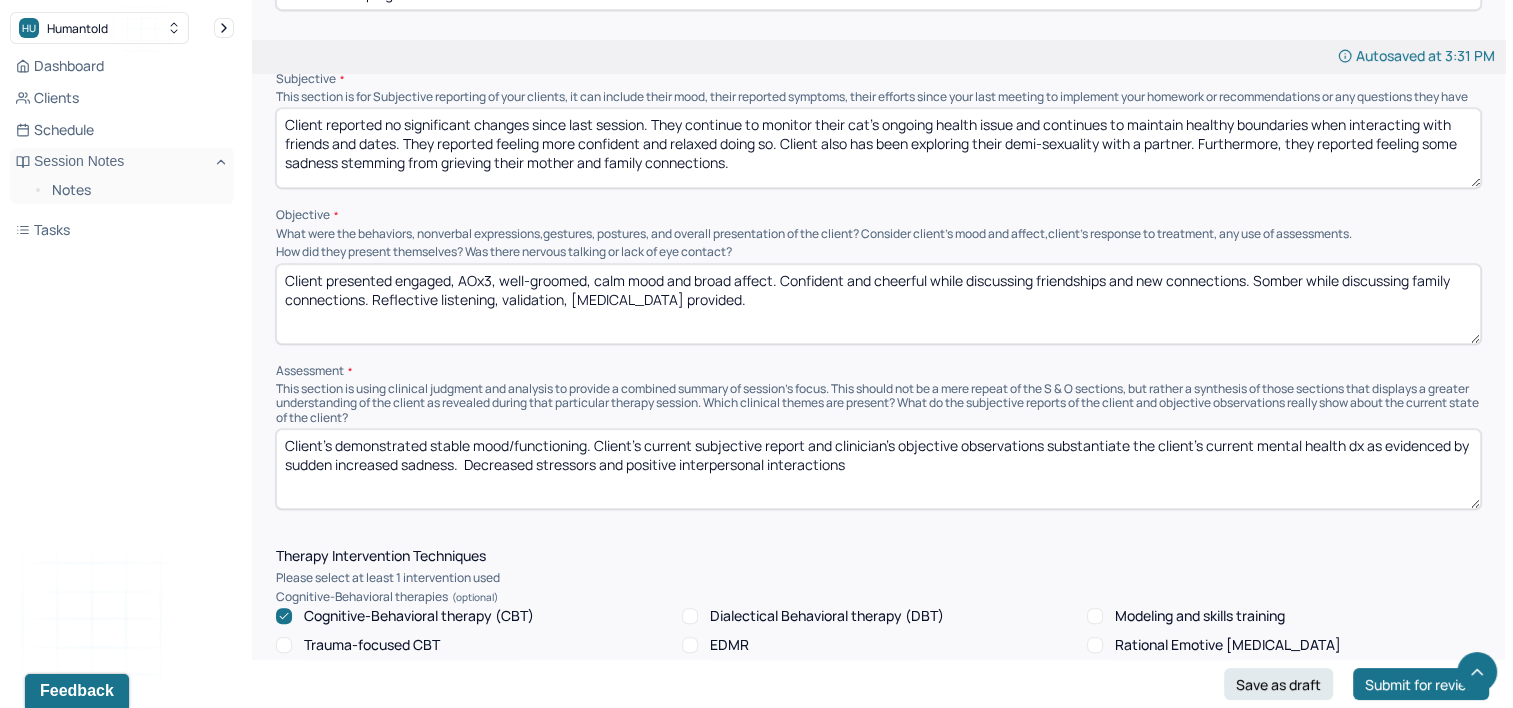 click on "Client's demonstrated stable mood/functioning. Client's current subjective report and clinician's objective observations substantiate the client's current mental health dx as evidenced by sudden increased sadness.  Decreased stressors and positive interpersonal interactions" at bounding box center [878, 469] 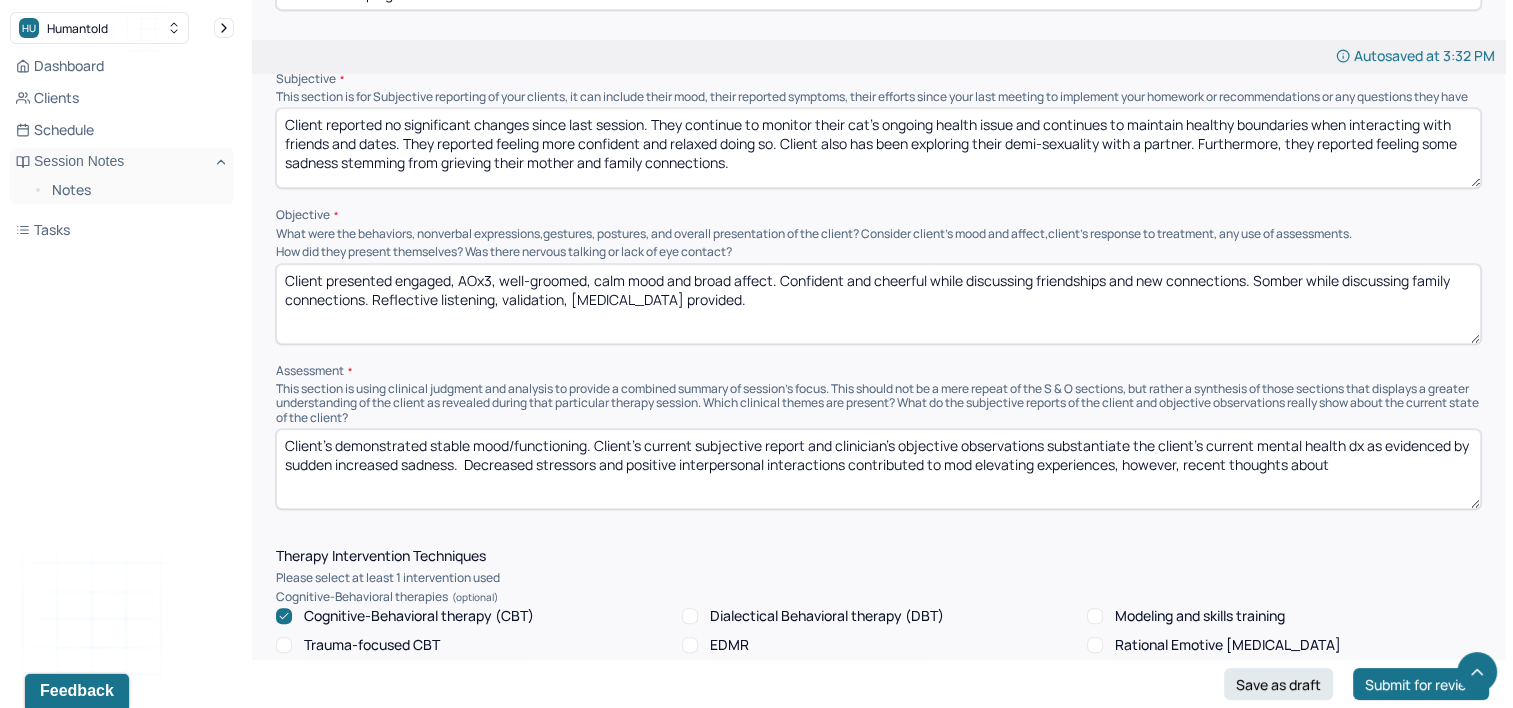 click on "Client's demonstrated stable mood/functioning. Client's current subjective report and clinician's objective observations substantiate the client's current mental health dx as evidenced by sudden increased sadness.  Decreased stressors and positive interpersonal interactions contributed to mod elevating experiences, however, recent thoughts about" at bounding box center (878, 469) 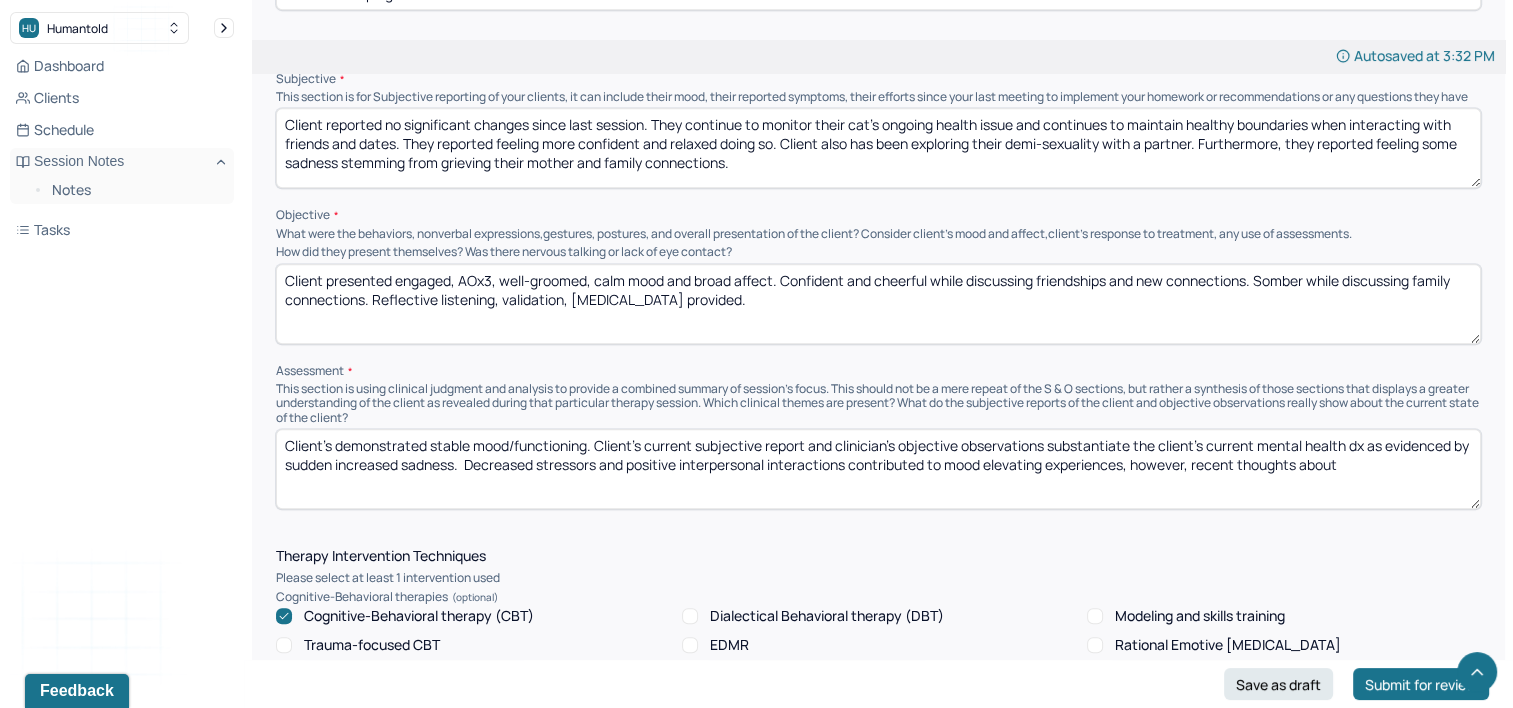 click on "Client's demonstrated stable mood/functioning. Client's current subjective report and clinician's objective observations substantiate the client's current mental health dx as evidenced by sudden increased sadness.  Decreased stressors and positive interpersonal interactions contributed to mood elevating experiences, however, recent thoughts about" at bounding box center (878, 469) 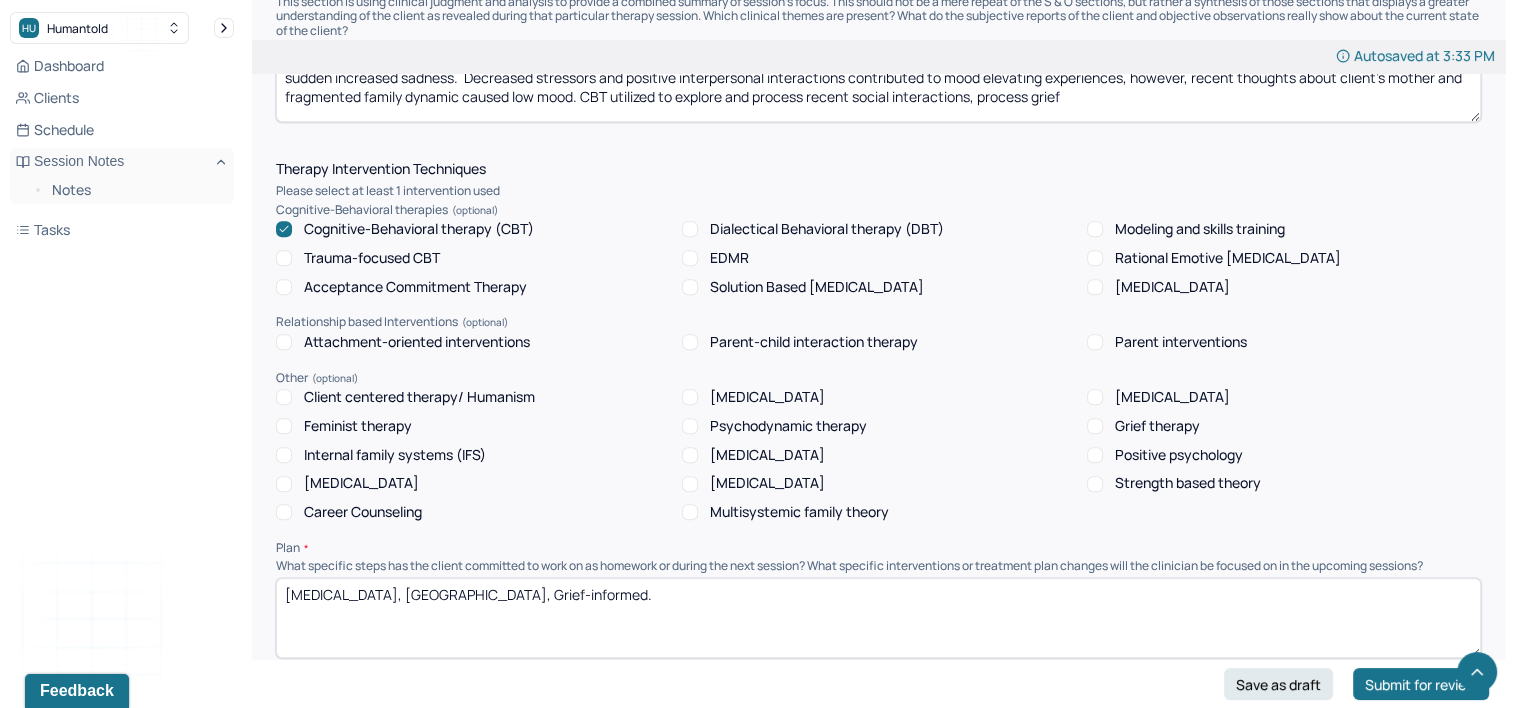 scroll, scrollTop: 1600, scrollLeft: 0, axis: vertical 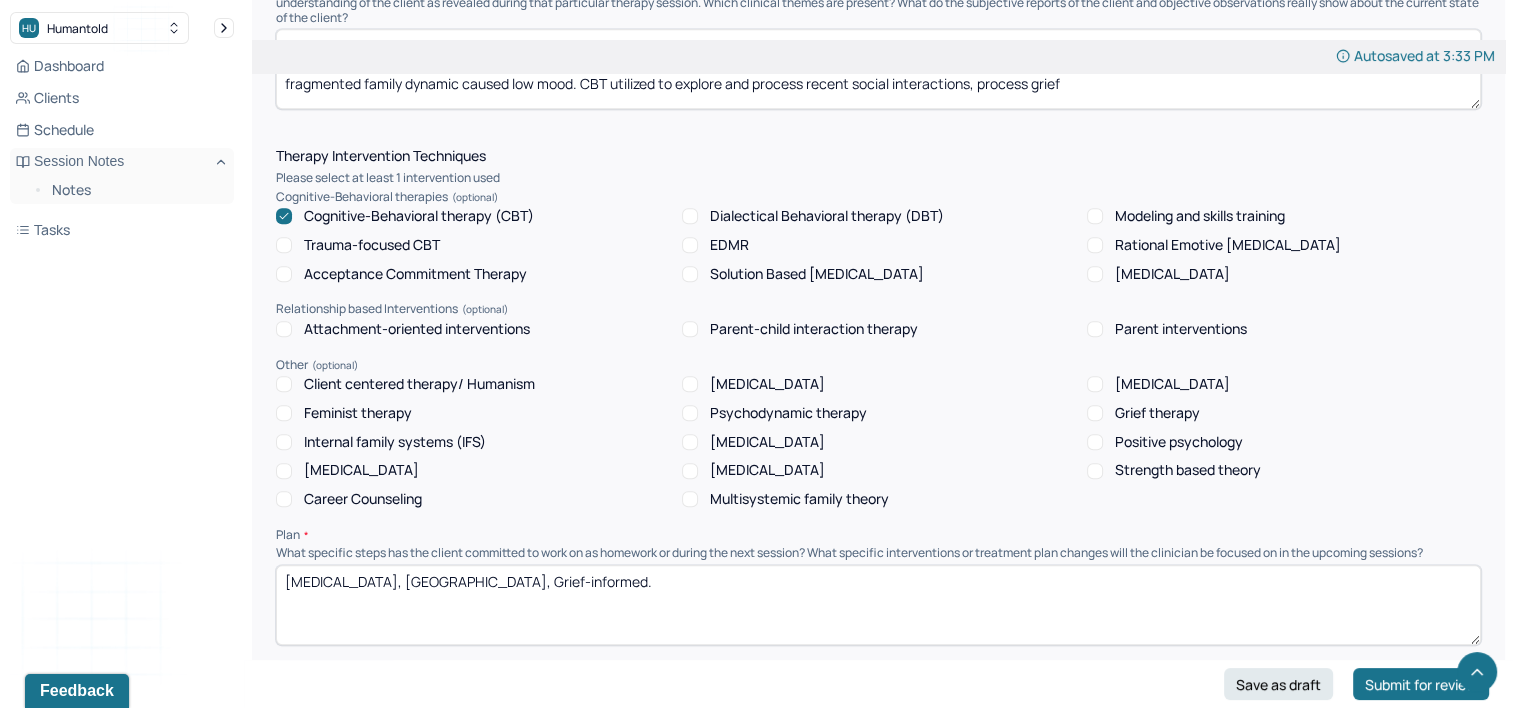 type on "Client's demonstrated stable mood/functioning. Client's current subjective report and clinician's objective observations substantiate the client's current mental health dx as evidenced by sudden increased sadness.  Decreased stressors and positive interpersonal interactions contributed to mood elevating experiences, however, recent thoughts about client's mother and fragmented family dynamic caused low mood. CBT utilized to explore and process recent social interactions, process grief" 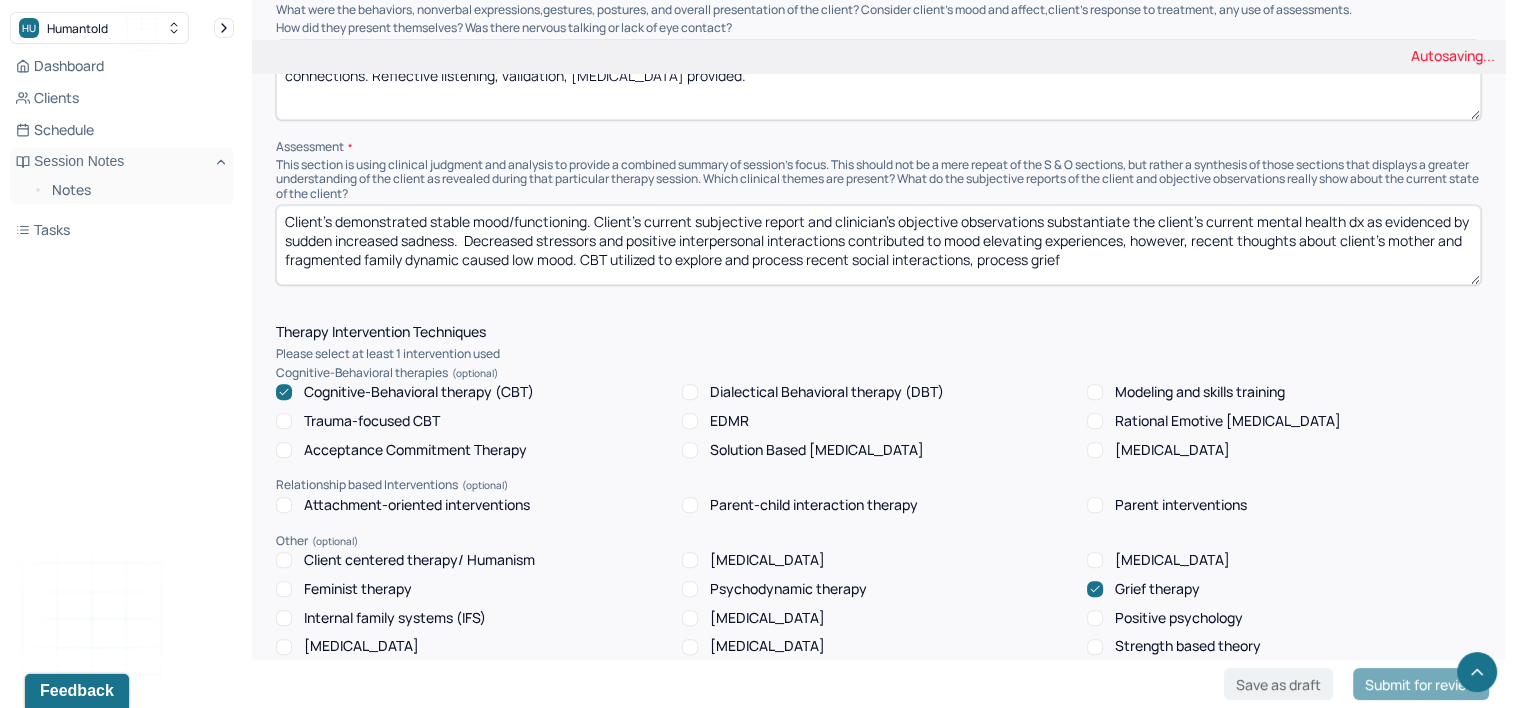scroll, scrollTop: 1400, scrollLeft: 0, axis: vertical 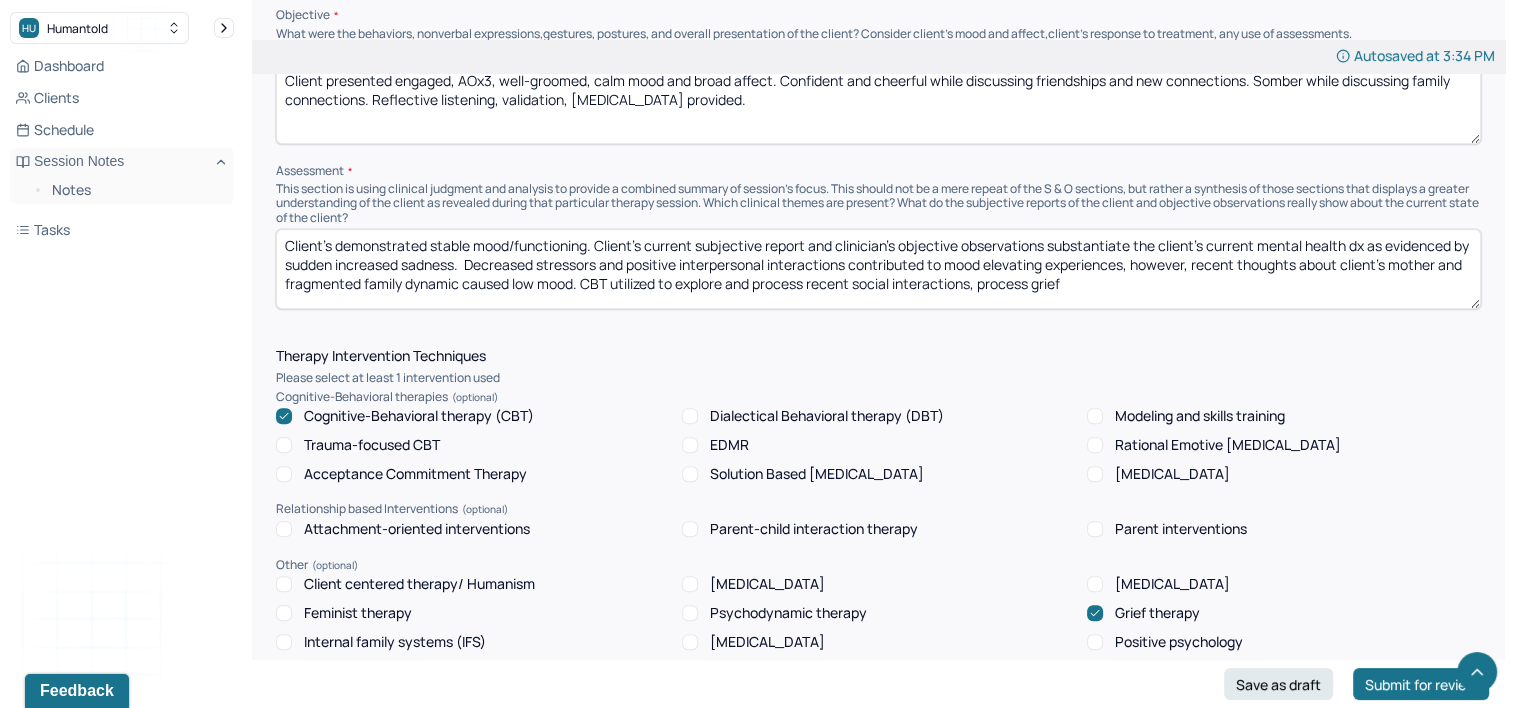 click on "Client's demonstrated stable mood/functioning. Client's current subjective report and clinician's objective observations substantiate the client's current mental health dx as evidenced by sudden increased sadness.  Decreased stressors and positive interpersonal interactions contributed to mood elevating experiences, however, recent thoughts about client's mother and fragmented family dynamic caused low mood. CBT utilized to explore and process recent social interactions, process grief" at bounding box center (878, 269) 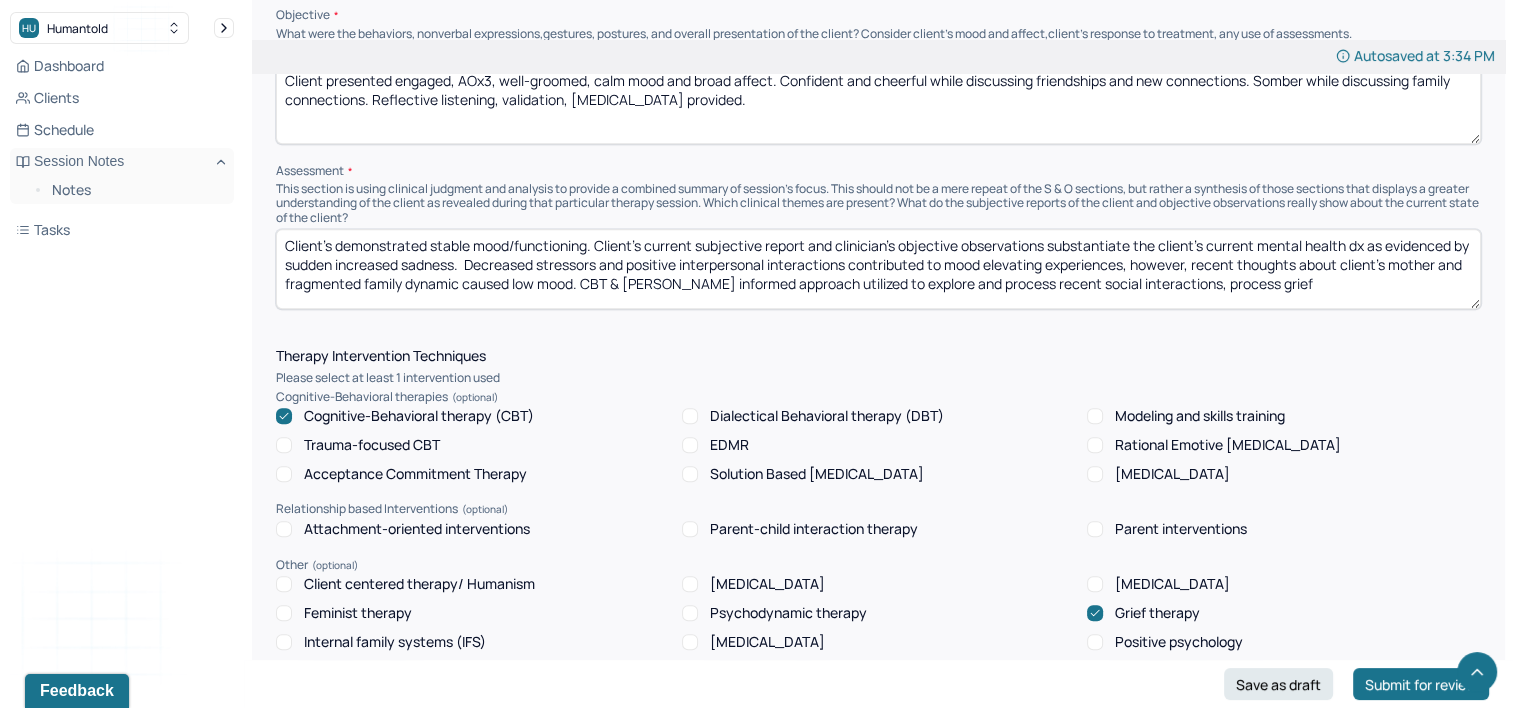 click on "Client's demonstrated stable mood/functioning. Client's current subjective report and clinician's objective observations substantiate the client's current mental health dx as evidenced by sudden increased sadness.  Decreased stressors and positive interpersonal interactions contributed to mood elevating experiences, however, recent thoughts about client's mother and fragmented family dynamic caused low mood. CBT & [PERSON_NAME] informed approach utilized to explore and process recent social interactions, process grief" at bounding box center [878, 269] 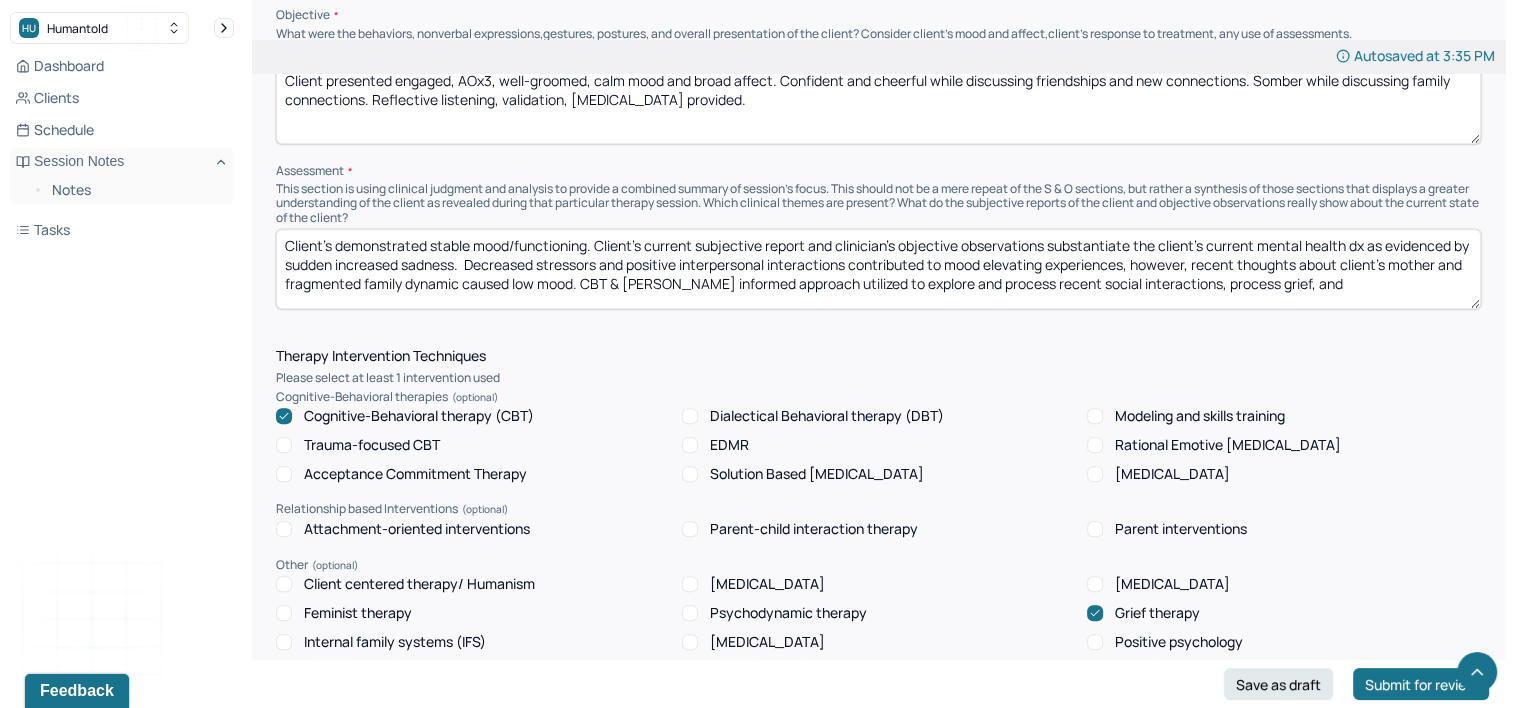 click on "Client's demonstrated stable mood/functioning. Client's current subjective report and clinician's objective observations substantiate the client's current mental health dx as evidenced by sudden increased sadness.  Decreased stressors and positive interpersonal interactions contributed to mood elevating experiences, however, recent thoughts about client's mother and fragmented family dynamic caused low mood. CBT & [PERSON_NAME] informed approach utilized to explore and process recent social interactions, process grief, and" at bounding box center [878, 269] 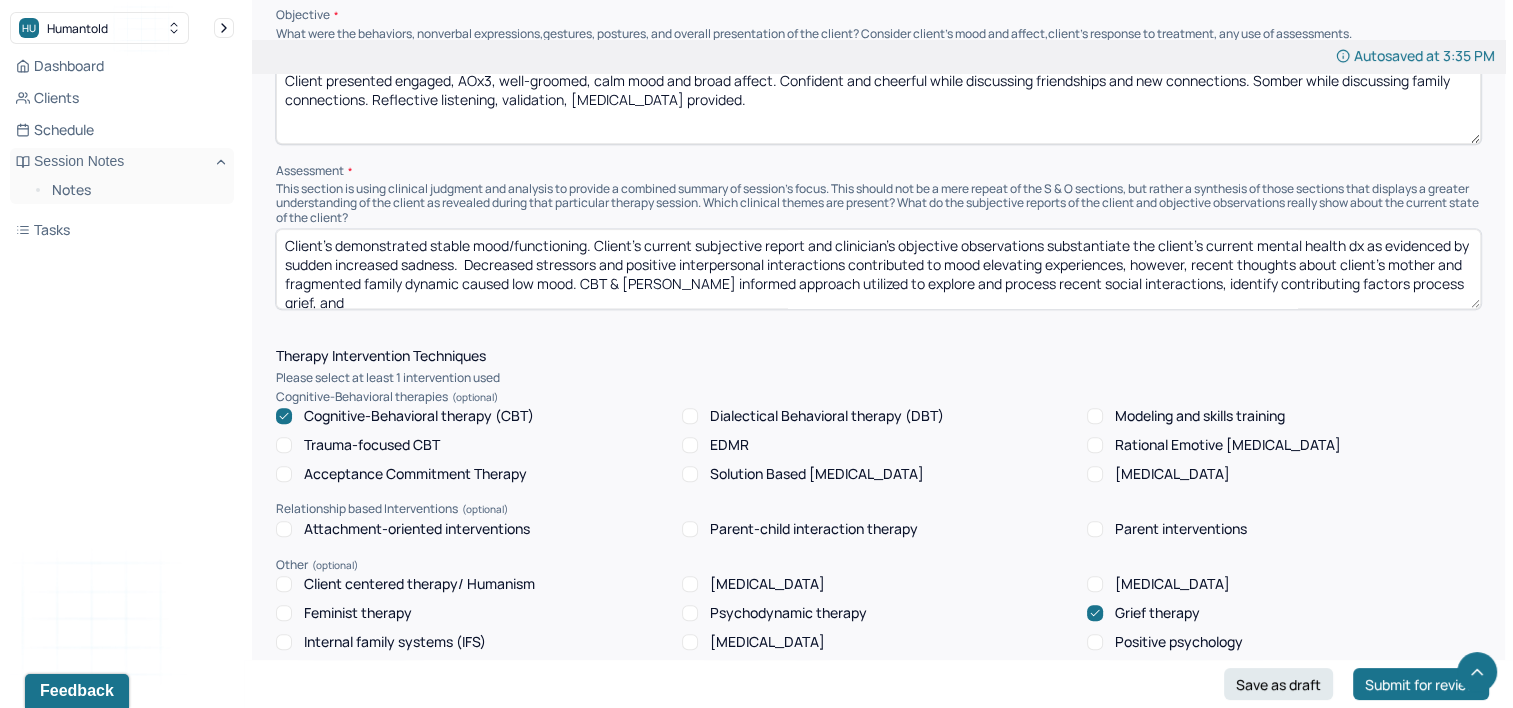 scroll, scrollTop: 4, scrollLeft: 0, axis: vertical 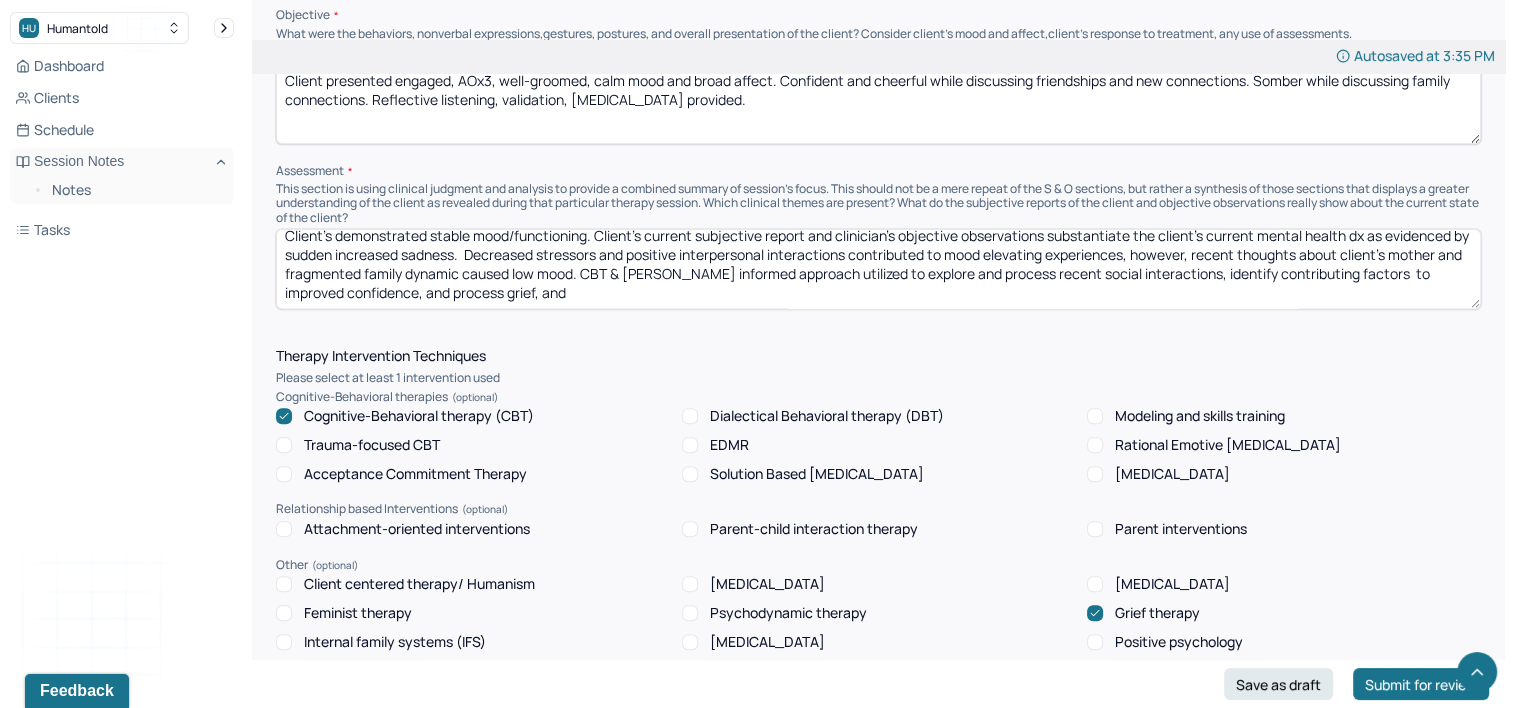 drag, startPoint x: 584, startPoint y: 304, endPoint x: 538, endPoint y: 308, distance: 46.173584 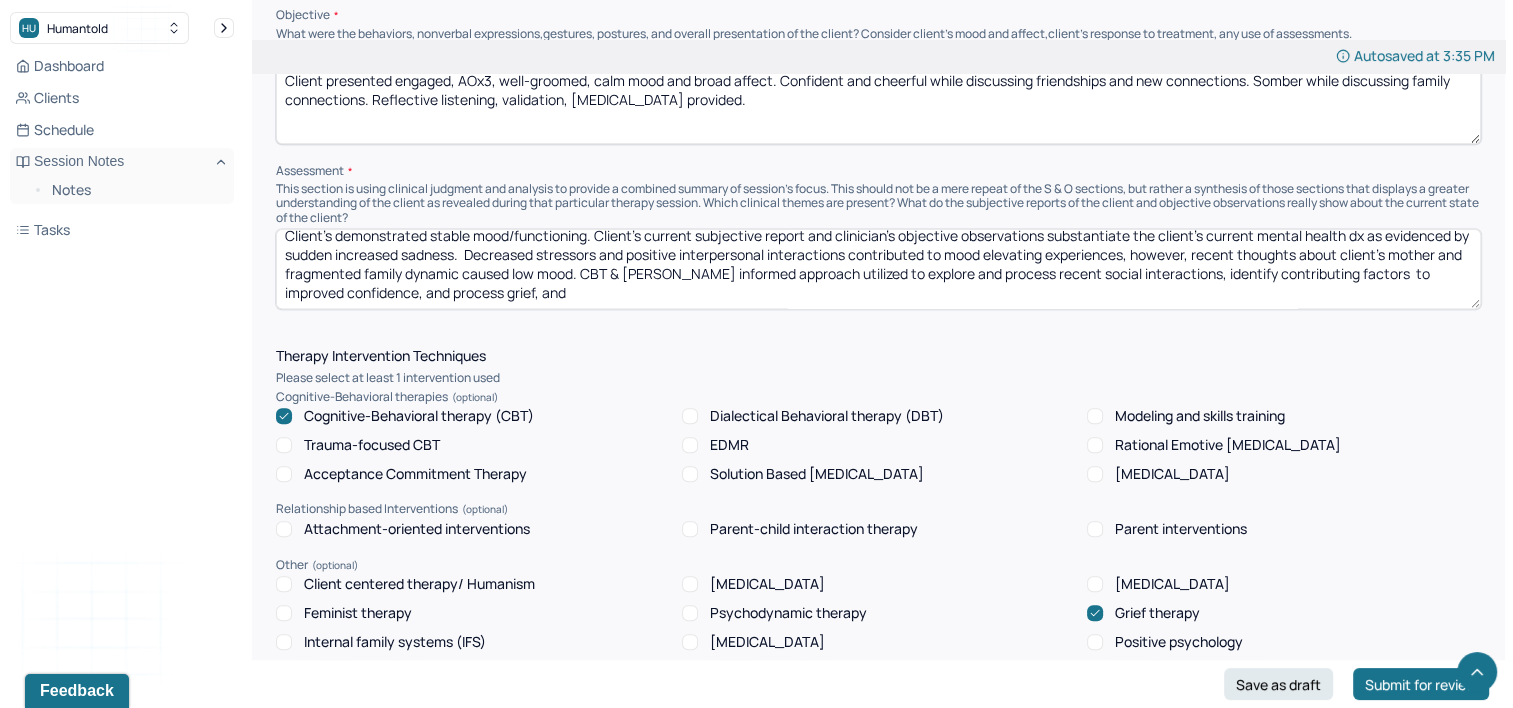 click on "Client's demonstrated stable mood/functioning. Client's current subjective report and clinician's objective observations substantiate the client's current mental health dx as evidenced by sudden increased sadness.  Decreased stressors and positive interpersonal interactions contributed to mood elevating experiences, however, recent thoughts about client's mother and fragmented family dynamic caused low mood. CBT & [PERSON_NAME] informed approach utilized to explore and process recent social interactions, identify contributing factors  to improved confidence, and process grief, and" at bounding box center [878, 269] 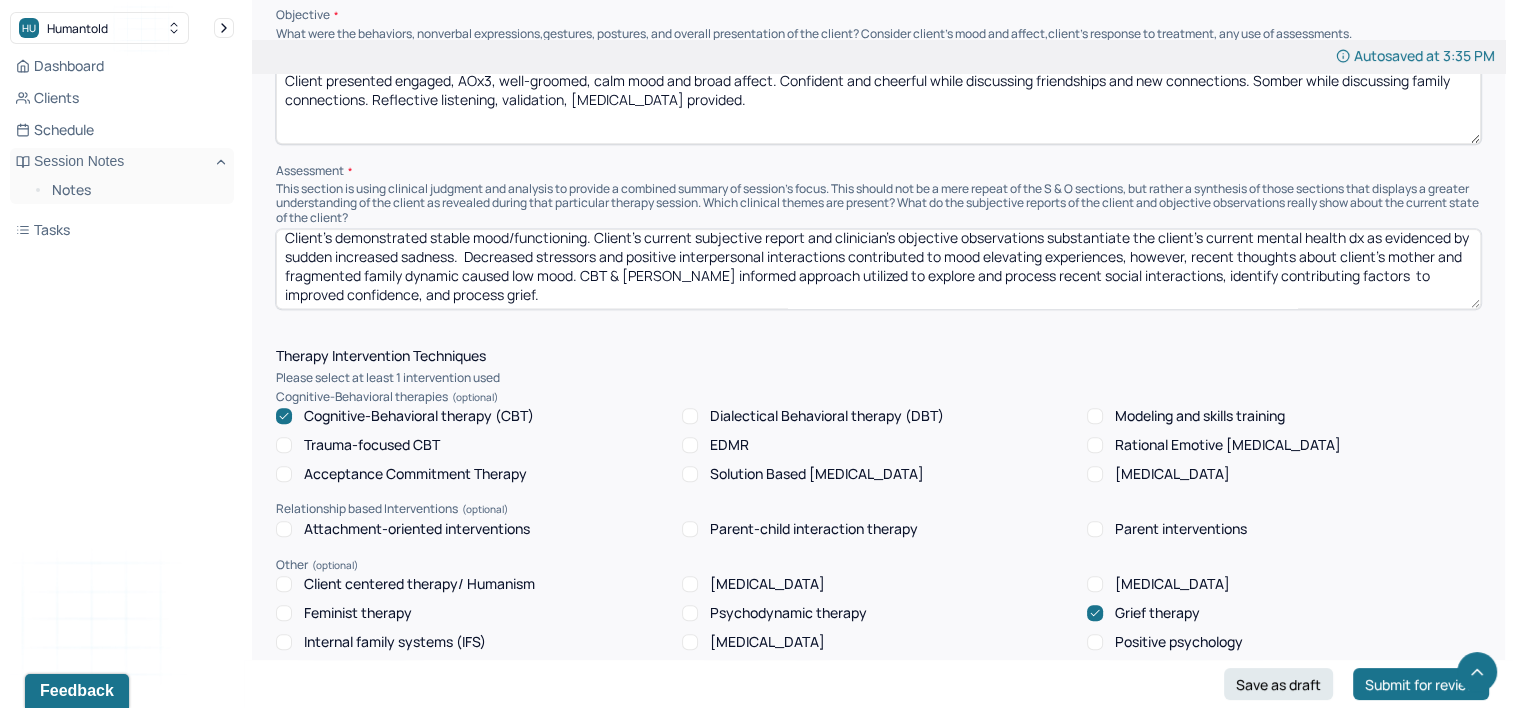 scroll, scrollTop: 10, scrollLeft: 0, axis: vertical 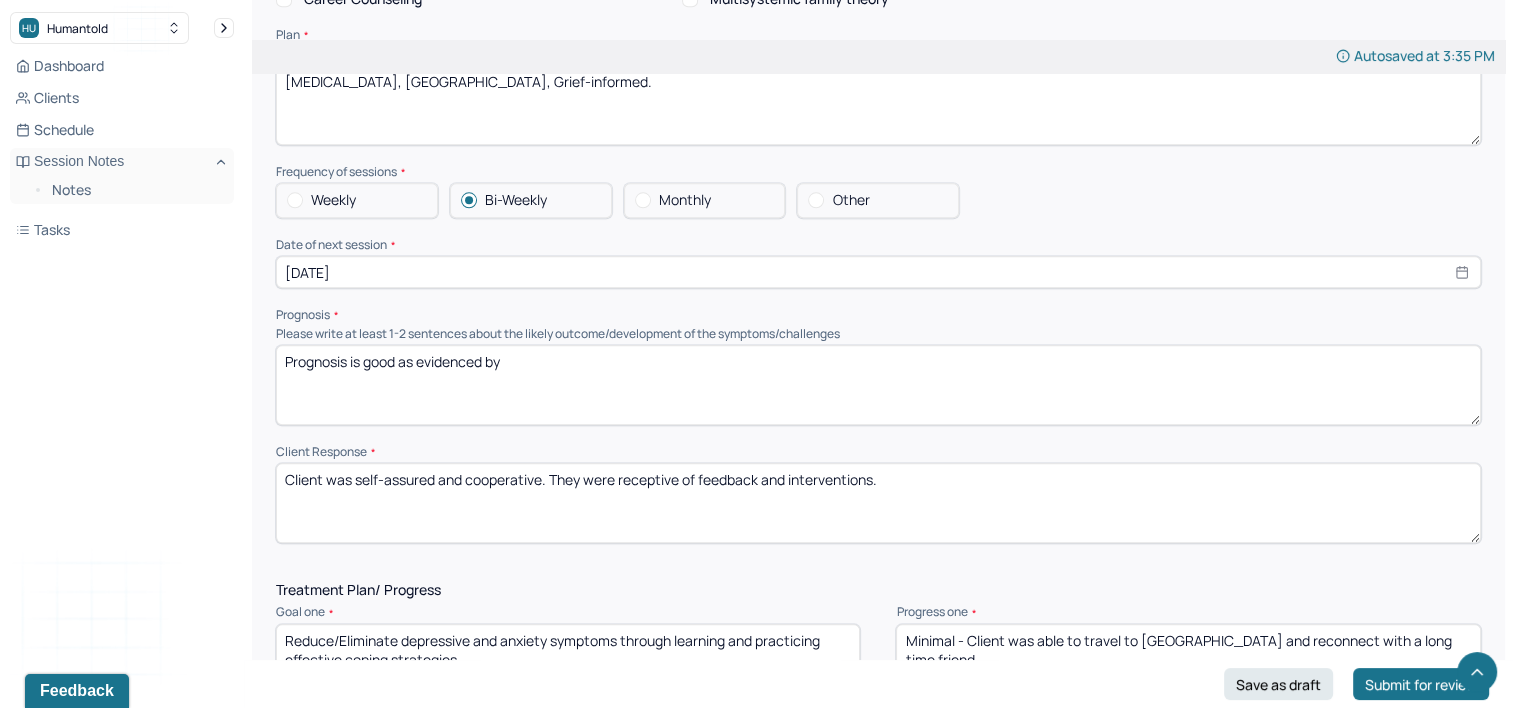 type on "Client's demonstrated stable mood/functioning. Client's current subjective report and clinician's objective observations substantiate the client's current mental health dx as evidenced by sudden increased sadness.  Decreased stressors and positive interpersonal interactions contributed to mood elevating experiences, however, recent thoughts about client's mother and fragmented family dynamic caused low mood. CBT & [PERSON_NAME] informed approach utilized to explore and process recent social interactions, identify contributing factors  to improved confidence, and process grief." 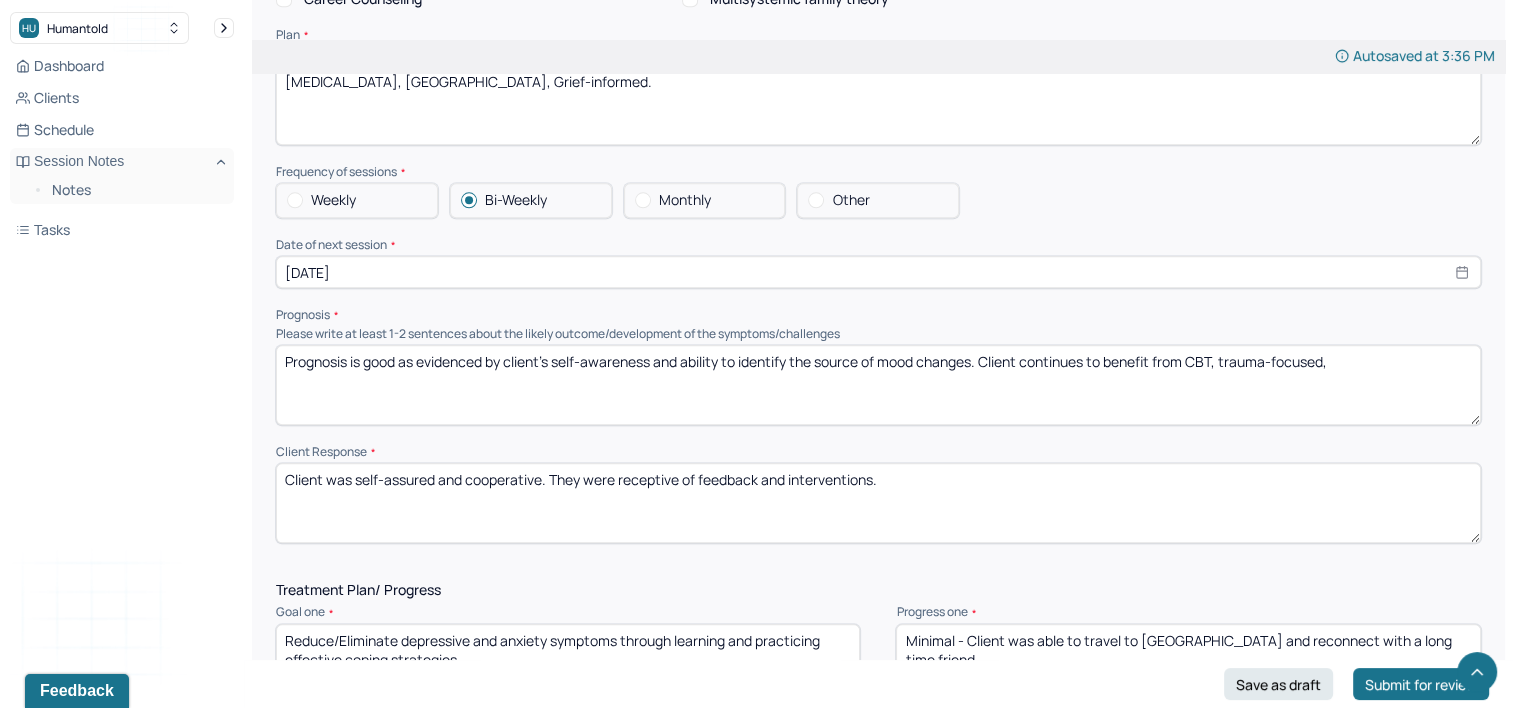 click on "Prognosis is good as evidenced by client's self-awareness and ability to identify the source of mood changes. Client continues to benefit from CBT, trauma-focused," at bounding box center (878, 385) 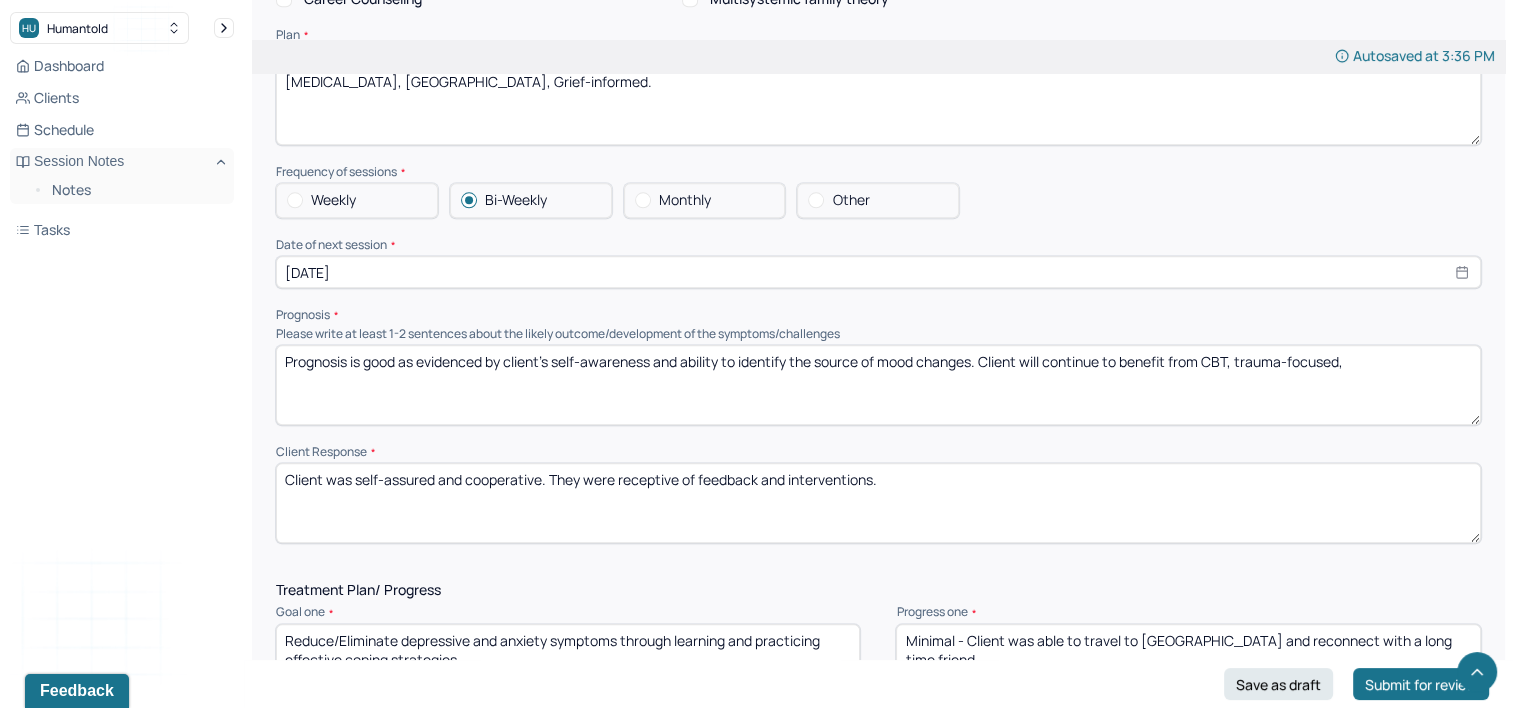 click on "Prognosis is good as evidenced by client's self-awareness and ability to identify the source of mood changes. Client will continue to benefit from CBT, trauma-focused," at bounding box center [878, 385] 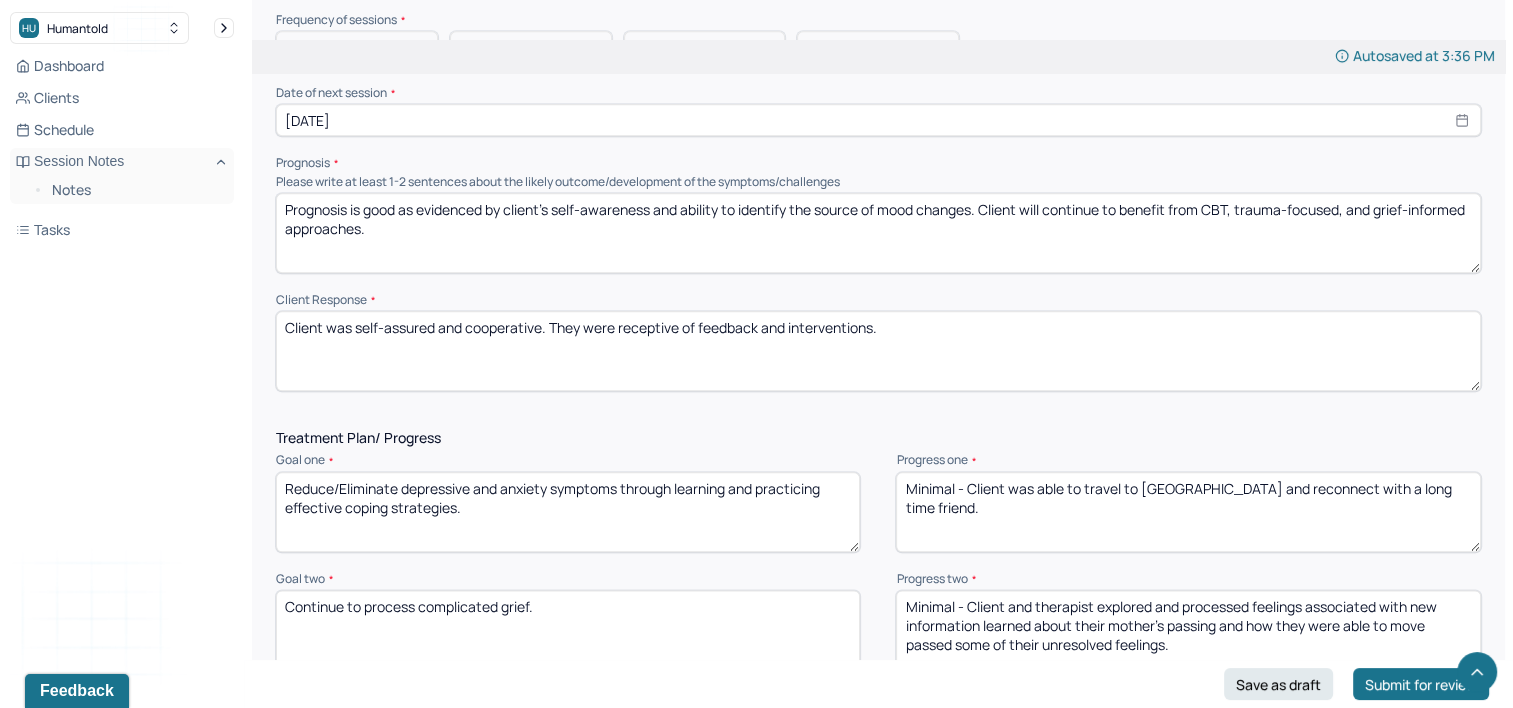 scroll, scrollTop: 2300, scrollLeft: 0, axis: vertical 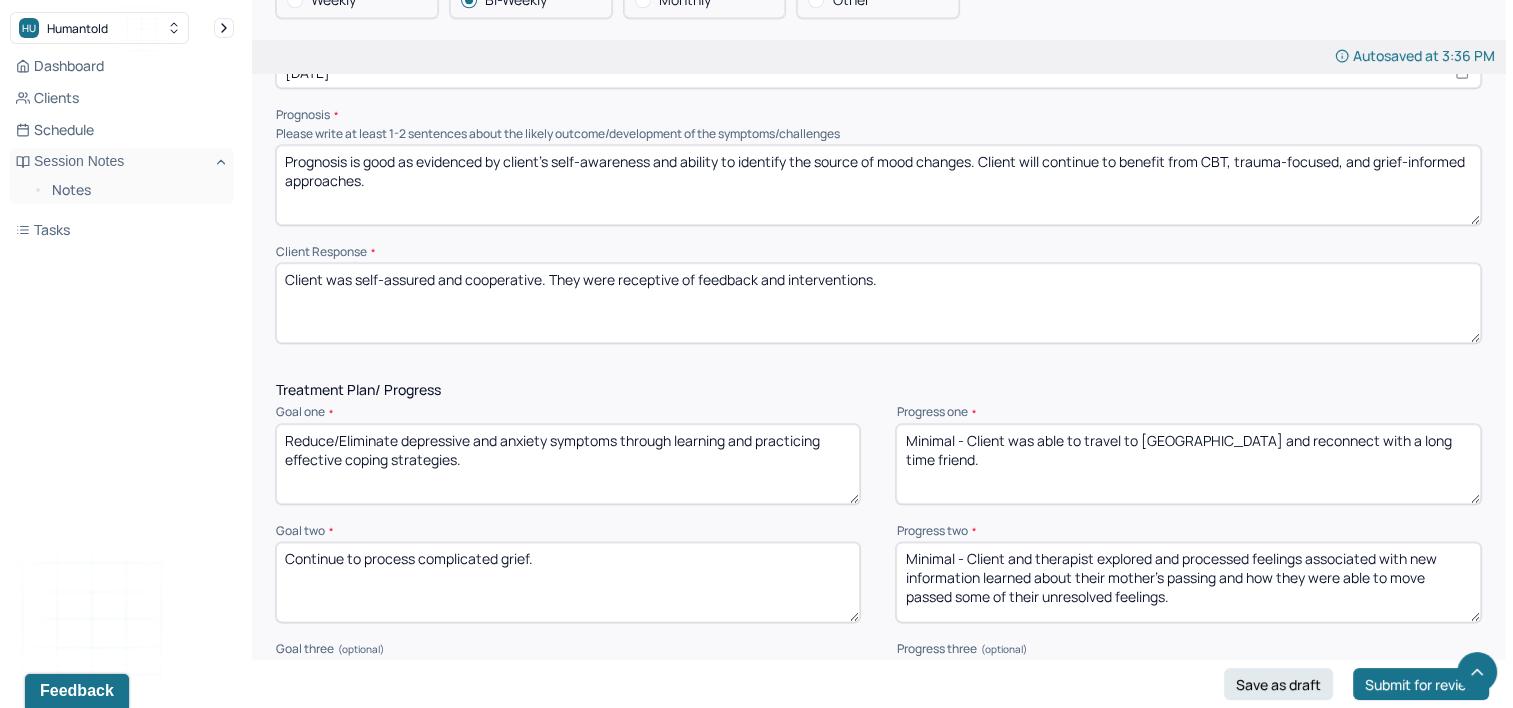 type on "Prognosis is good as evidenced by client's self-awareness and ability to identify the source of mood changes. Client will continue to benefit from CBT, trauma-focused, and grief-informed approaches." 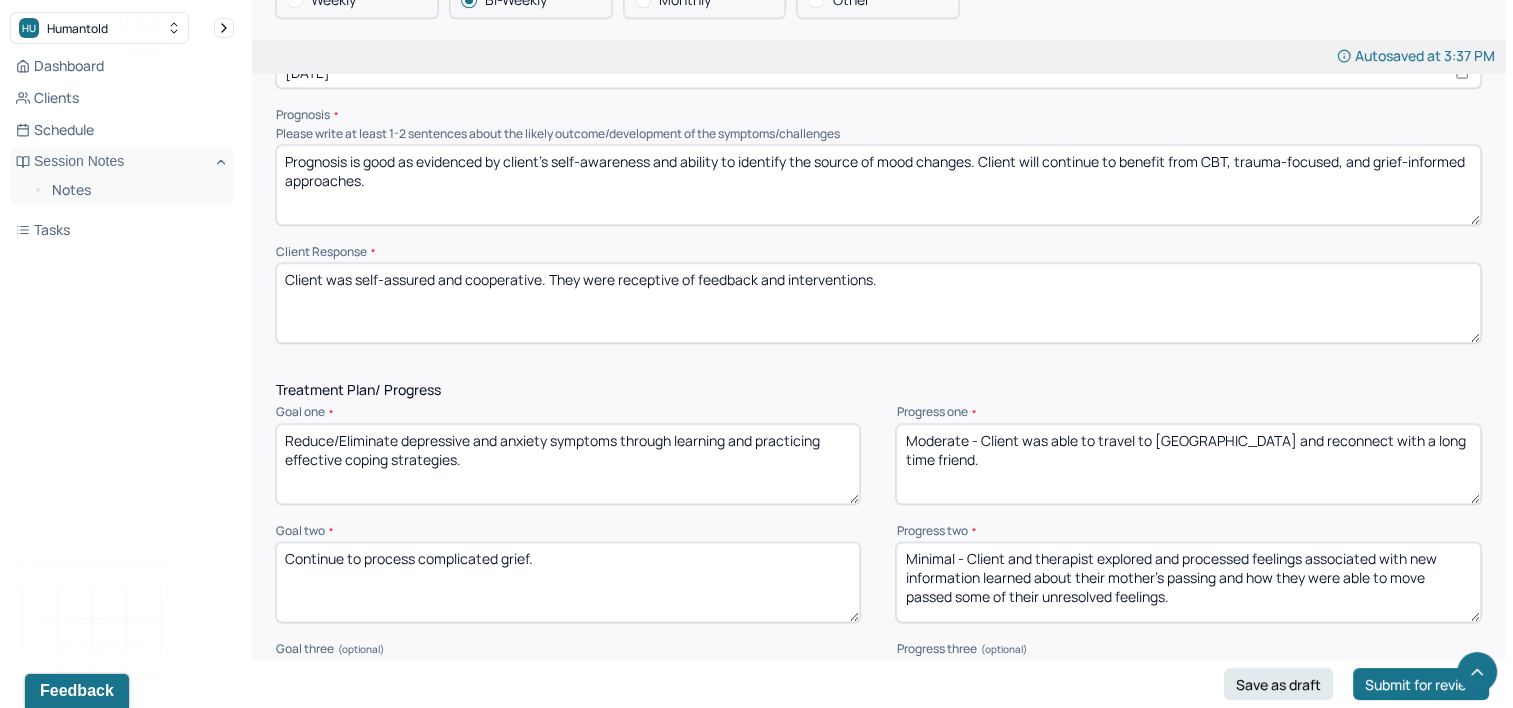 drag, startPoint x: 980, startPoint y: 453, endPoint x: 1463, endPoint y: 457, distance: 483.01657 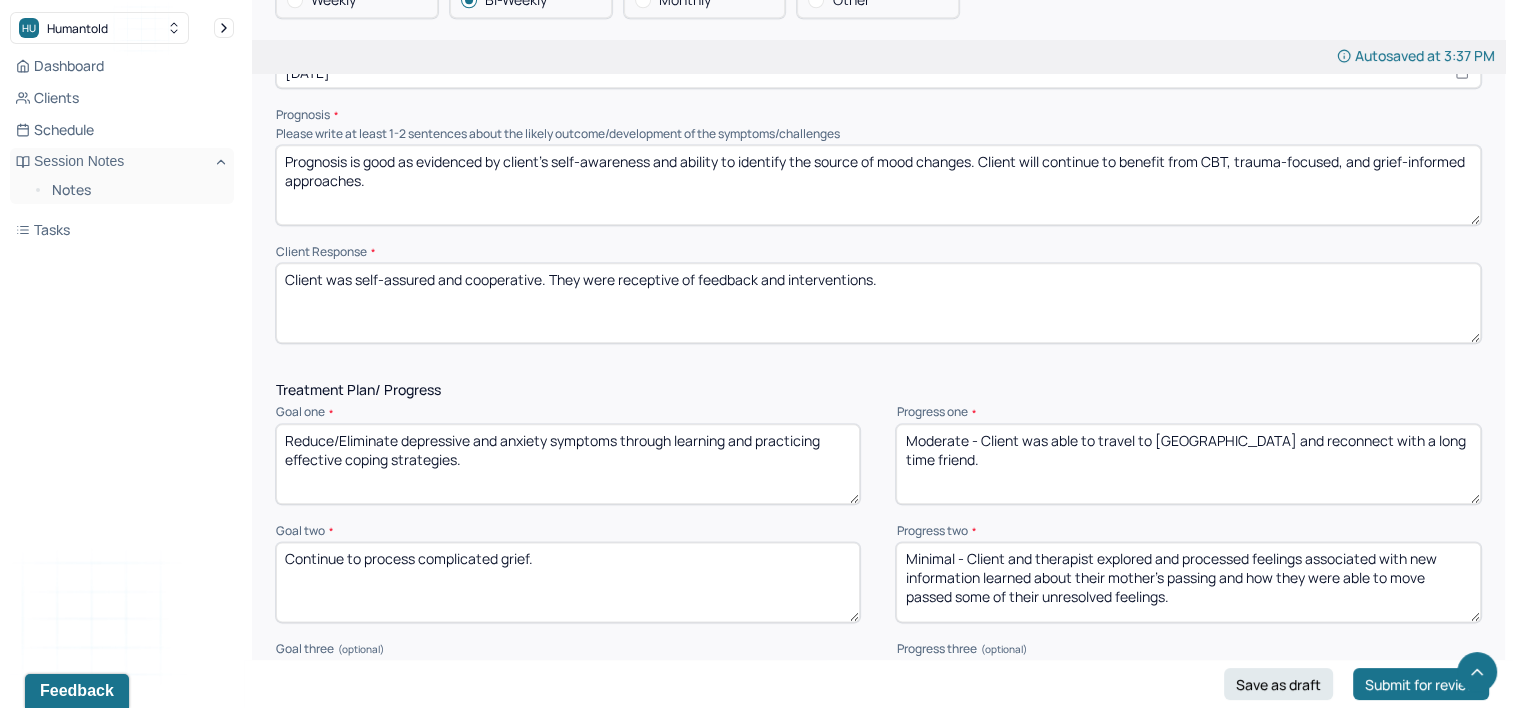 click on "Moderate - Client was able to travel to [GEOGRAPHIC_DATA] and reconnect with a long time friend." at bounding box center (1188, 464) 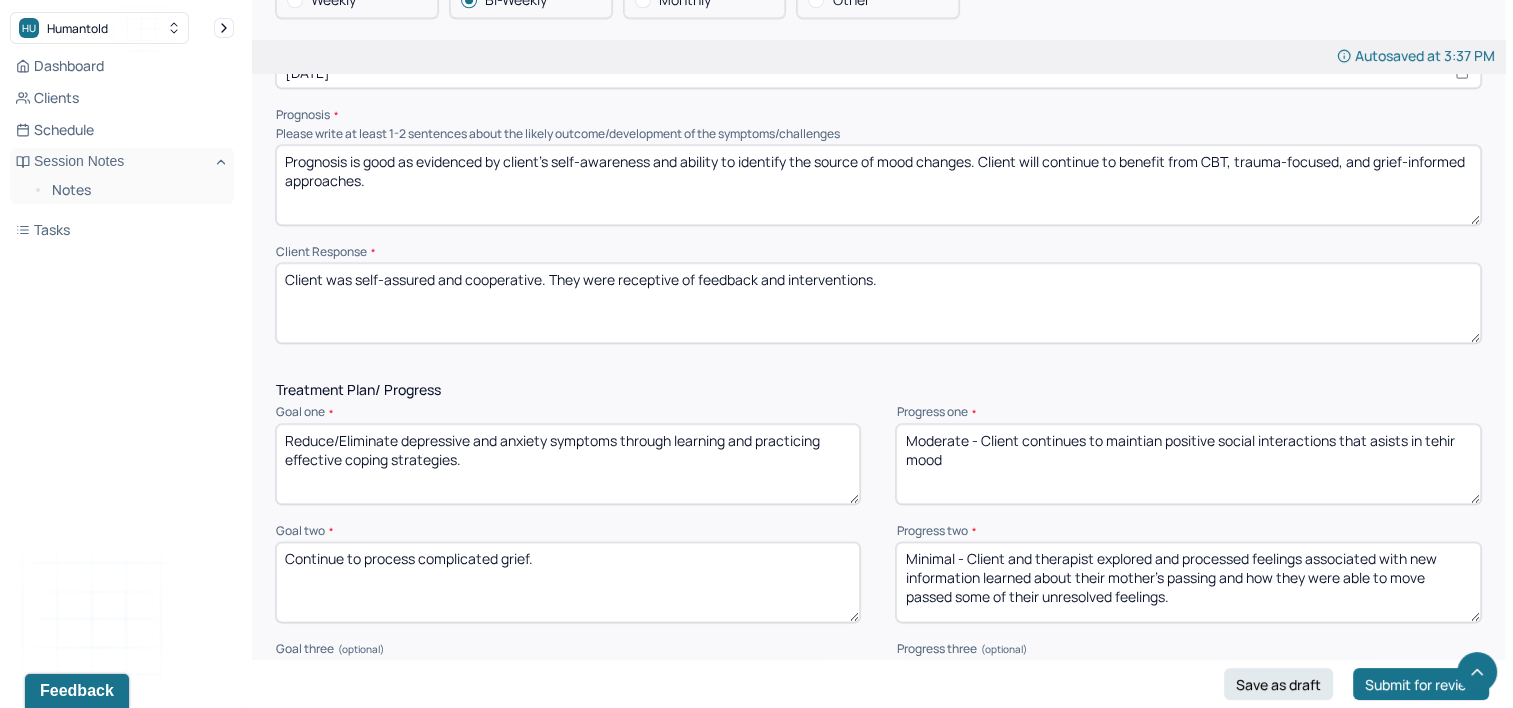 click on "Moderate - Client continues to maintian positive social interactions that asists in tehir mood" at bounding box center (1188, 464) 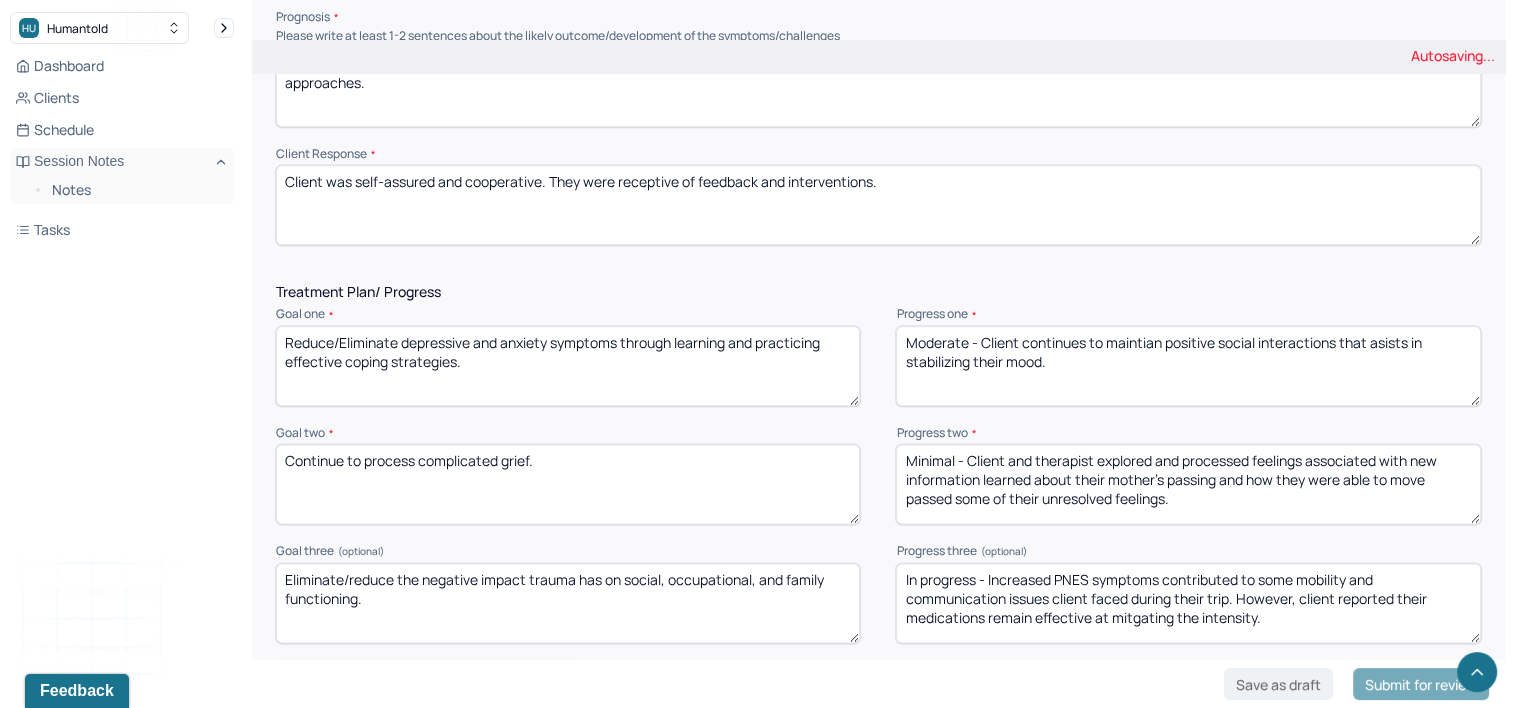 scroll, scrollTop: 2500, scrollLeft: 0, axis: vertical 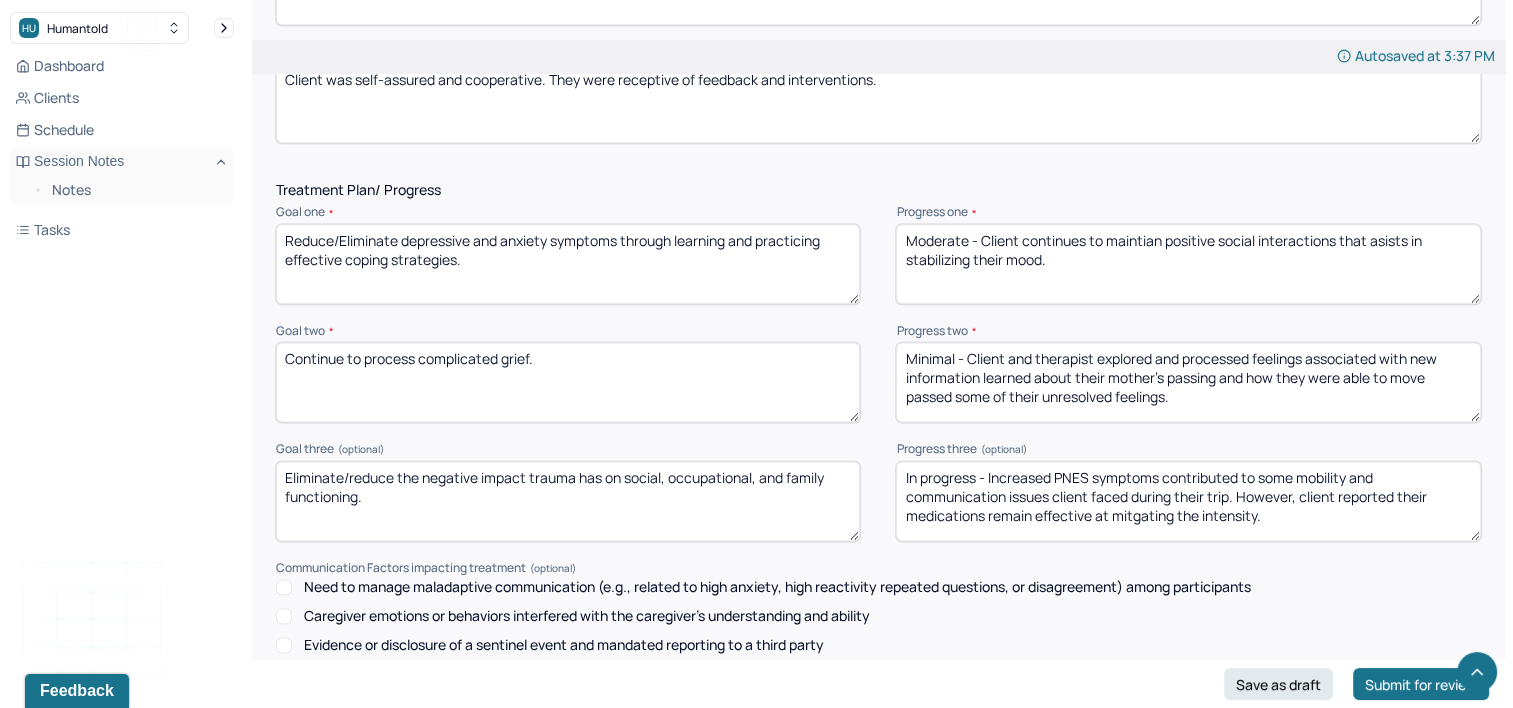 type on "Moderate - Client continues to maintian positive social interactions that asists in stabilizing their mood." 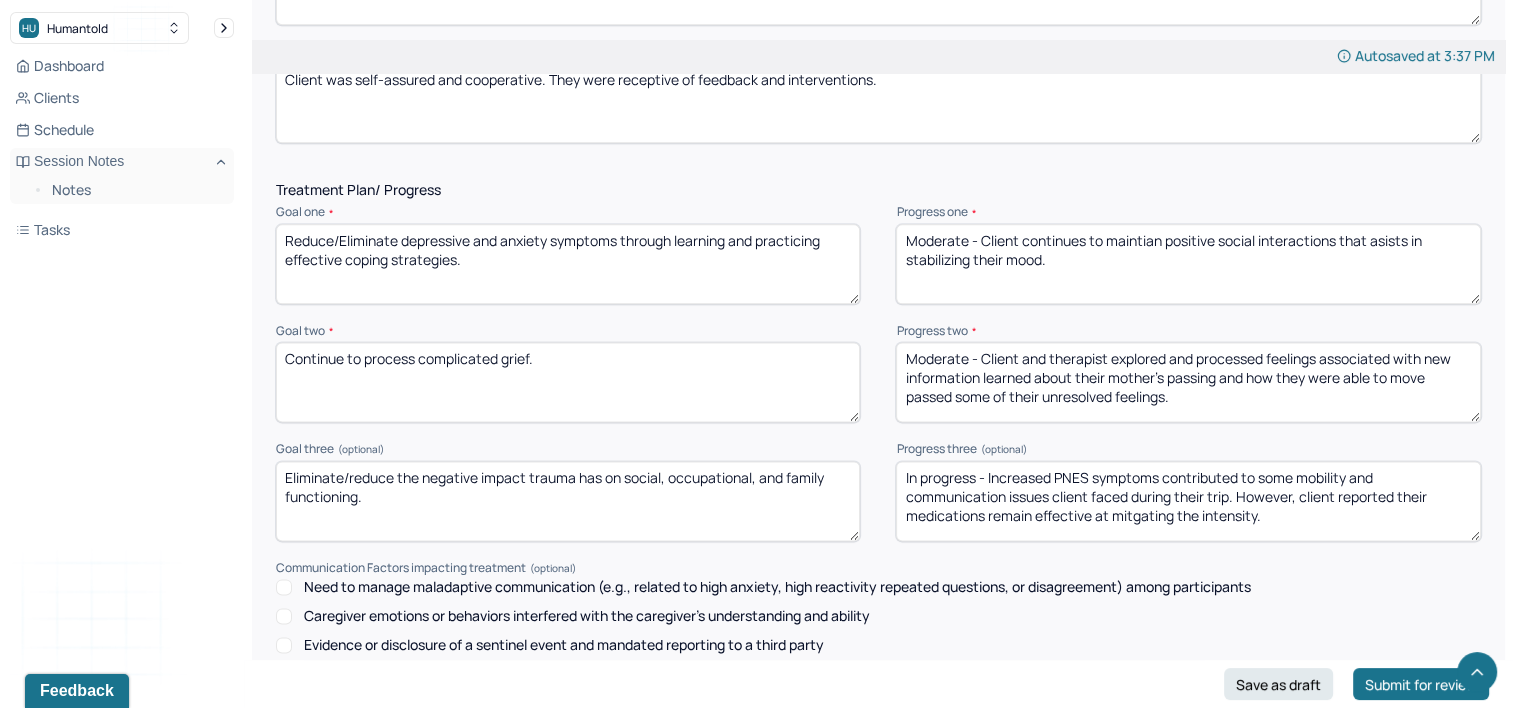 drag, startPoint x: 1232, startPoint y: 421, endPoint x: 1110, endPoint y: 358, distance: 137.30623 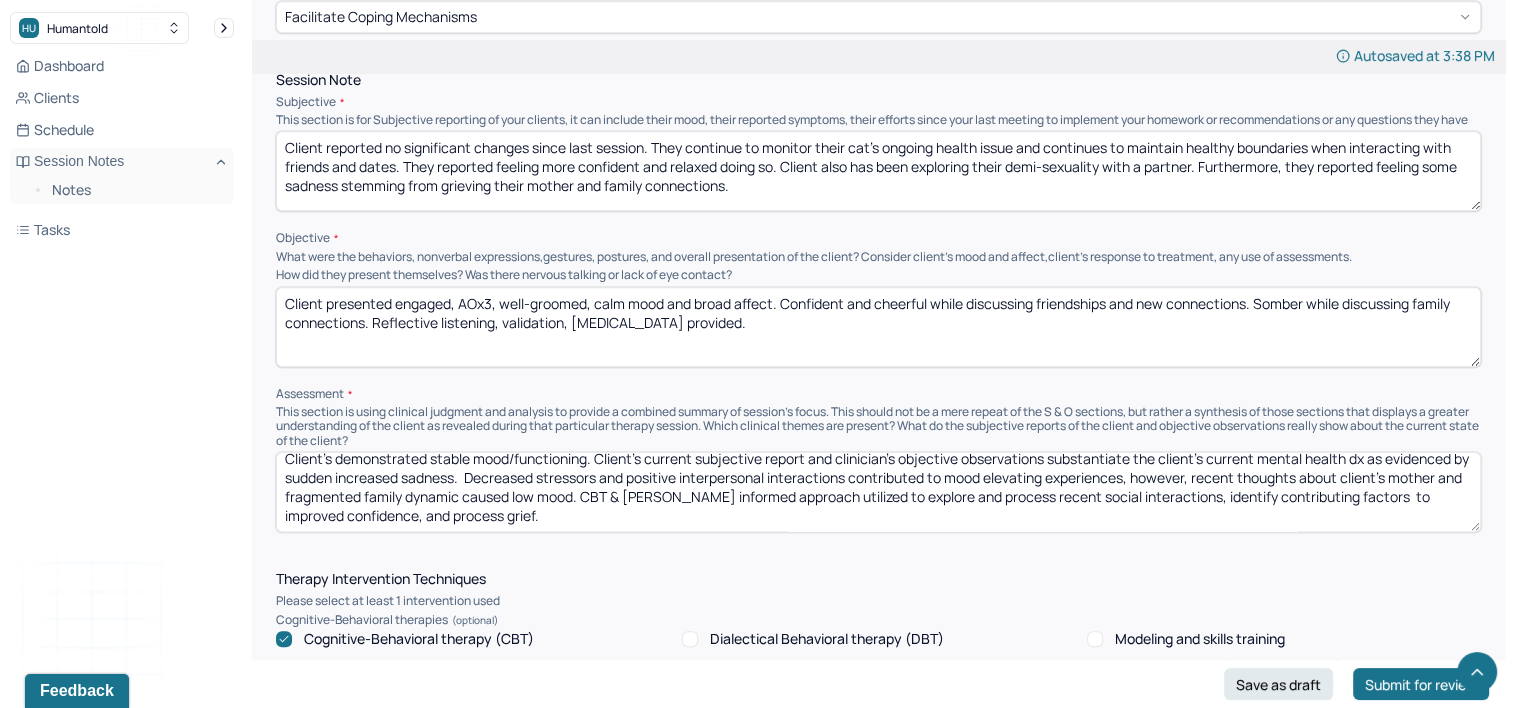 scroll, scrollTop: 1300, scrollLeft: 0, axis: vertical 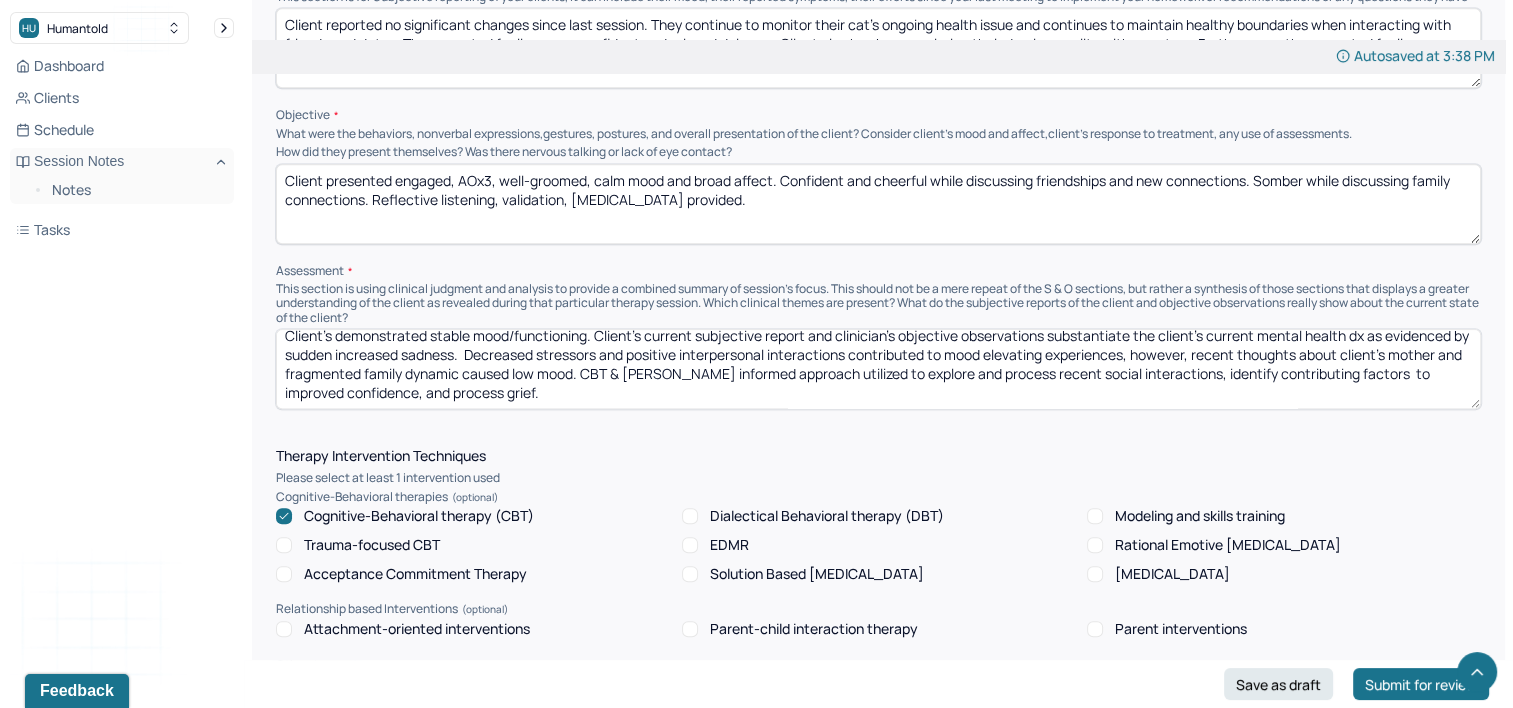 type on "Moderate - Client and therapist further explored triggers to recent thoughts about their mother" 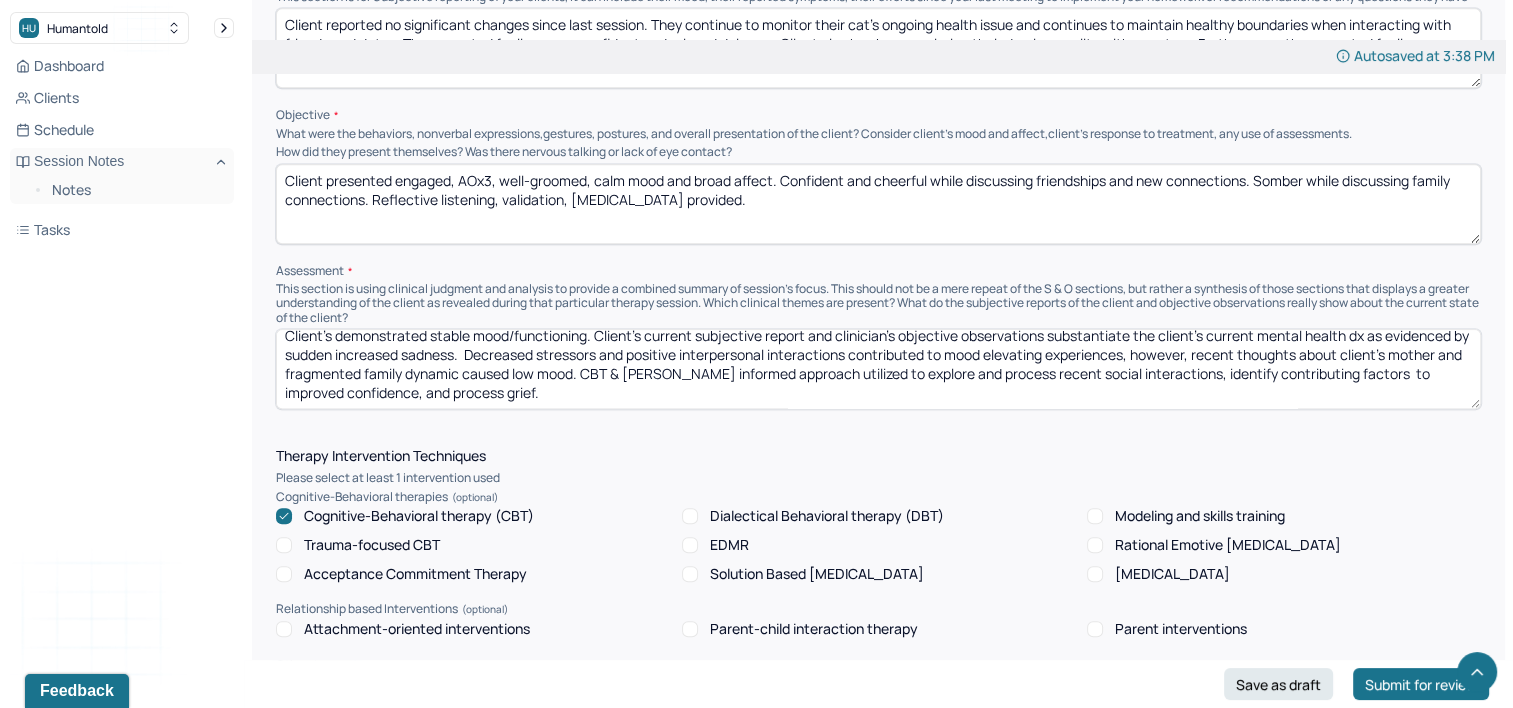 drag, startPoint x: 508, startPoint y: 408, endPoint x: 533, endPoint y: 407, distance: 25.019993 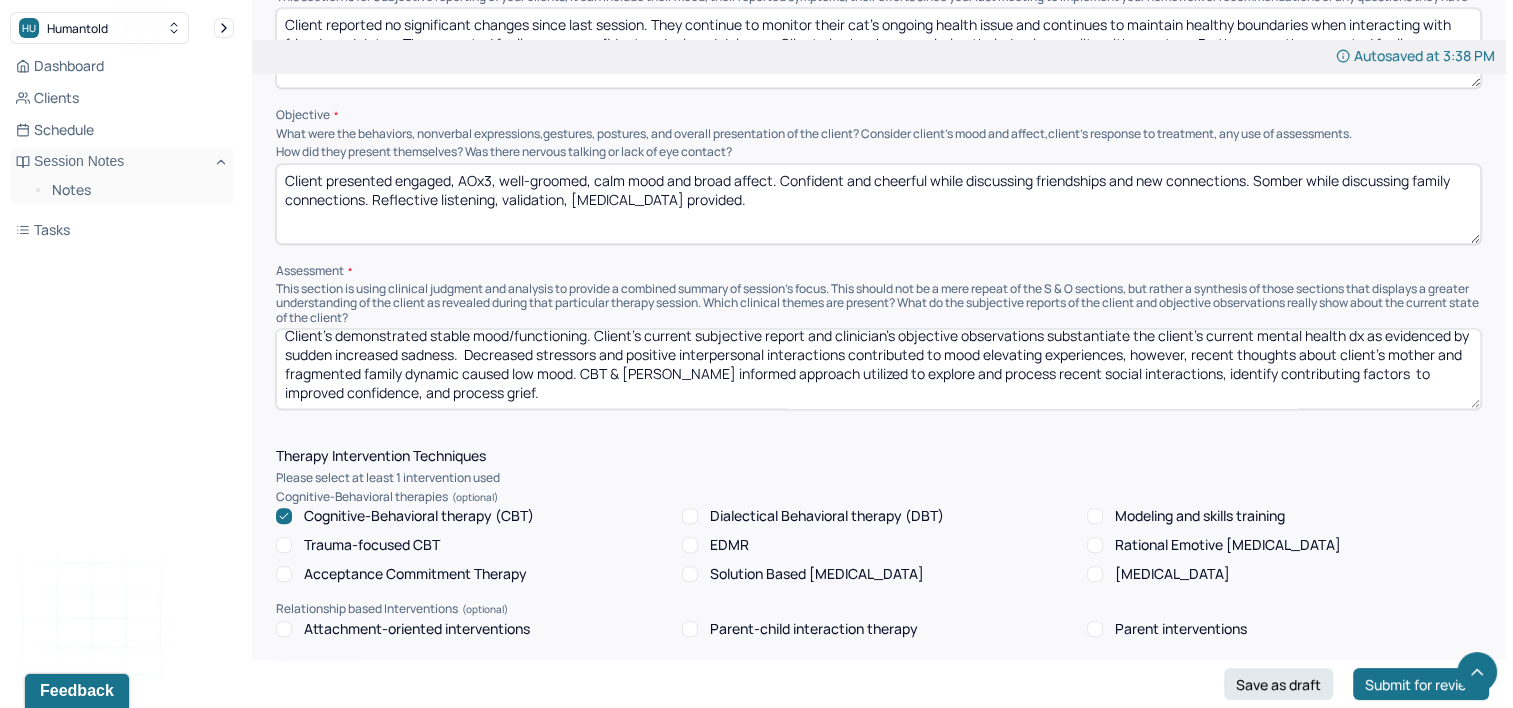 click on "Client's demonstrated stable mood/functioning. Client's current subjective report and clinician's objective observations substantiate the client's current mental health dx as evidenced by sudden increased sadness.  Decreased stressors and positive interpersonal interactions contributed to mood elevating experiences, however, recent thoughts about client's mother and fragmented family dynamic caused low mood. CBT & [PERSON_NAME] informed approach utilized to explore and process recent social interactions, identify contributing factors  to improved confidence, and process grief." at bounding box center (878, 369) 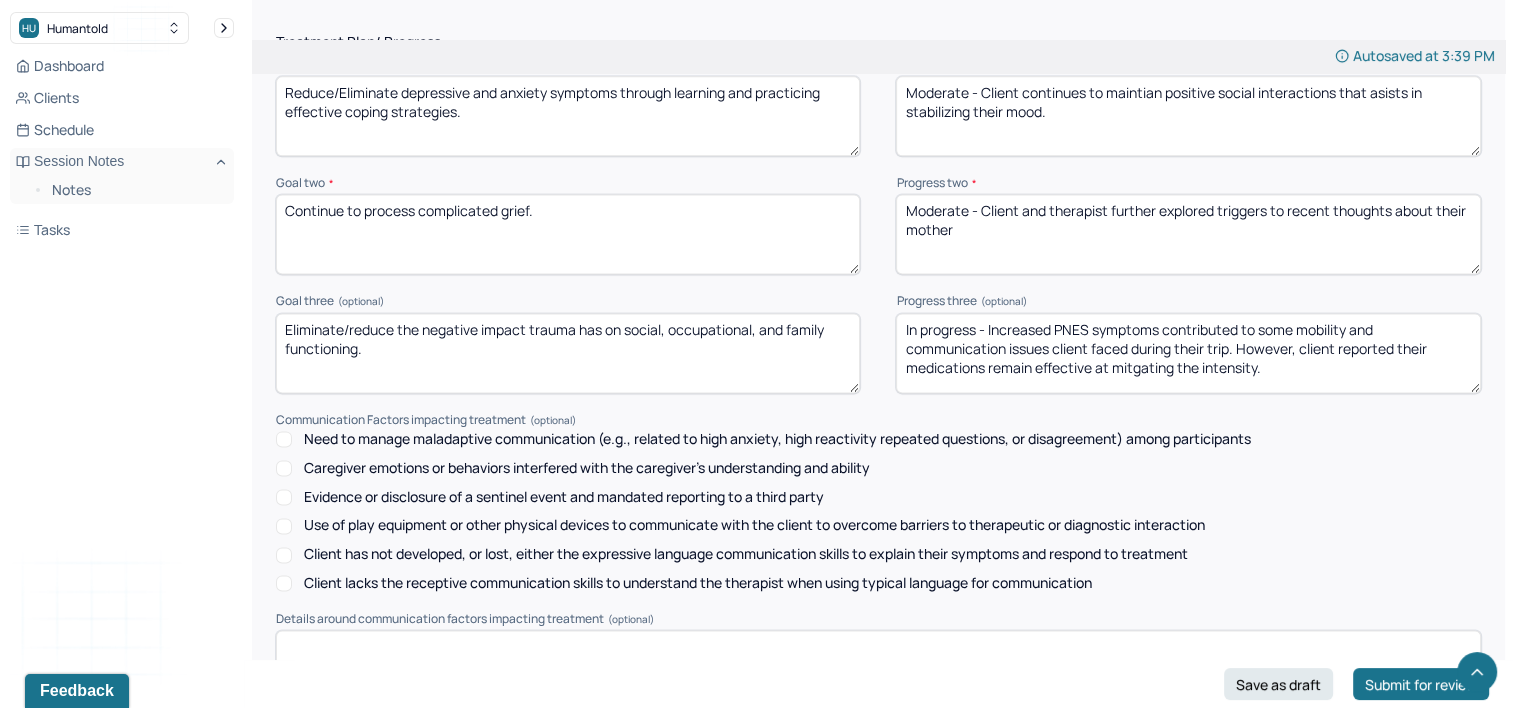 scroll, scrollTop: 2600, scrollLeft: 0, axis: vertical 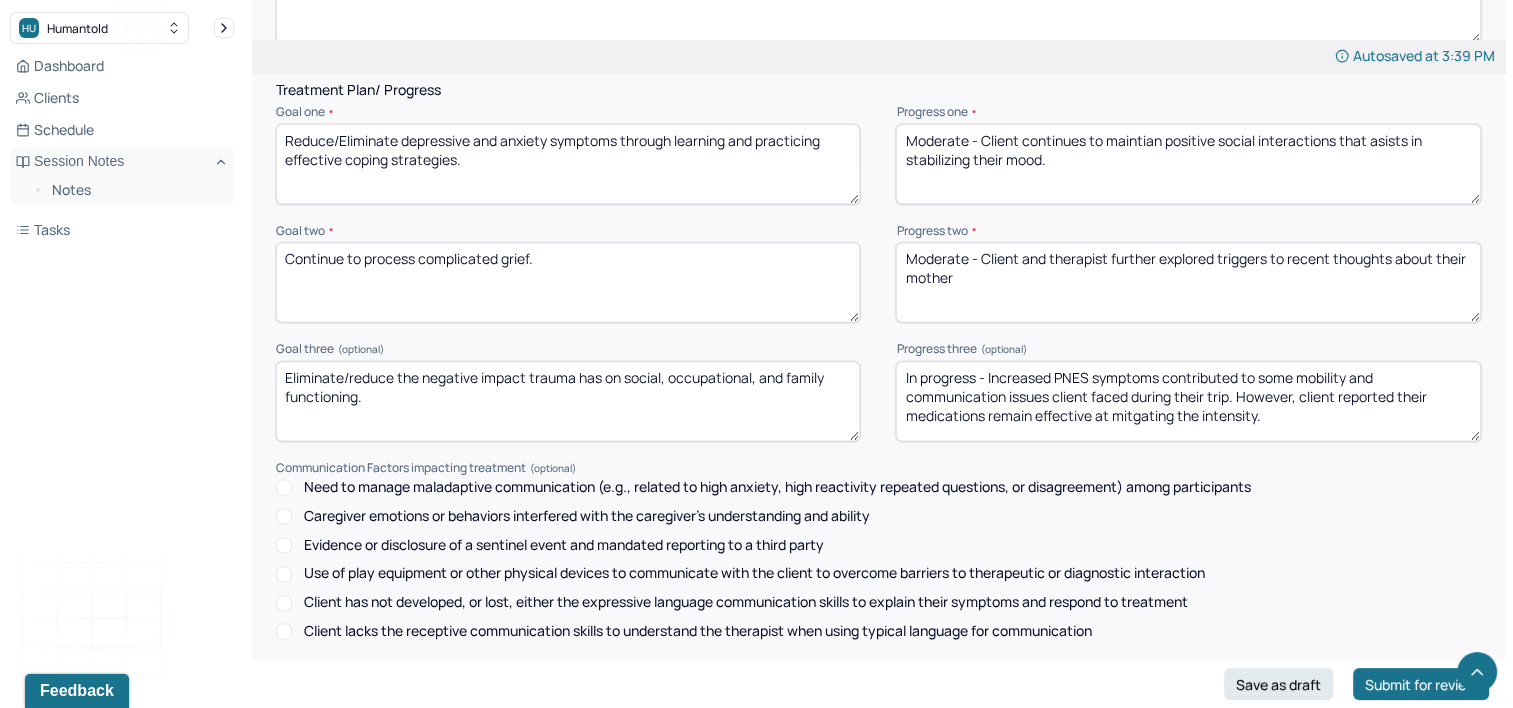 type on "Client's demonstrated stable mood/functioning. Client's current subjective report and clinician's objective observations substantiate the client's current mental health dx as evidenced by sudden increased sadness.  Decreased stressors and positive interpersonal interactions contributed to mood elevating experiences, however, recent thoughts about client's mother and fragmented family dynamic caused low mood. CBT & [PERSON_NAME] informed approach utilized to explore and process recent social interactions, identify contributing factors  to improved confidence, and process grief associated with not being able to share their success with family." 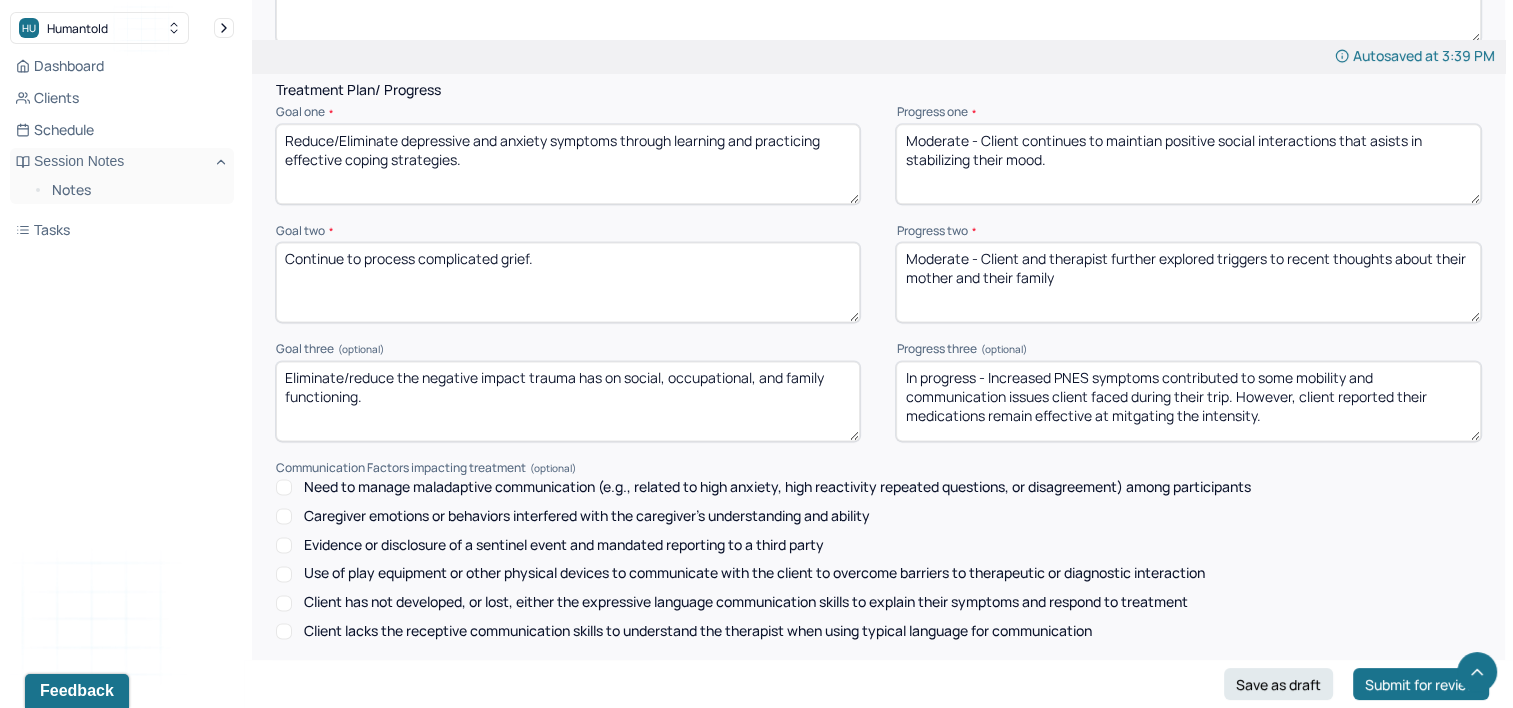 drag, startPoint x: 984, startPoint y: 292, endPoint x: 951, endPoint y: 298, distance: 33.54102 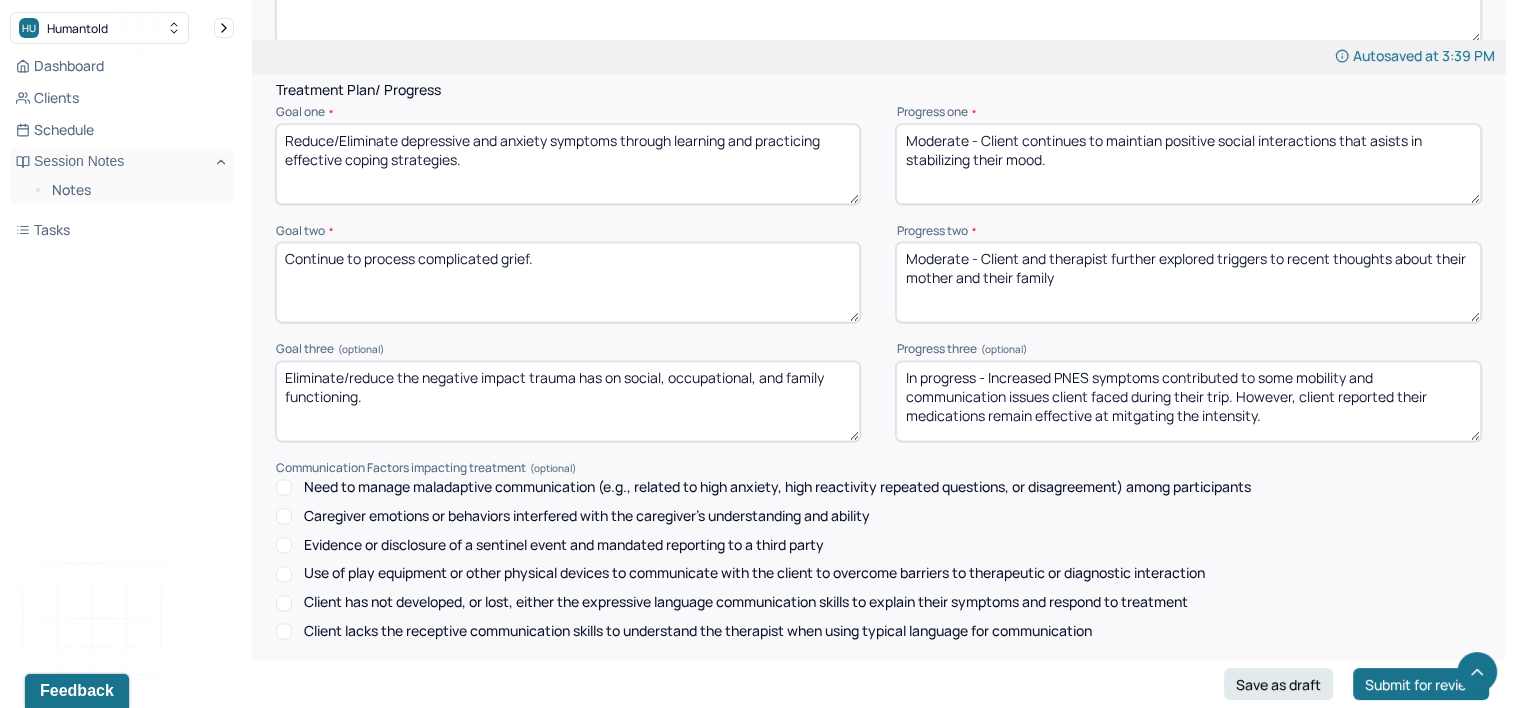 click on "Moderate - Client and therapist further explored triggers to recent thoughts about their mother and their family" at bounding box center [1188, 282] 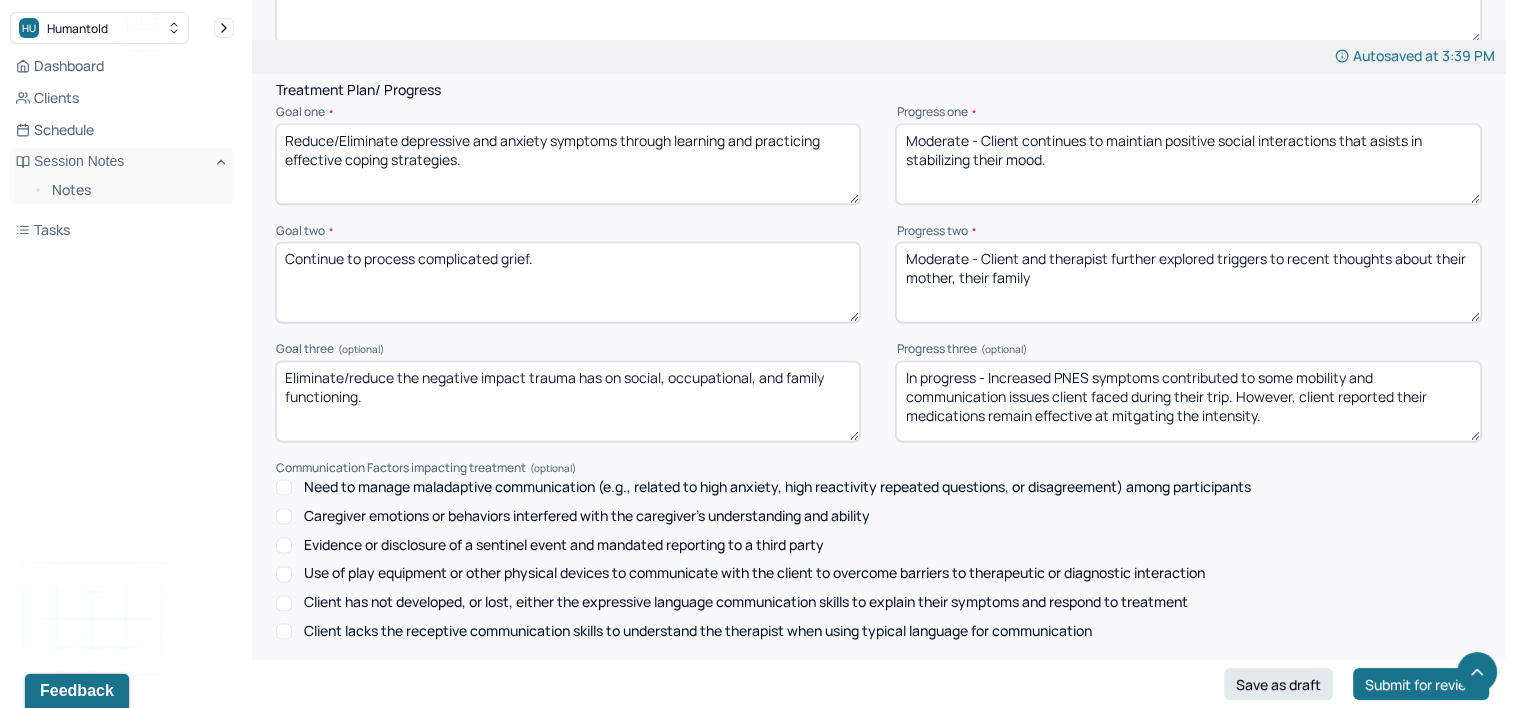 click on "Moderate - Client and therapist further explored triggers to recent thoughts about their mother and their family" at bounding box center (1188, 282) 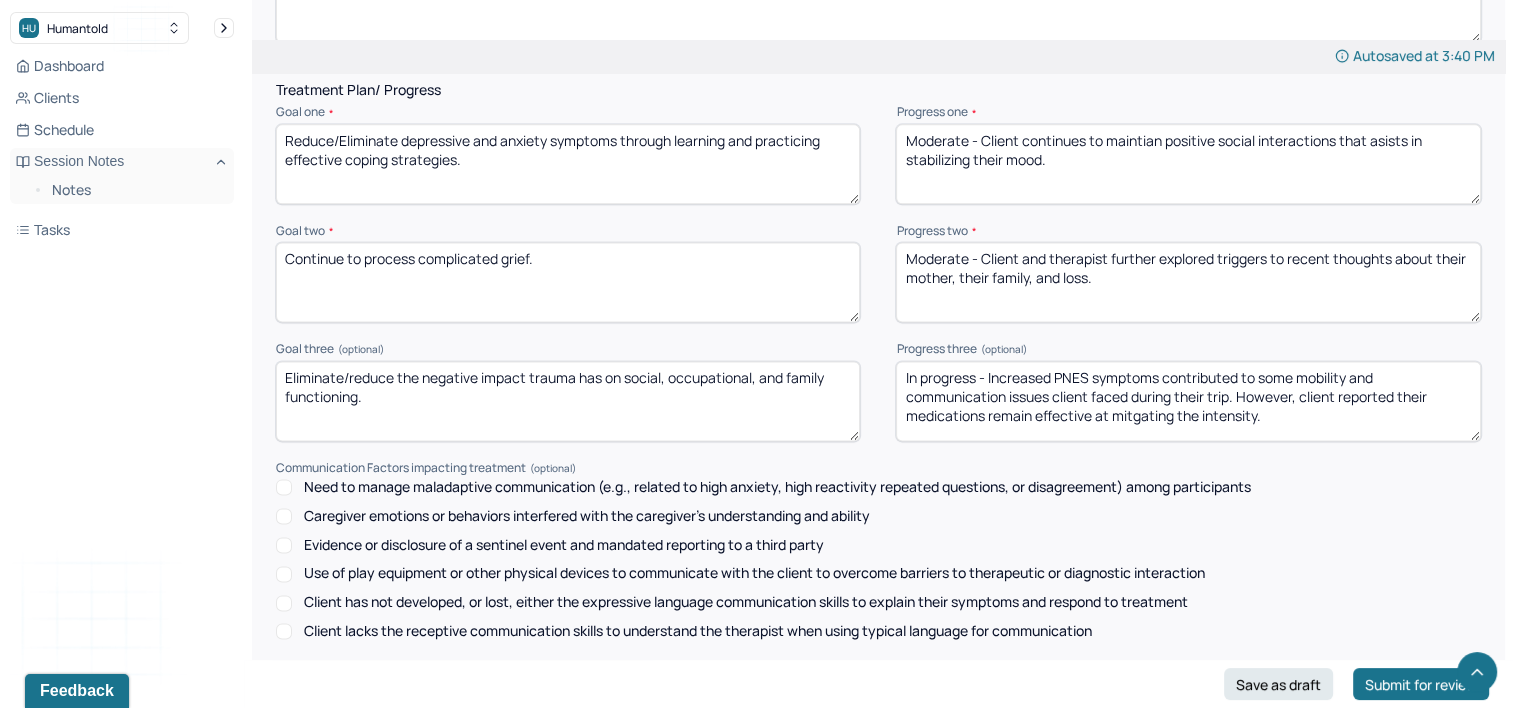 type on "Moderate - Client and therapist further explored triggers to recent thoughts about their mother, their family, and loss." 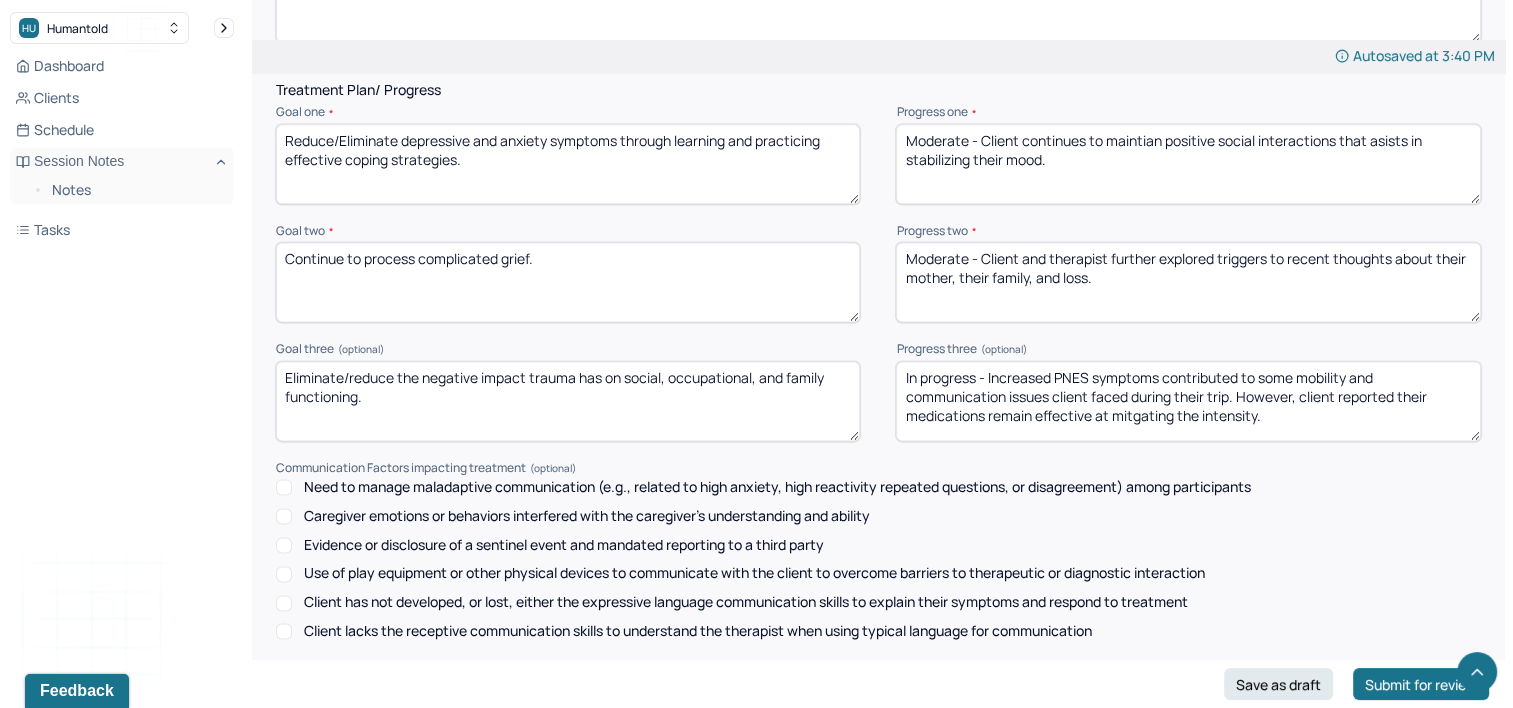 drag, startPoint x: 1269, startPoint y: 447, endPoint x: 985, endPoint y: 392, distance: 289.27667 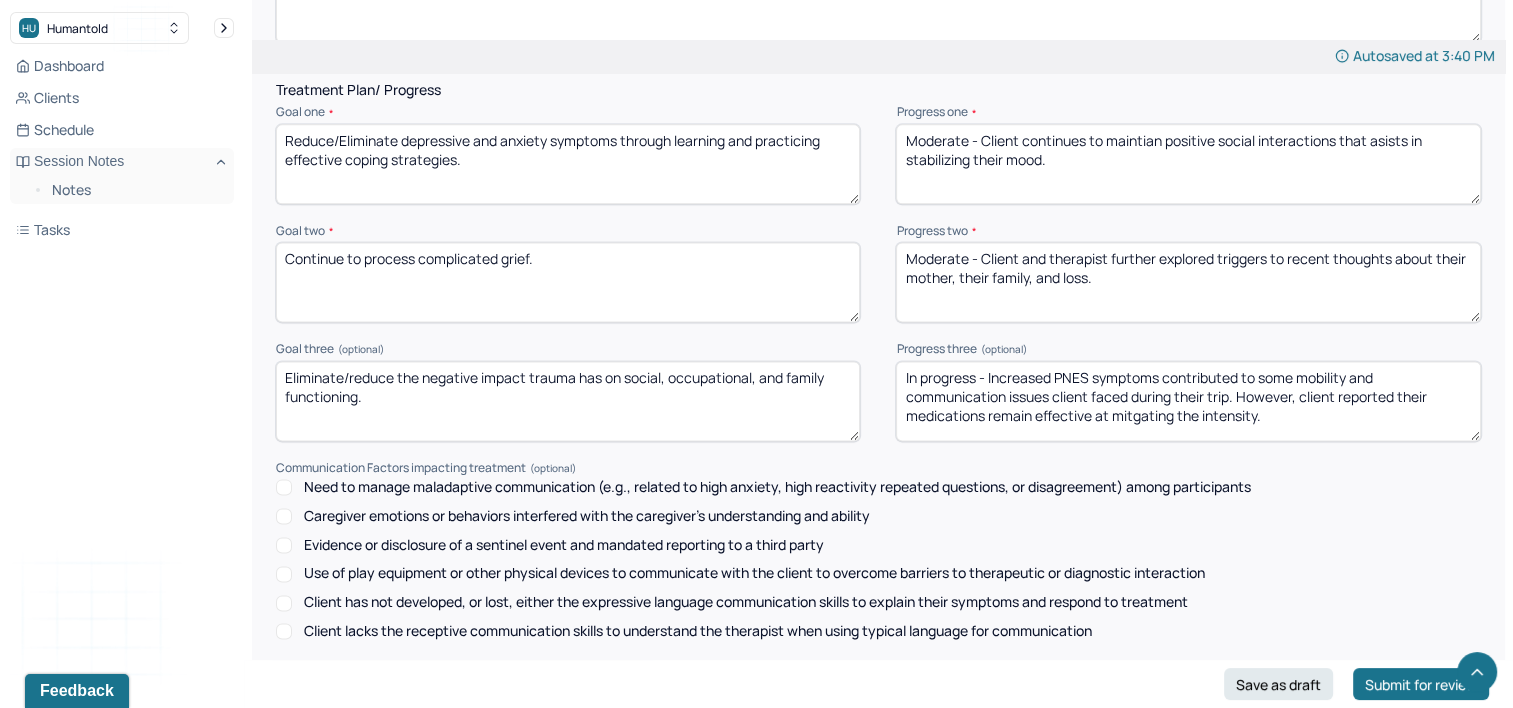 click on "In progress - Increased PNES symptoms contributed to some mobility and communication issues client faced during their trip. However, client reported their medications remain effective at mitgating the intensity." at bounding box center [1188, 401] 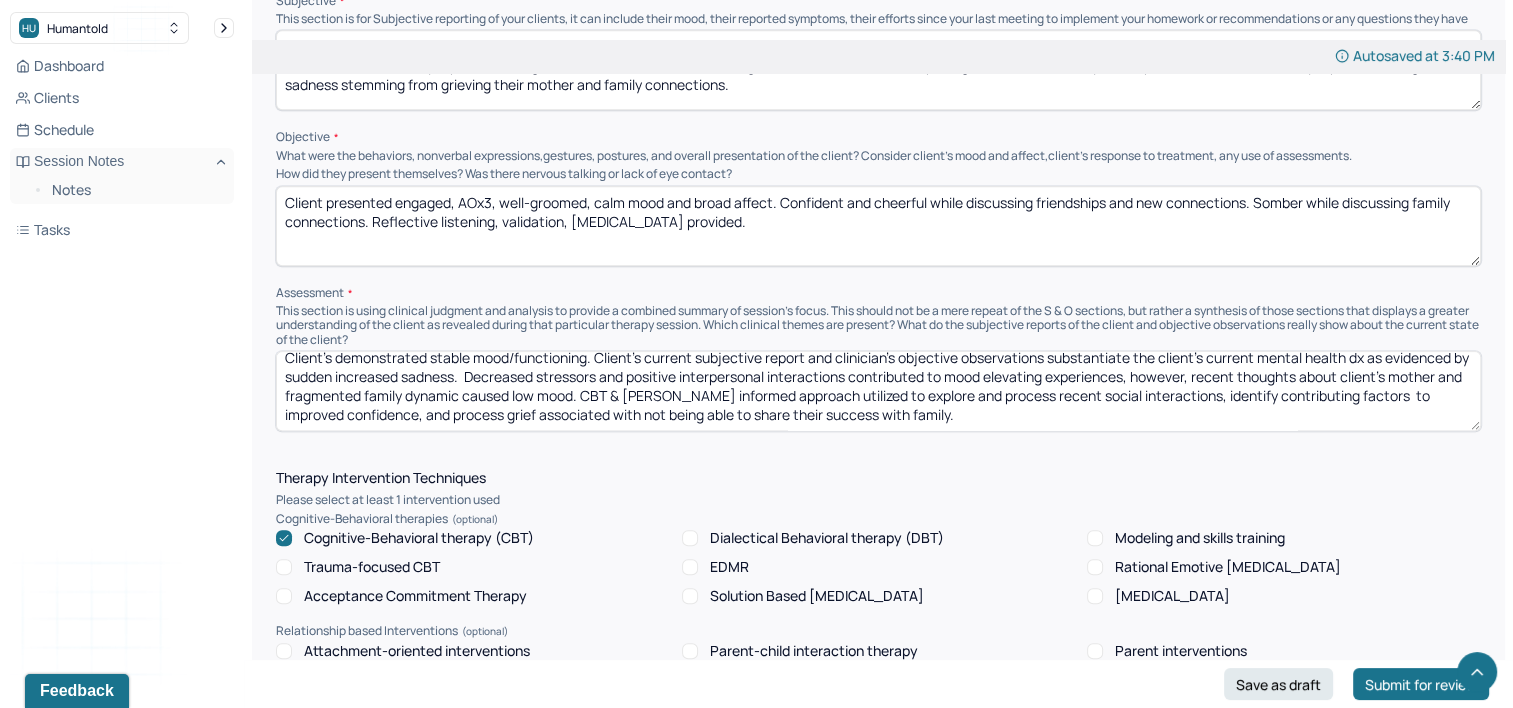 scroll, scrollTop: 978, scrollLeft: 0, axis: vertical 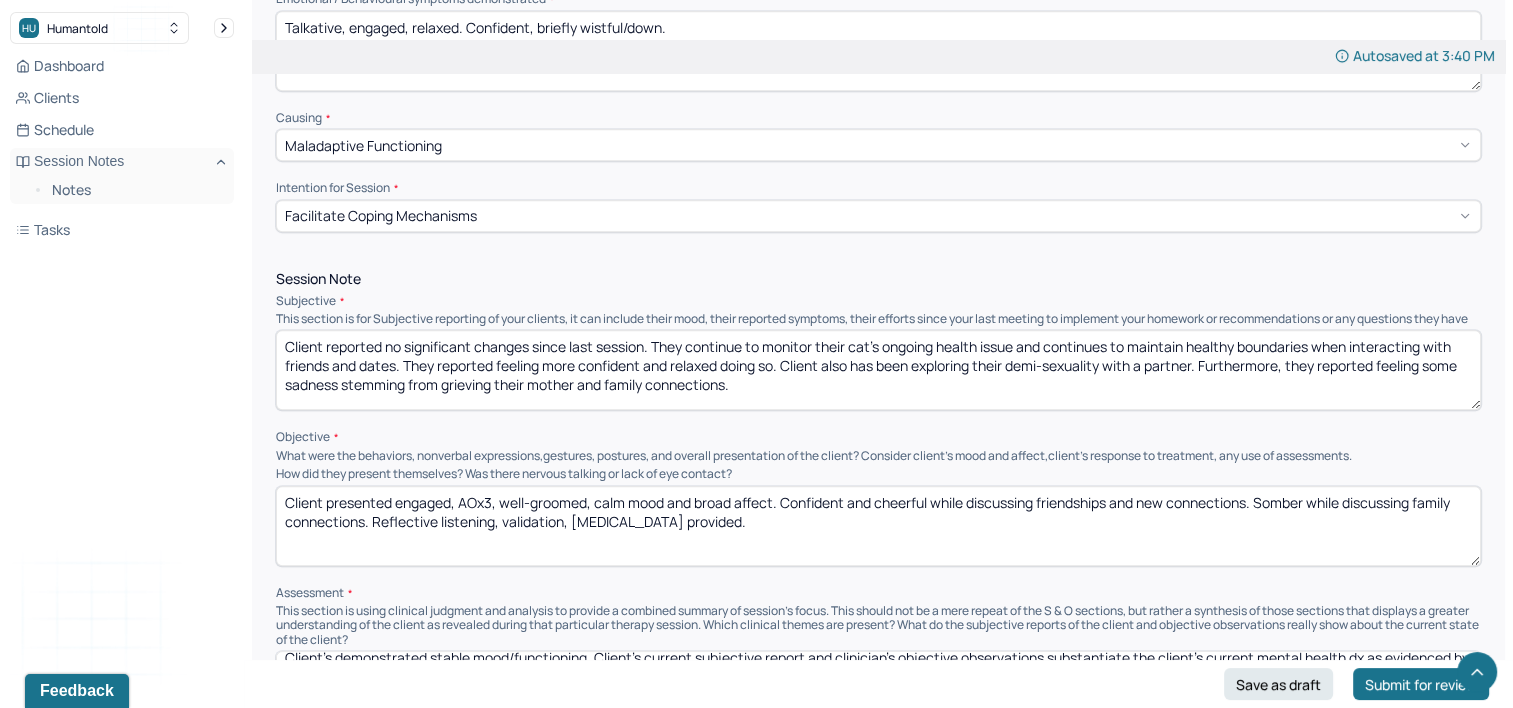 type on "In progress - Client continues to monitor PNES symptoms that has been impacted by the summer weather." 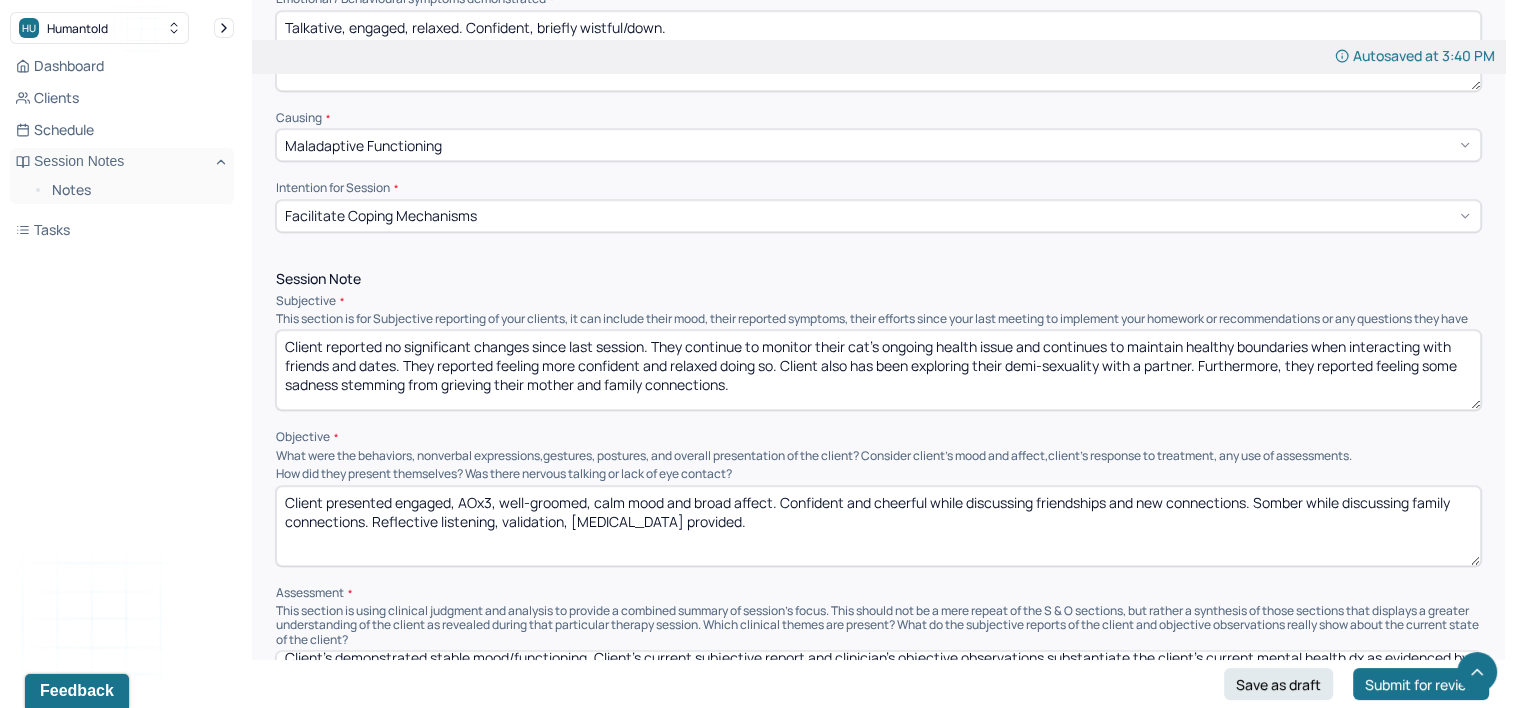 drag, startPoint x: 1112, startPoint y: 360, endPoint x: 728, endPoint y: 349, distance: 384.15753 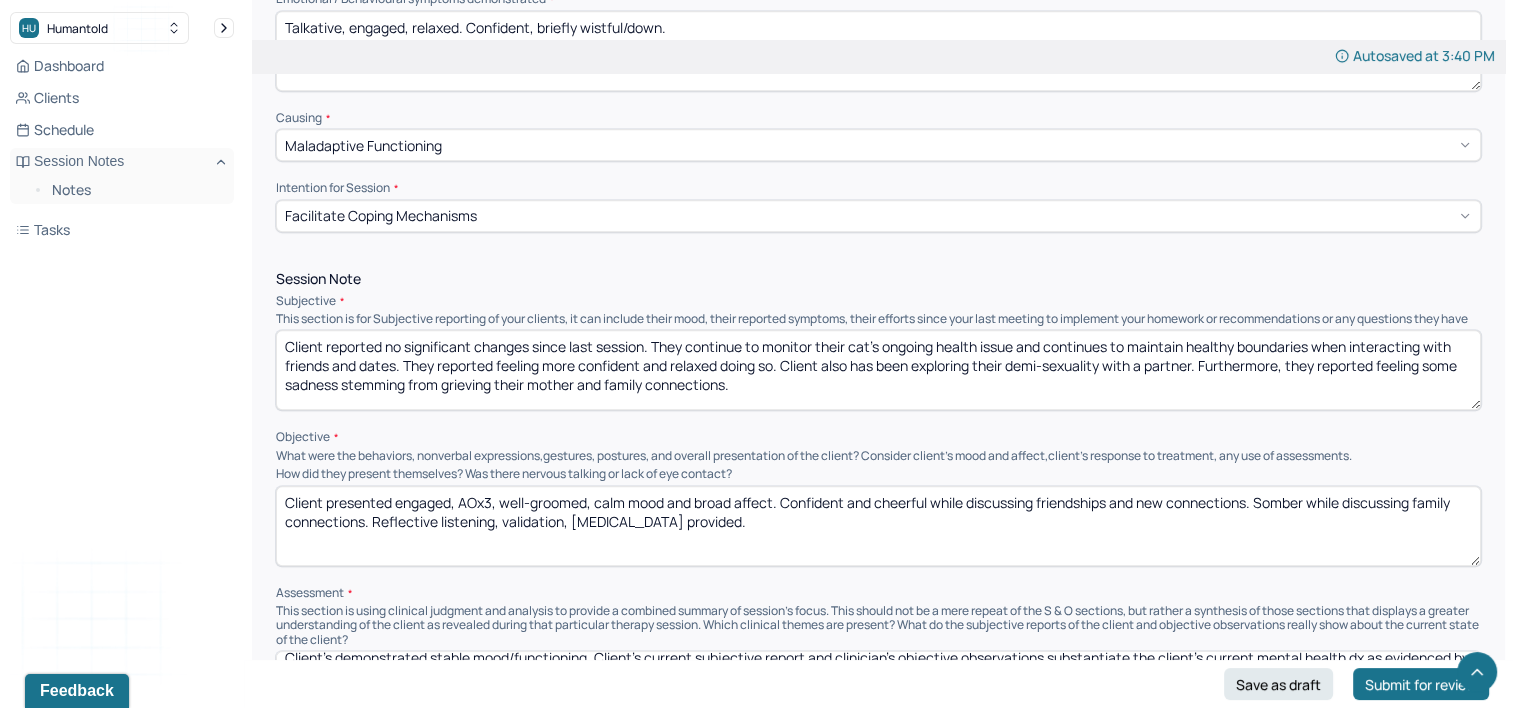 click on "Client reported no significant changes since last session. They continue to monitor their cat's ongoing health issue and continues to maintain healthy boundaries when interacting with friends and dates. They reported feeling more confident and relaxed doing so. Client also has been exploring their demi-sexuality with a partner. Furthermore, they reported feeling some sadness stemming from grieving their mother and family connections." at bounding box center [878, 370] 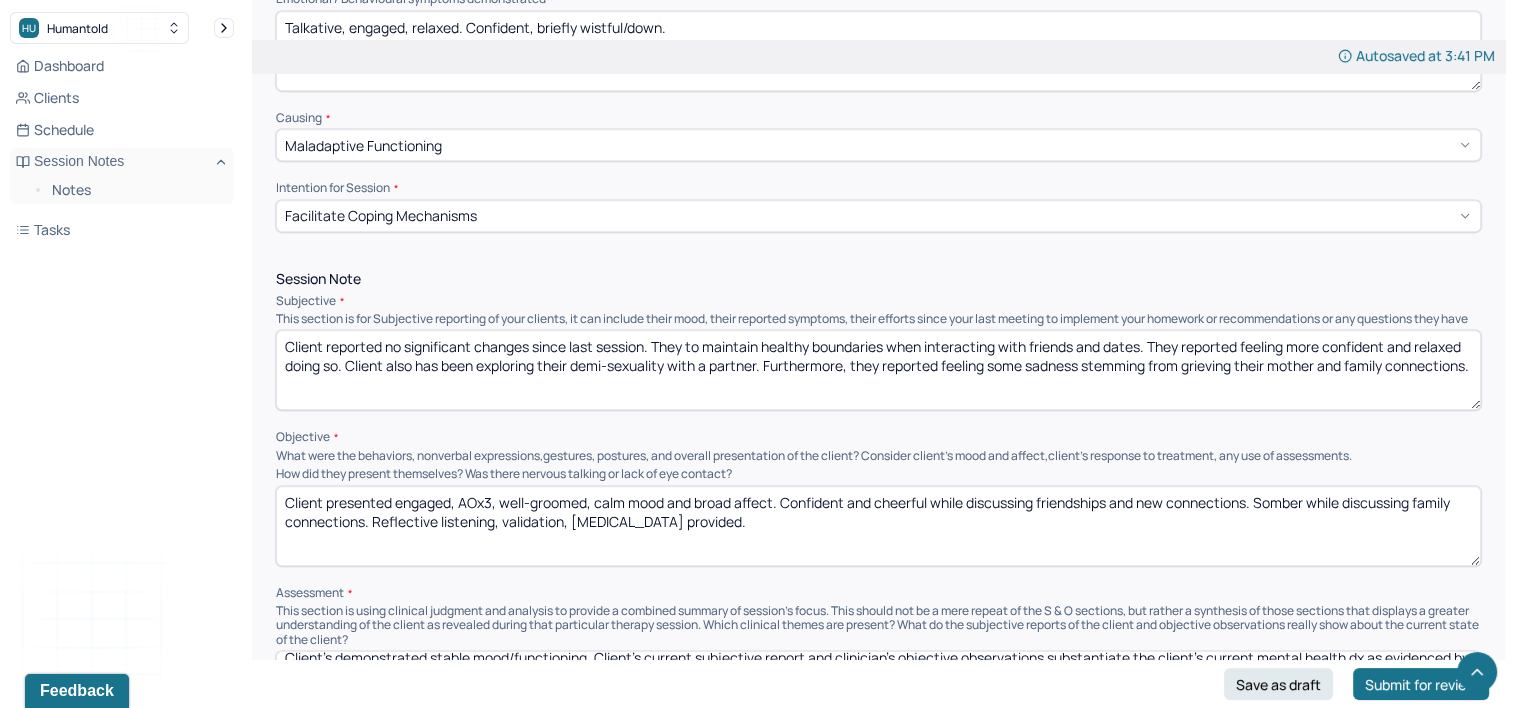 click on "Client reported no significant changes since last session. They to maintain healthy boundaries when interacting with friends and dates. They reported feeling more confident and relaxed doing so. Client also has been exploring their demi-sexuality with a partner. Furthermore, they reported feeling some sadness stemming from grieving their mother and family connections." at bounding box center (878, 370) 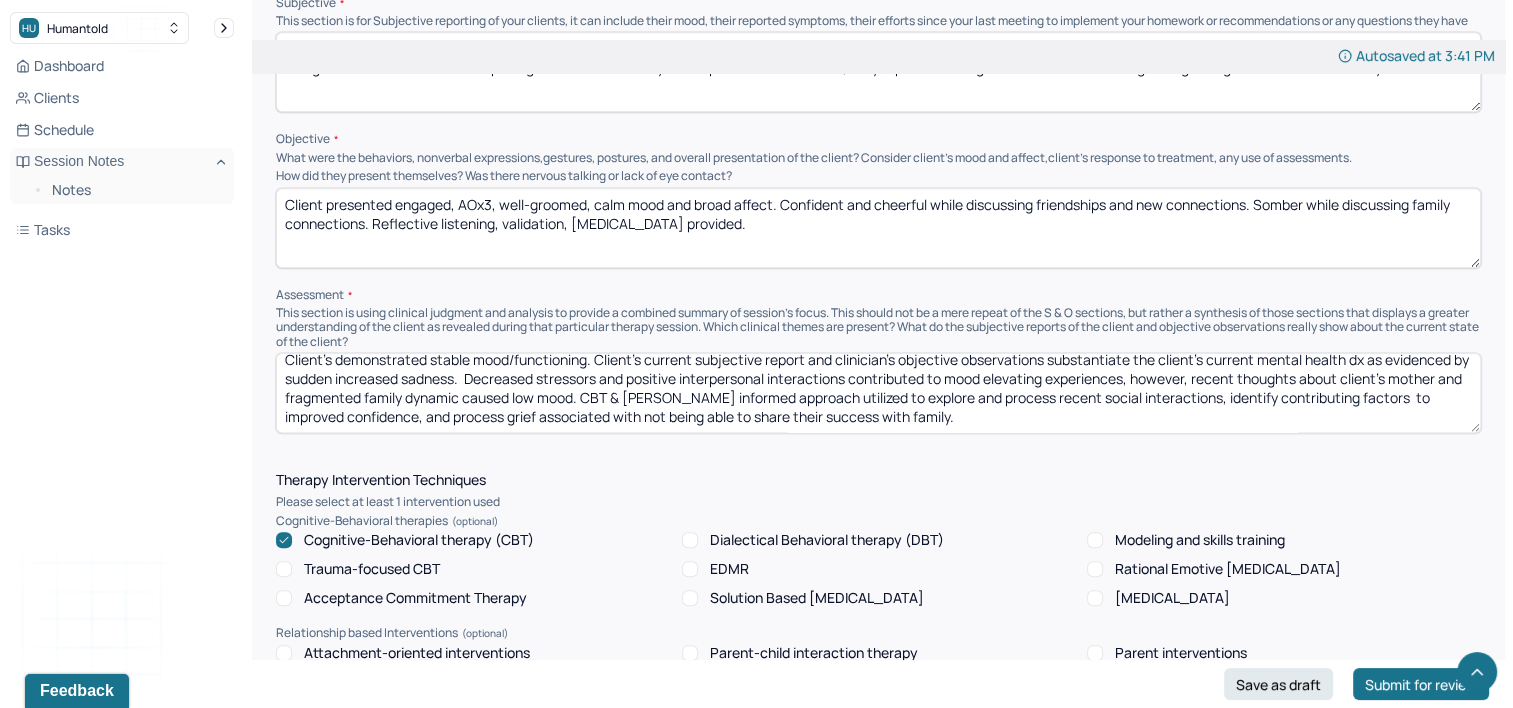 scroll, scrollTop: 1278, scrollLeft: 0, axis: vertical 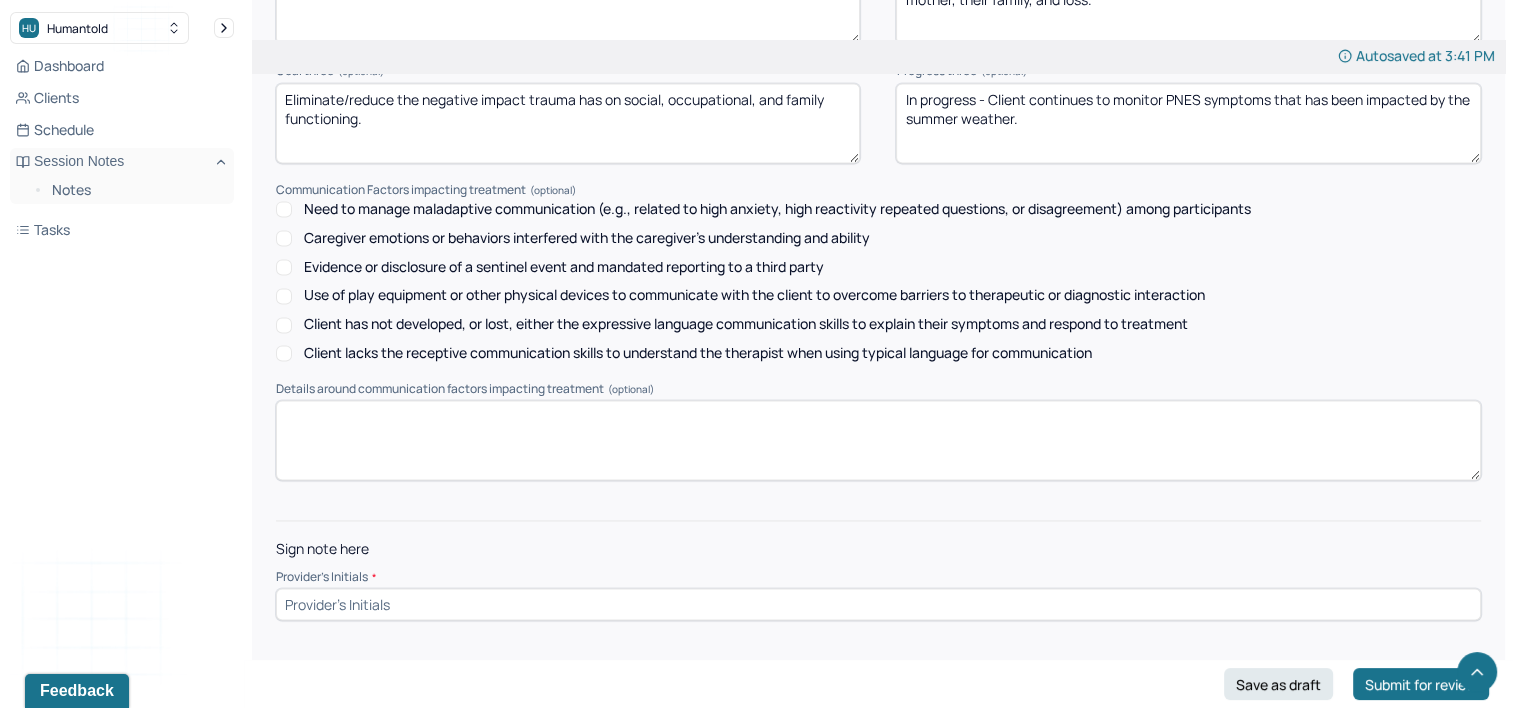 type on "Client reported no significant changes since last session. They to maintain healthy boundaries when interacting with friends and dates. Client reported feeling more confident and relaxed doing so. Client also has been exploring their demi-sexuality with a partner. Furthermore, they reported feeling some sadness stemming from grieving their mother and family connections." 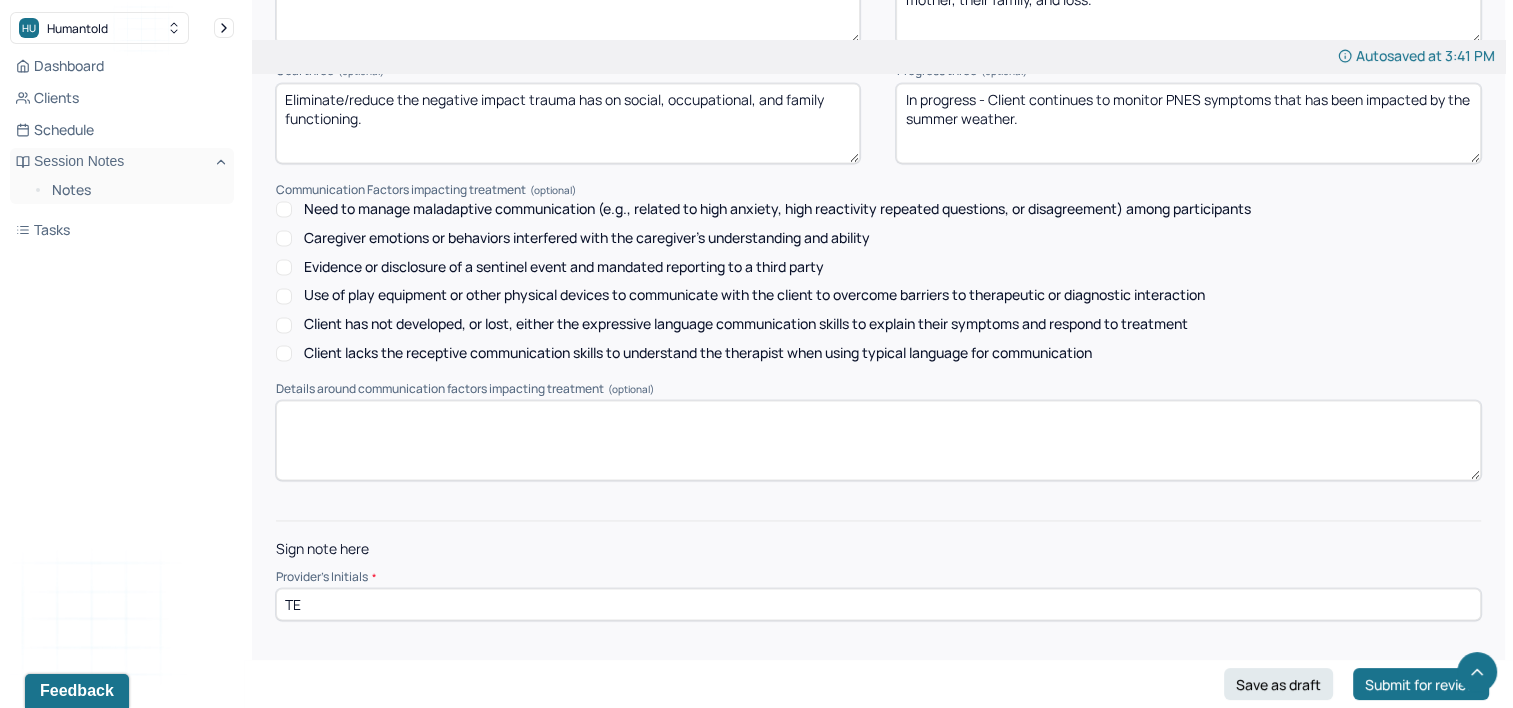 type on "TE" 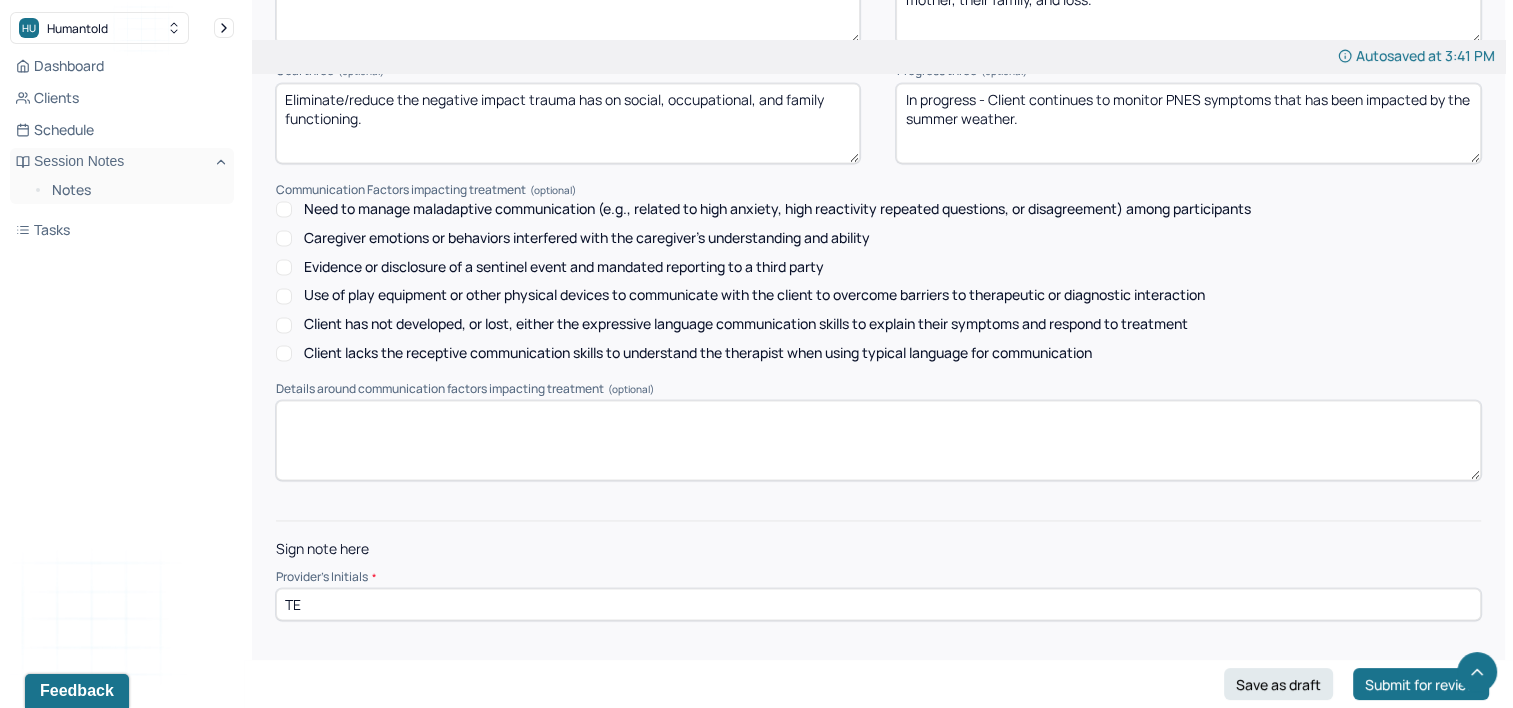 click on "Submit for review" at bounding box center [1421, 684] 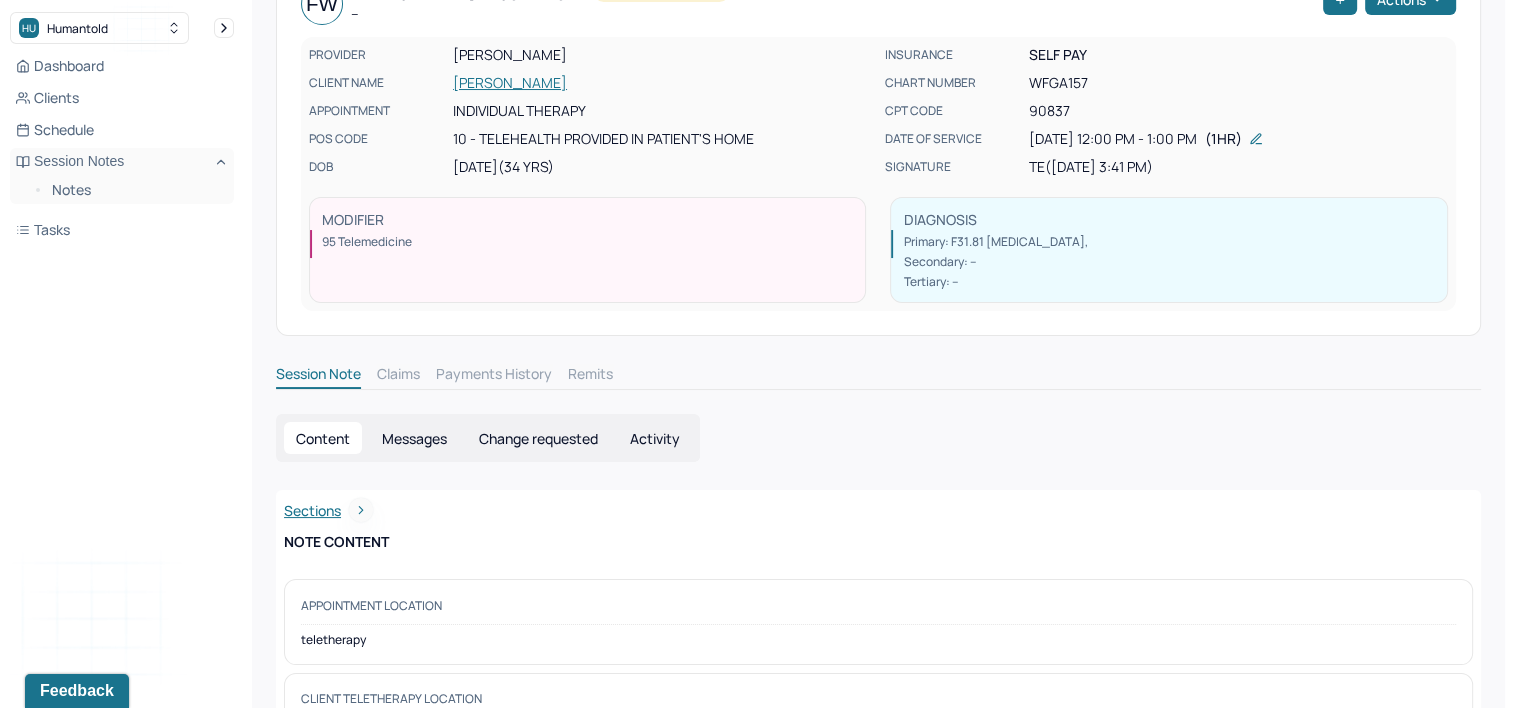 scroll, scrollTop: 0, scrollLeft: 0, axis: both 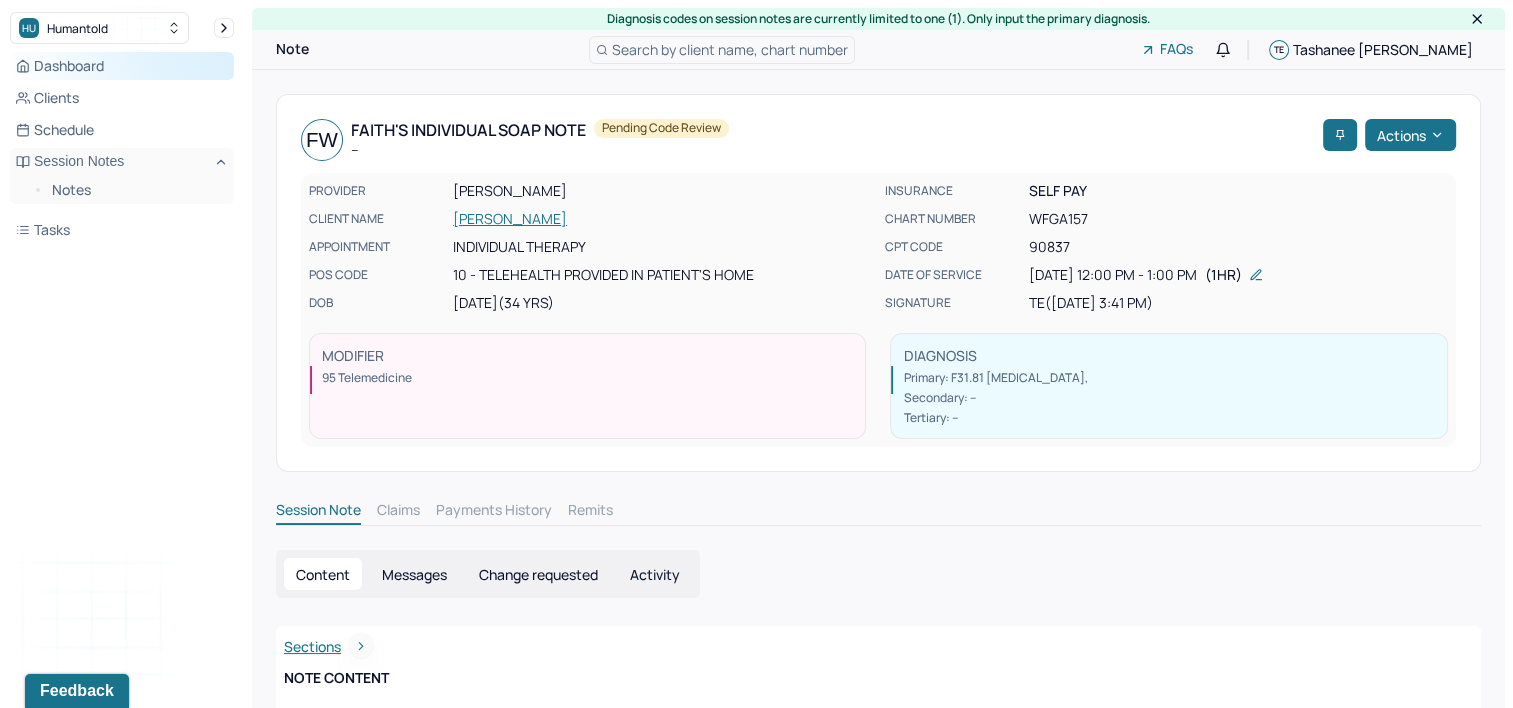 click on "Dashboard" at bounding box center (122, 66) 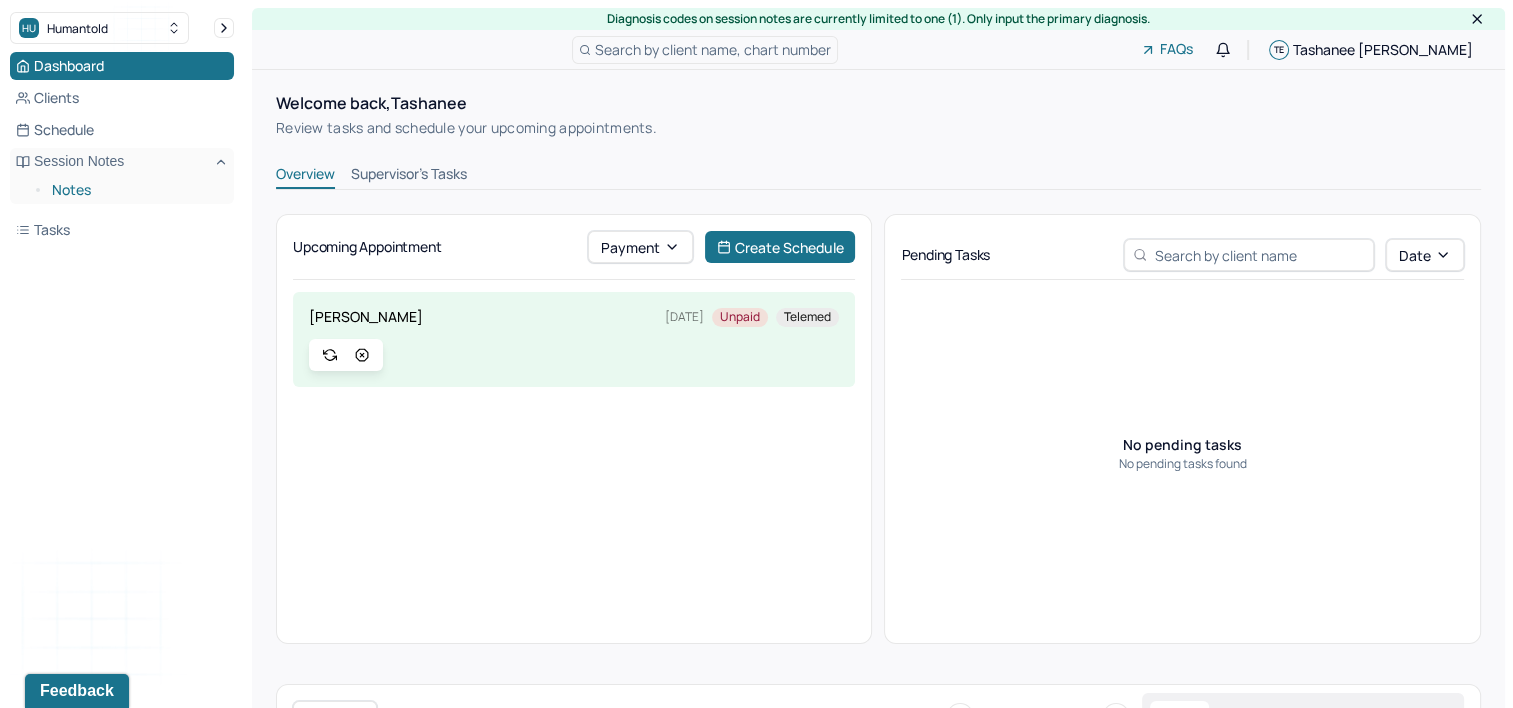 click on "Notes" at bounding box center (135, 190) 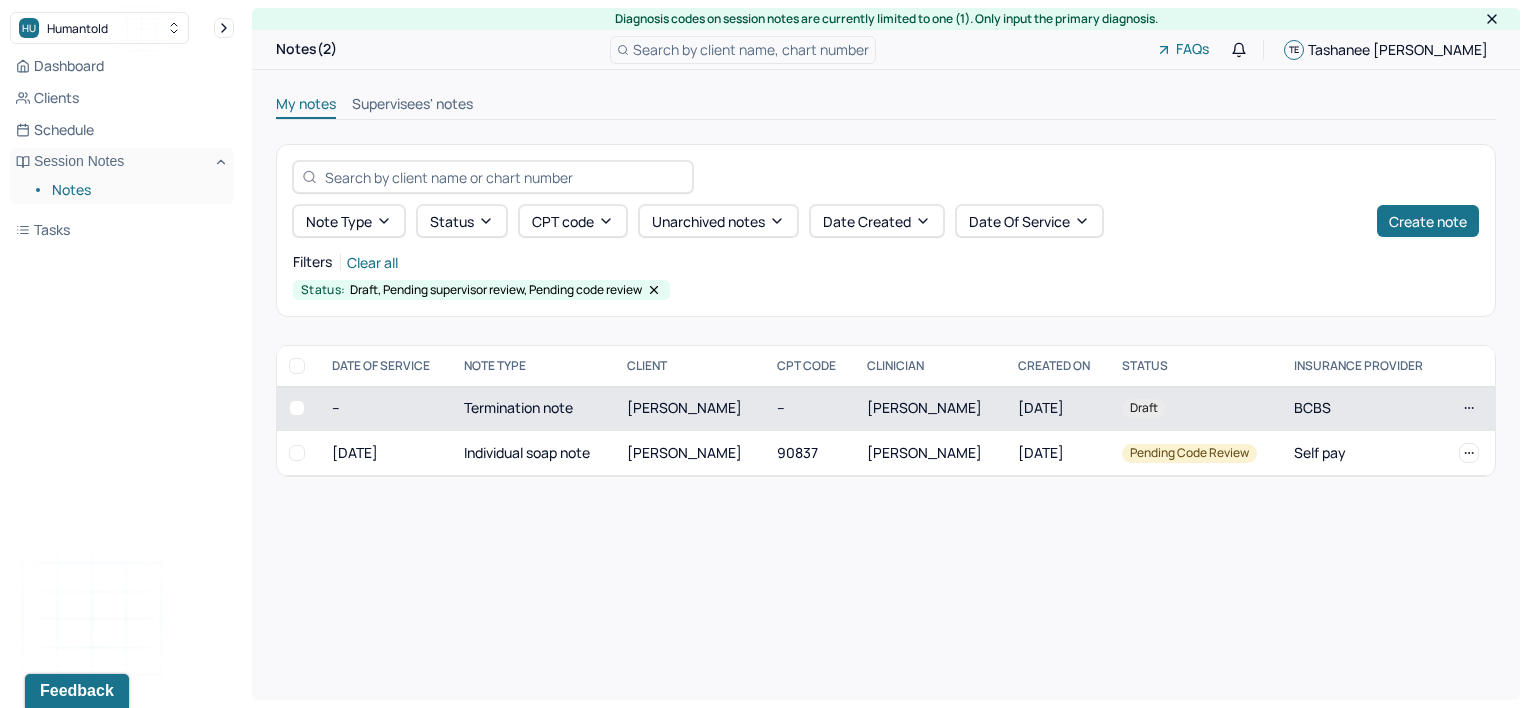 click on "[PERSON_NAME]" at bounding box center [690, 408] 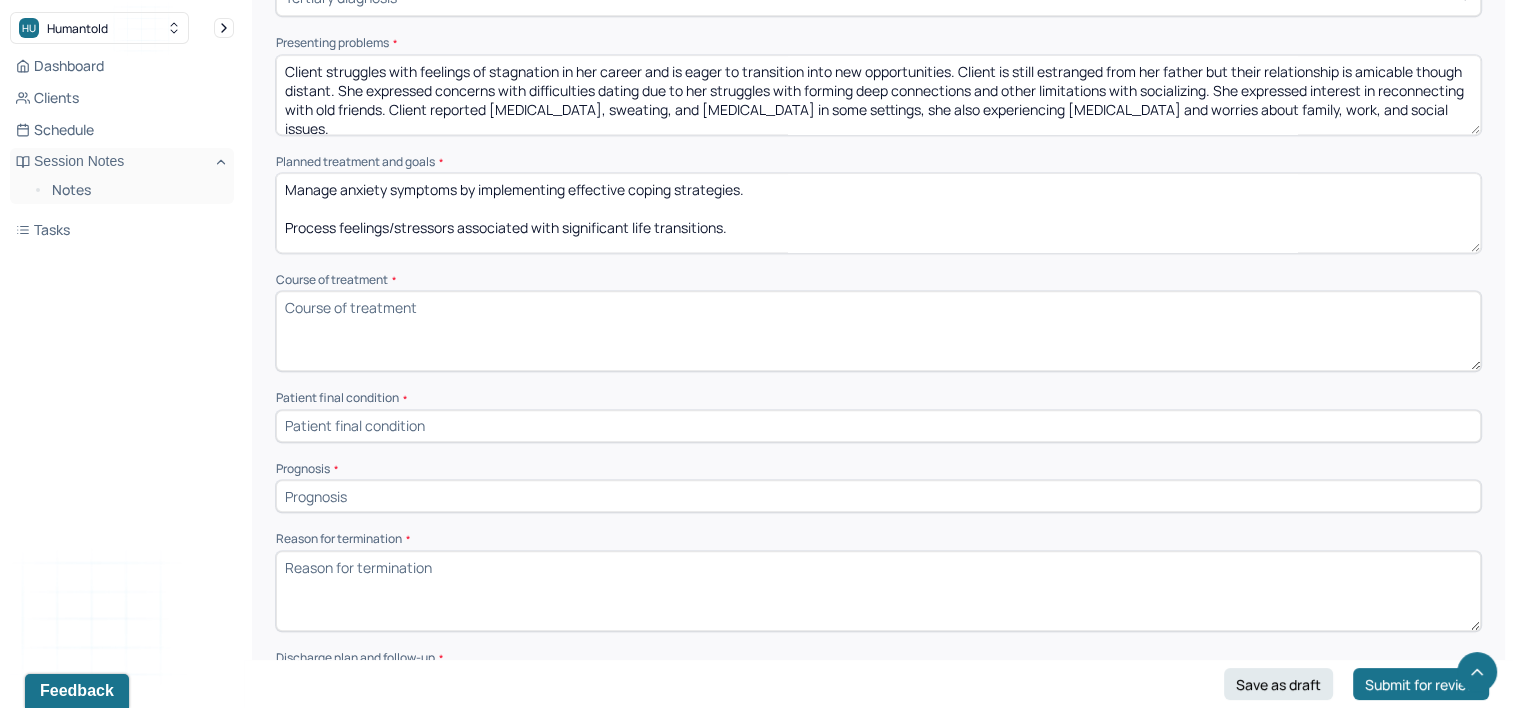 scroll, scrollTop: 1100, scrollLeft: 0, axis: vertical 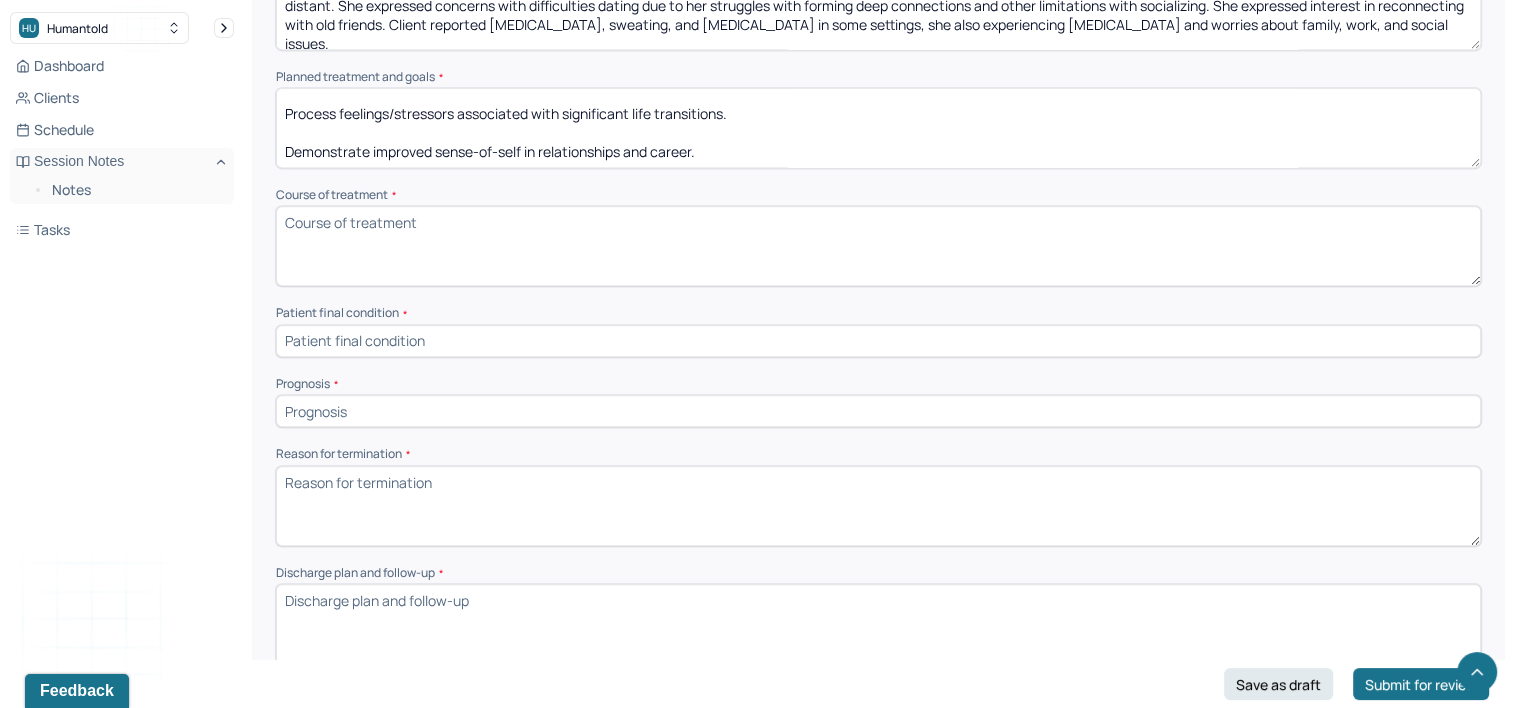 click on "Course of treatment *" at bounding box center [878, 246] 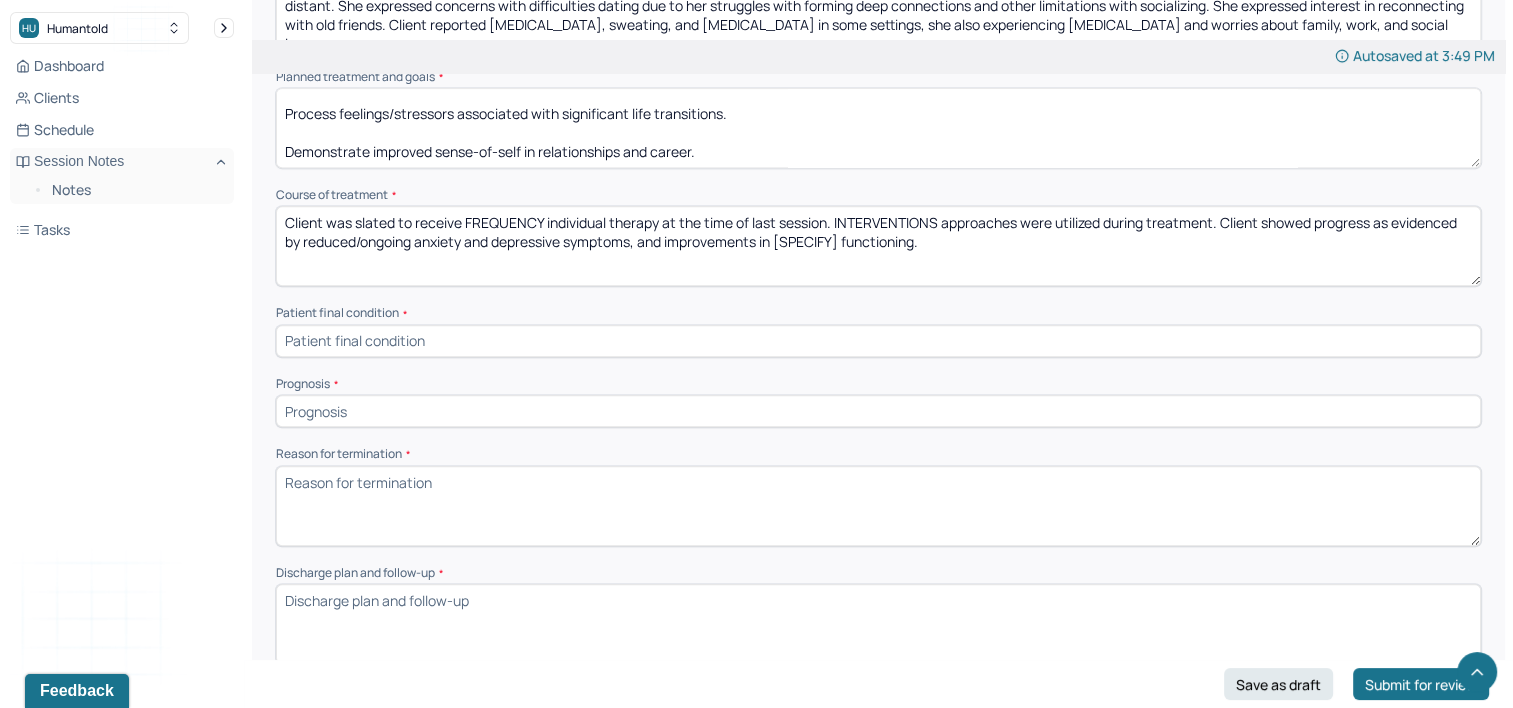 click on "Client was slated to receive FREQUENCY individual therapy at the time of last session. INTERVENTIONS approaches were utilized during treatment. Client showed progress as evidenced by reduced/ongoing anxiety and depressive symptoms, and improvements in [SPECIFY] functioning." at bounding box center (878, 246) 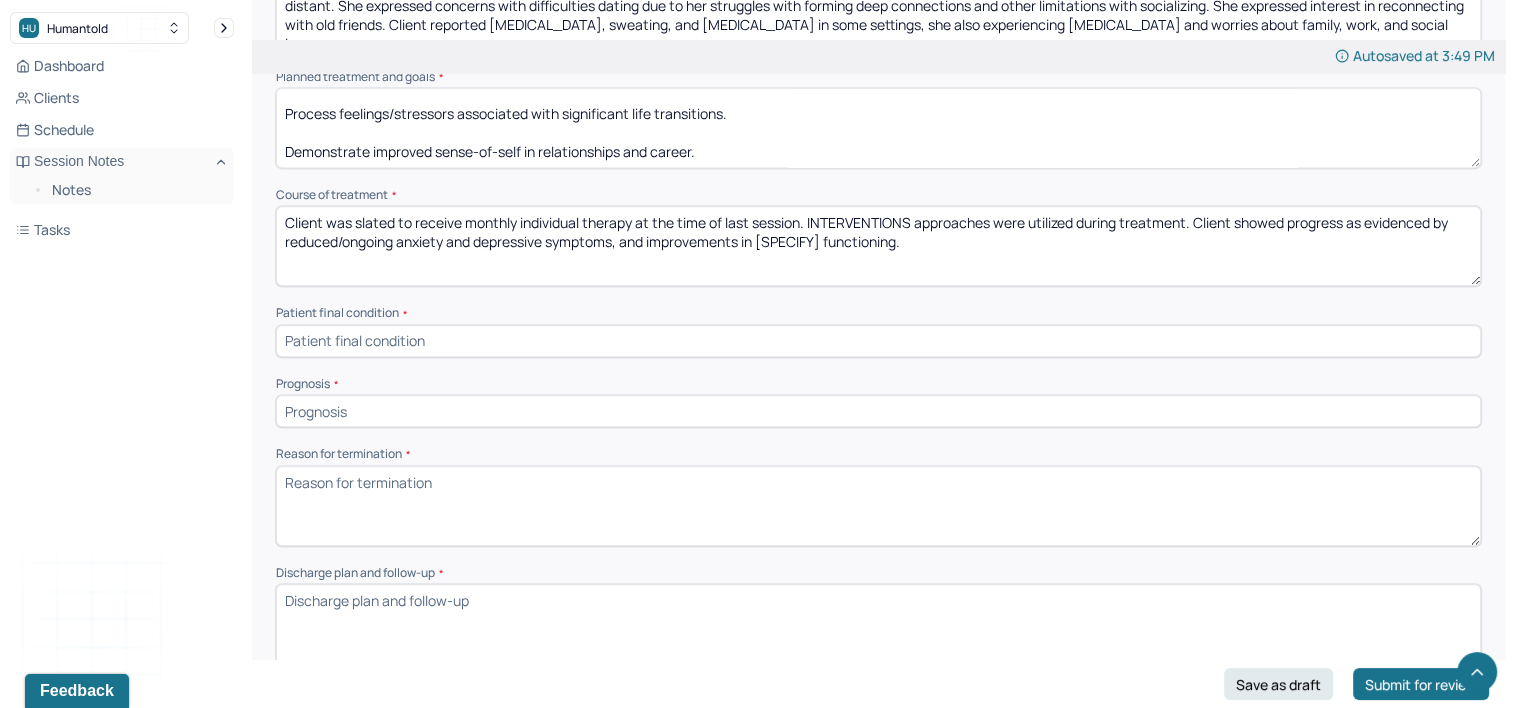 click on "Client was slated to receive monthly individual therapy at the time of last session. INTERVENTIONS approaches were utilized during treatment. Client showed progress as evidenced by reduced/ongoing anxiety and depressive symptoms, and improvements in [SPECIFY] functioning." at bounding box center (878, 246) 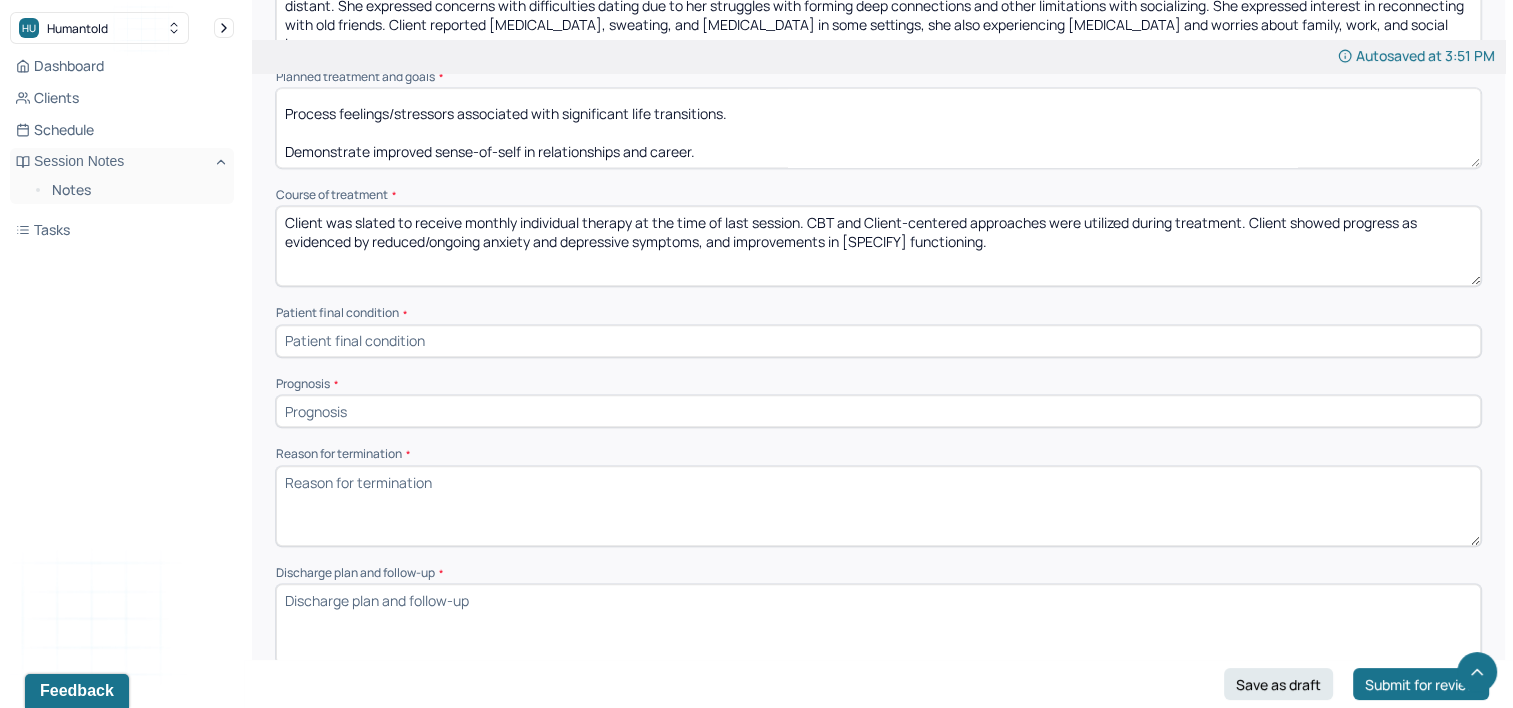 drag, startPoint x: 425, startPoint y: 241, endPoint x: 480, endPoint y: 236, distance: 55.226807 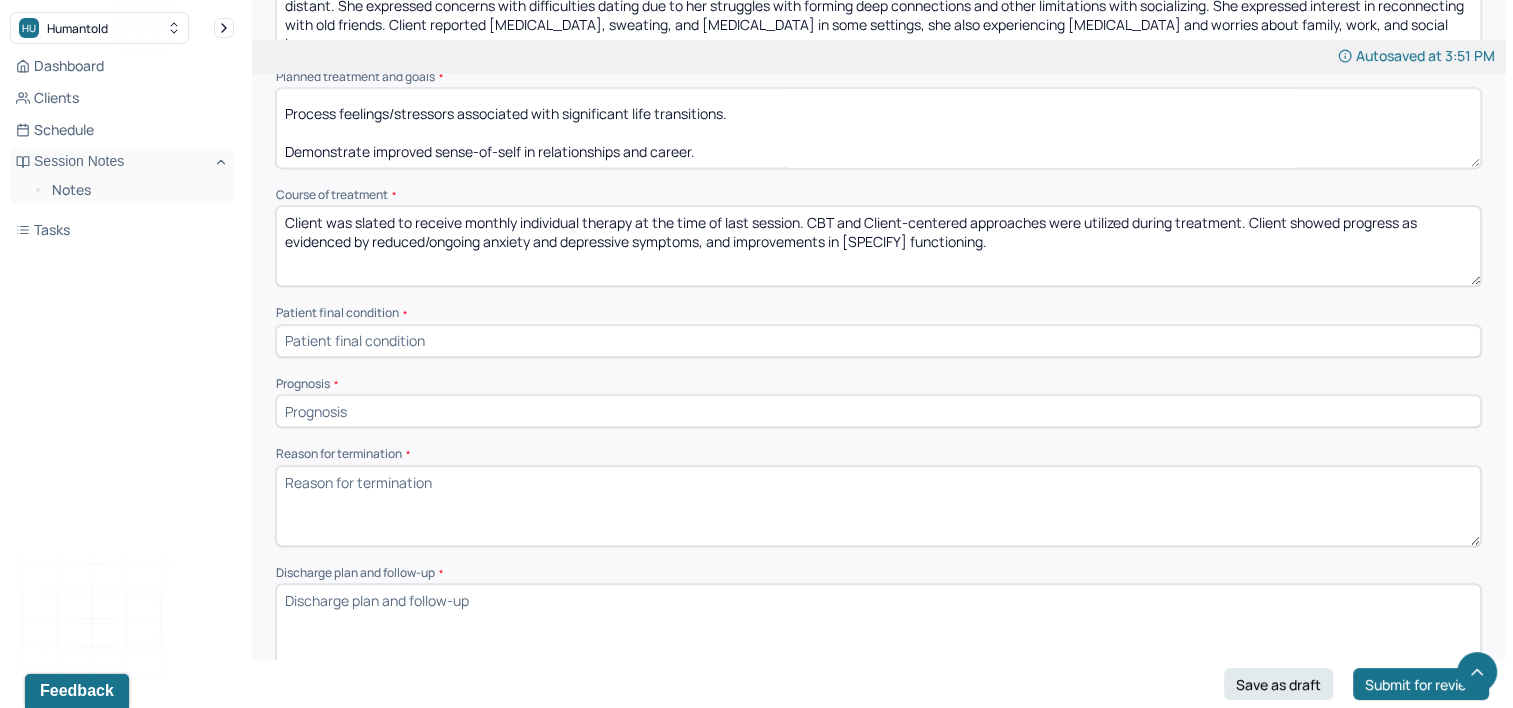click on "Client was slated to receive monthly individual therapy at the time of last session. CBT and Client-centered approaches were utilized during treatment. Client showed progress as evidenced by reduced/ongoing anxiety and depressive symptoms, and improvements in [SPECIFY] functioning." at bounding box center [878, 246] 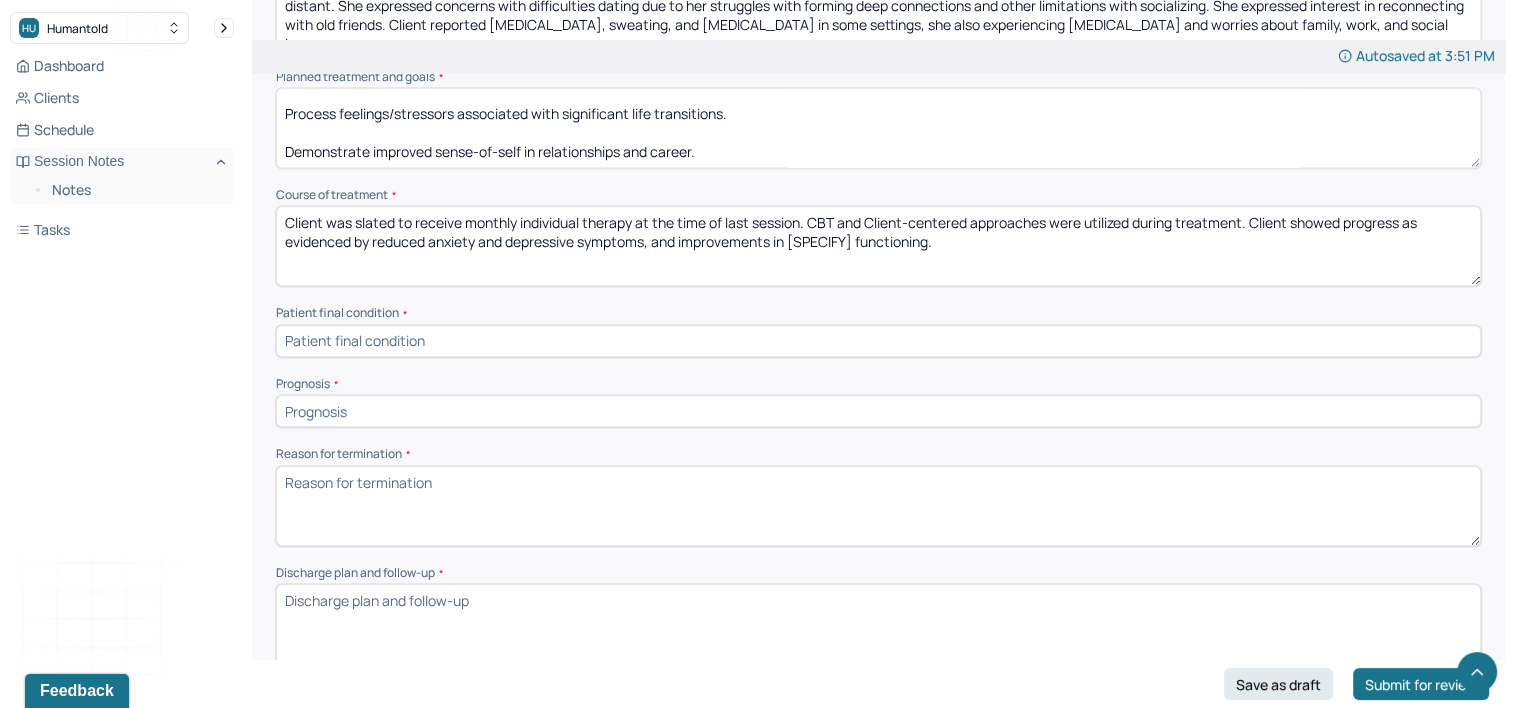 drag, startPoint x: 481, startPoint y: 244, endPoint x: 572, endPoint y: 236, distance: 91.350975 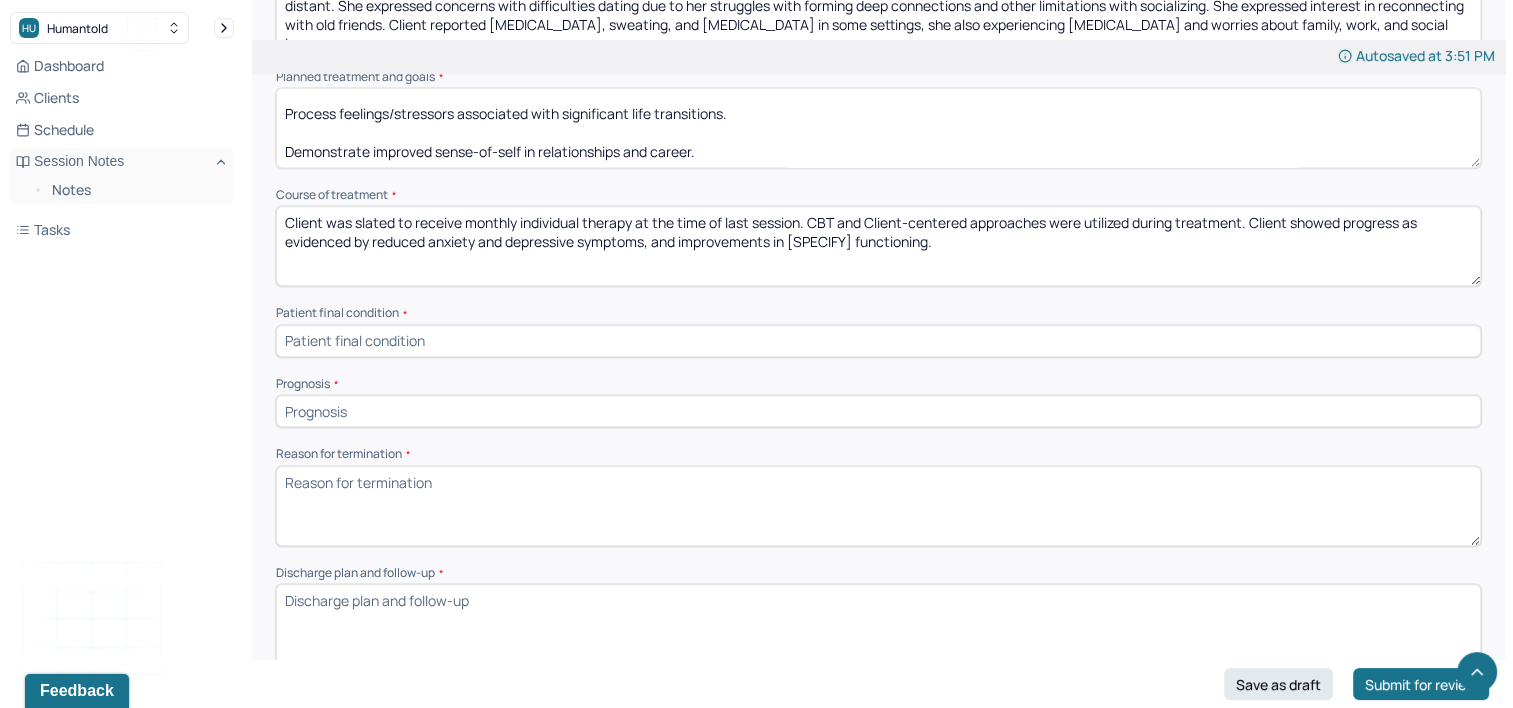 click on "Client was slated to receive monthly individual therapy at the time of last session. CBT and Client-centered approaches were utilized during treatment. Client showed progress as evidenced by reduced anxiety and depressive symptoms, and improvements in [SPECIFY] functioning." at bounding box center (878, 246) 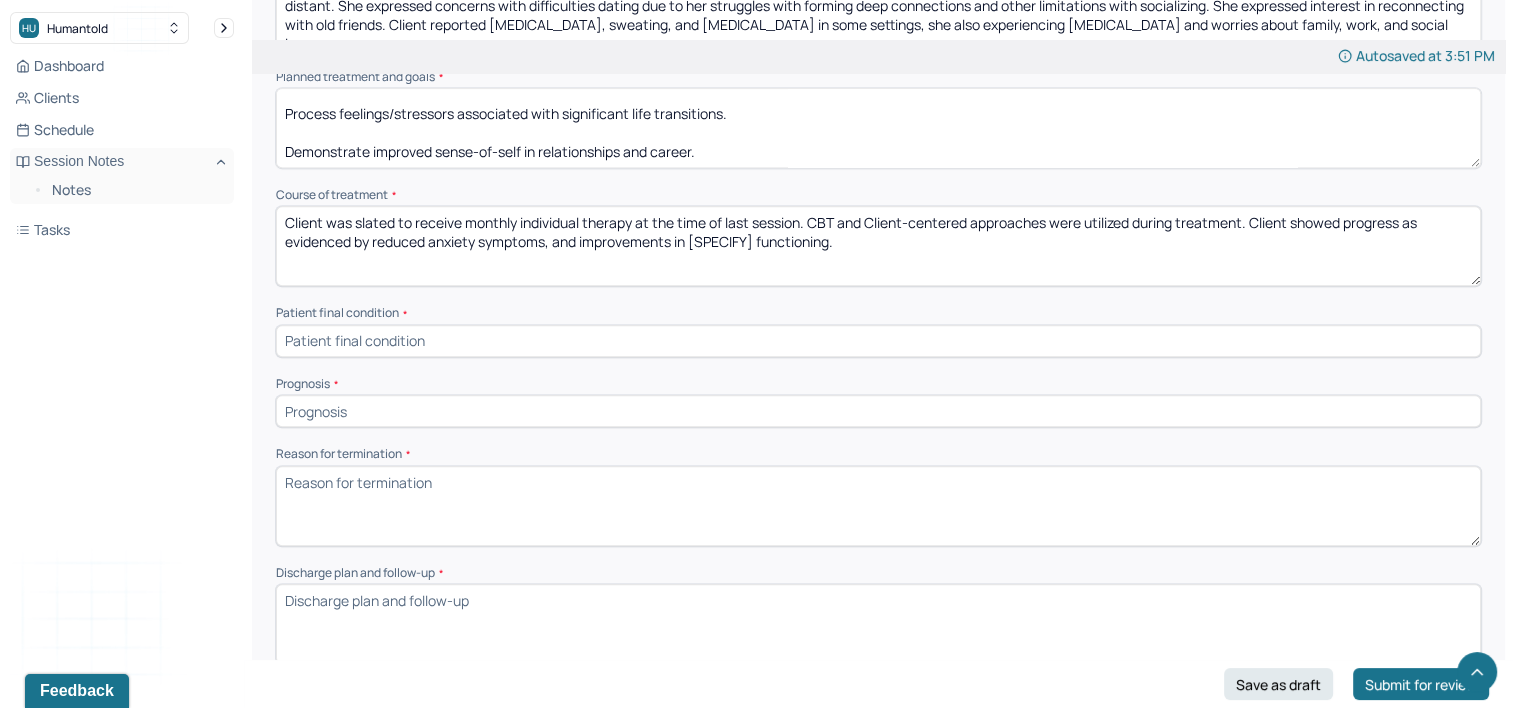 click on "Client was slated to receive monthly individual therapy at the time of last session. CBT and Client-centered approaches were utilized during treatment. Client showed progress as evidenced by reduced anxiety symptoms, and improvements in [SPECIFY] functioning." at bounding box center (878, 246) 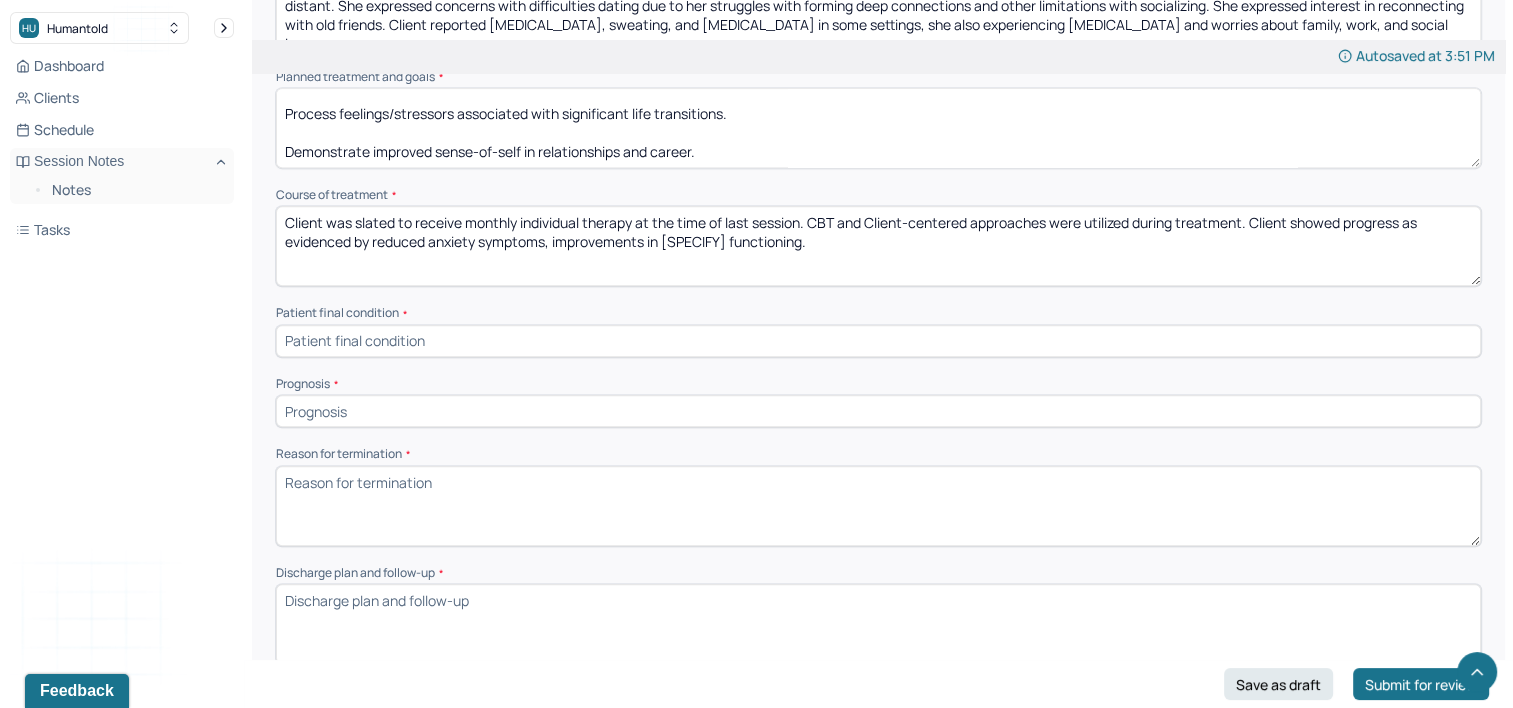 drag, startPoint x: 661, startPoint y: 239, endPoint x: 726, endPoint y: 234, distance: 65.192024 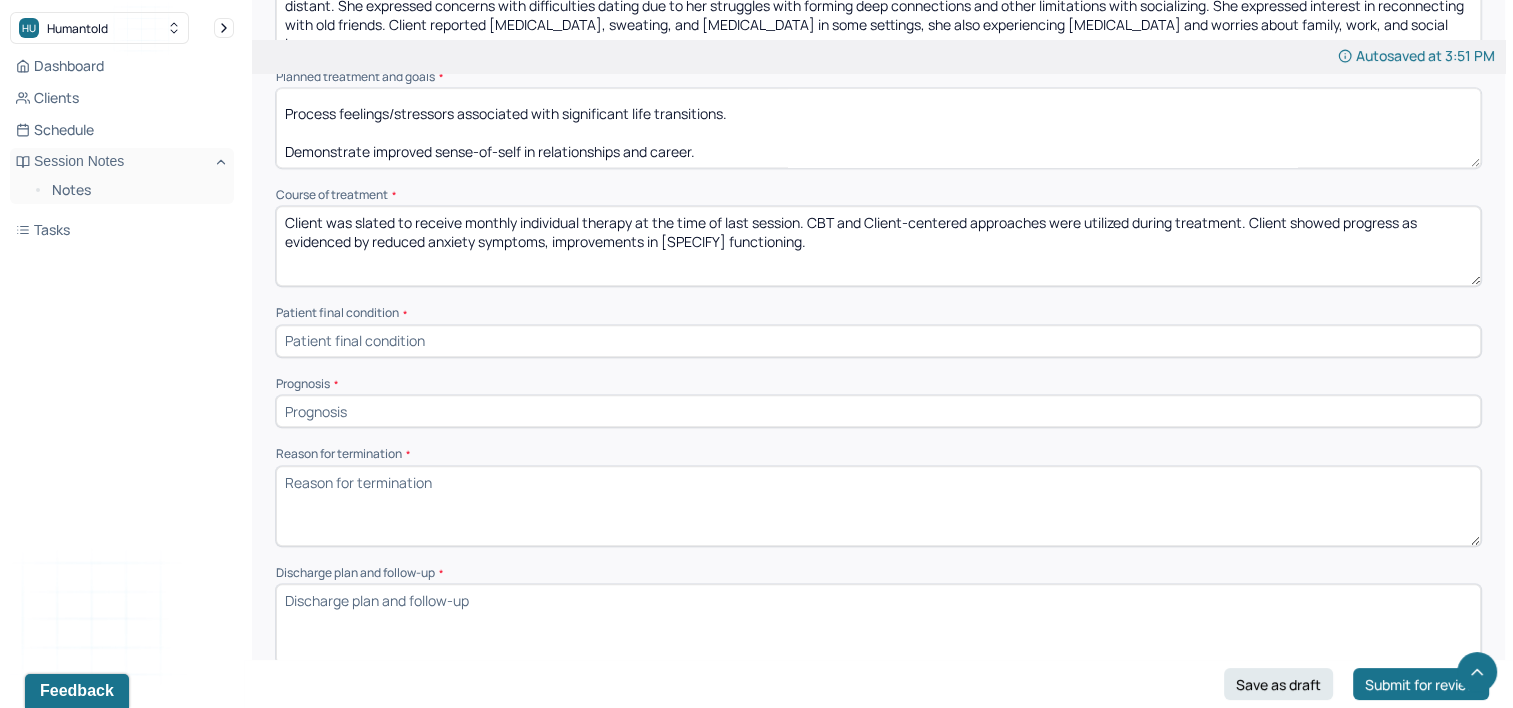 click on "Client was slated to receive monthly individual therapy at the time of last session. CBT and Client-centered approaches were utilized during treatment. Client showed progress as evidenced by reduced anxiety symptoms, improvements in [SPECIFY] functioning." at bounding box center (878, 246) 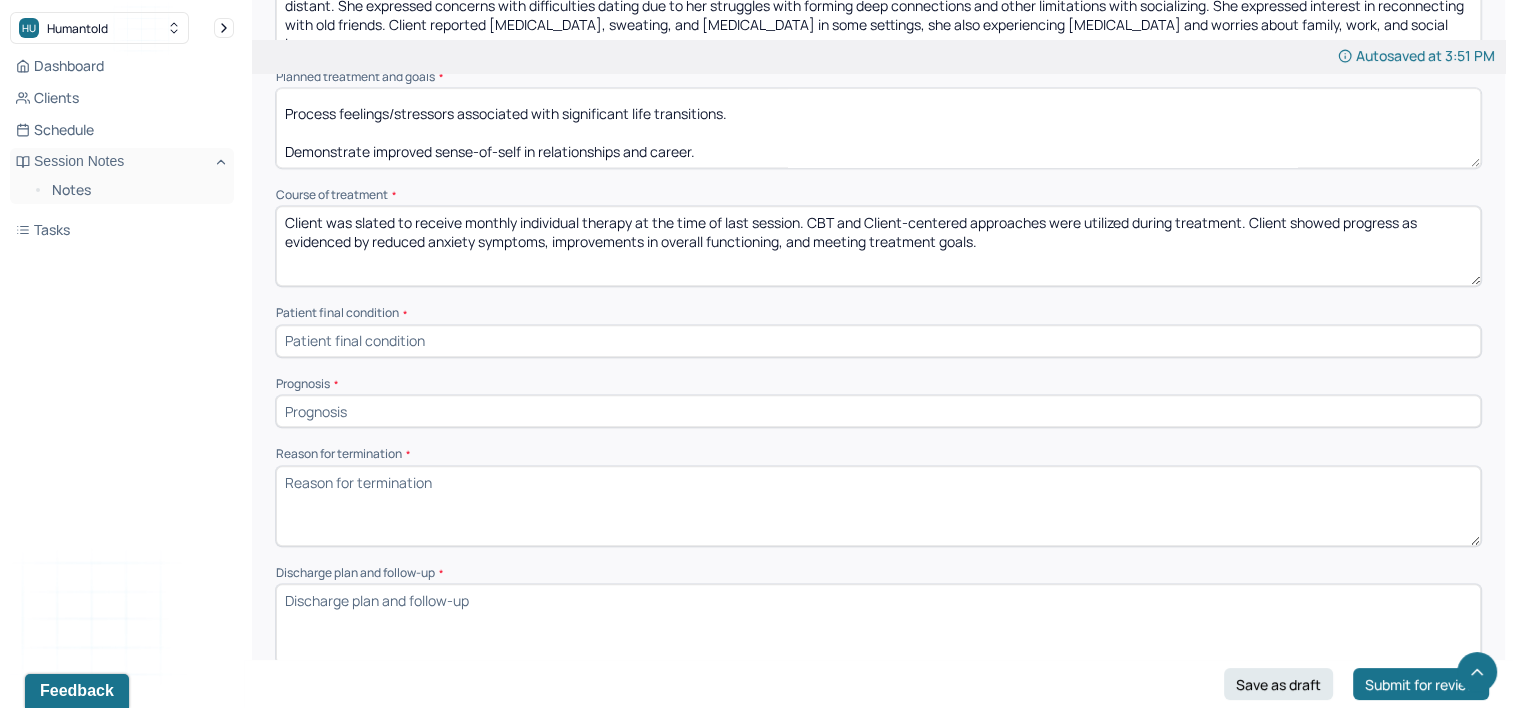 scroll, scrollTop: 1300, scrollLeft: 0, axis: vertical 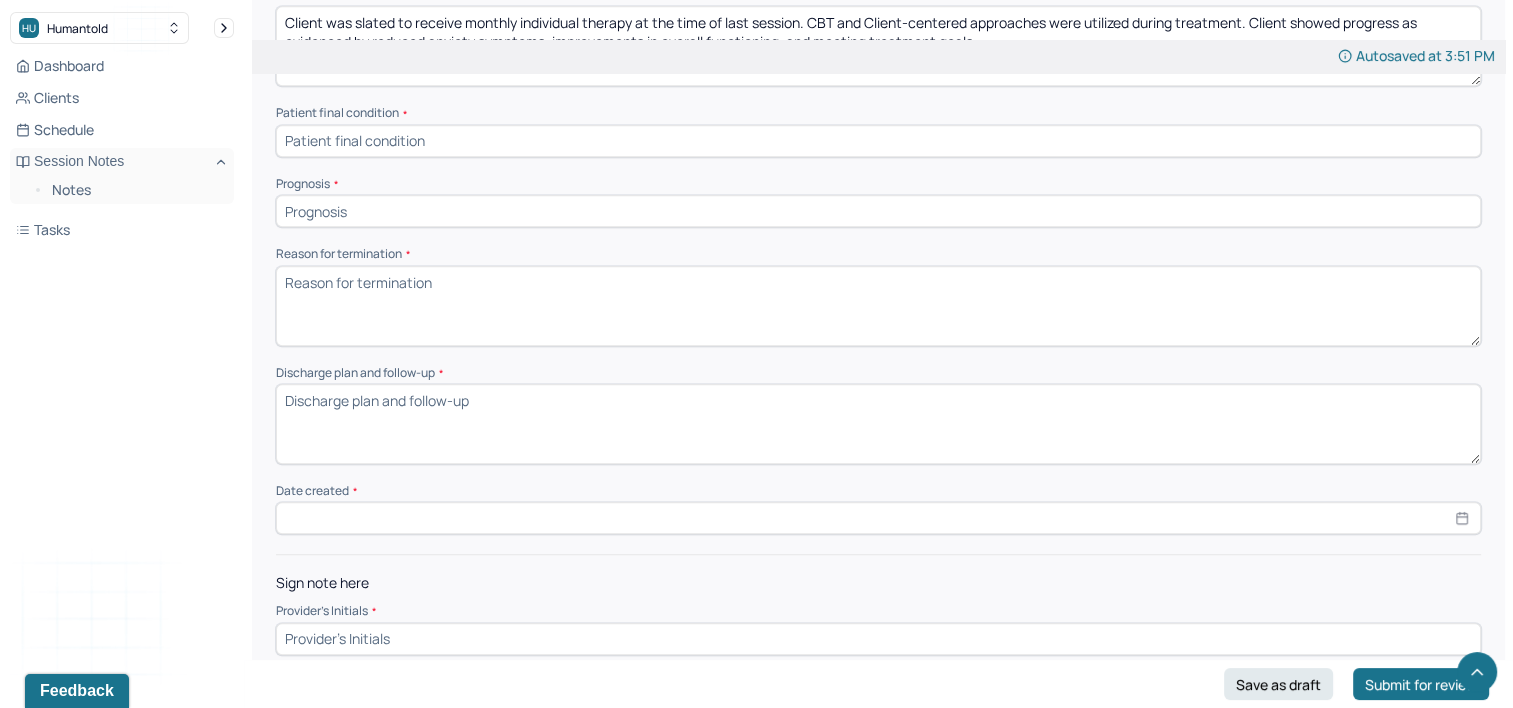 type on "Client was slated to receive monthly individual therapy at the time of last session. CBT and Client-centered approaches were utilized during treatment. Client showed progress as evidenced by reduced anxiety symptoms, improvements in overall functioning, and meeting treatment goals." 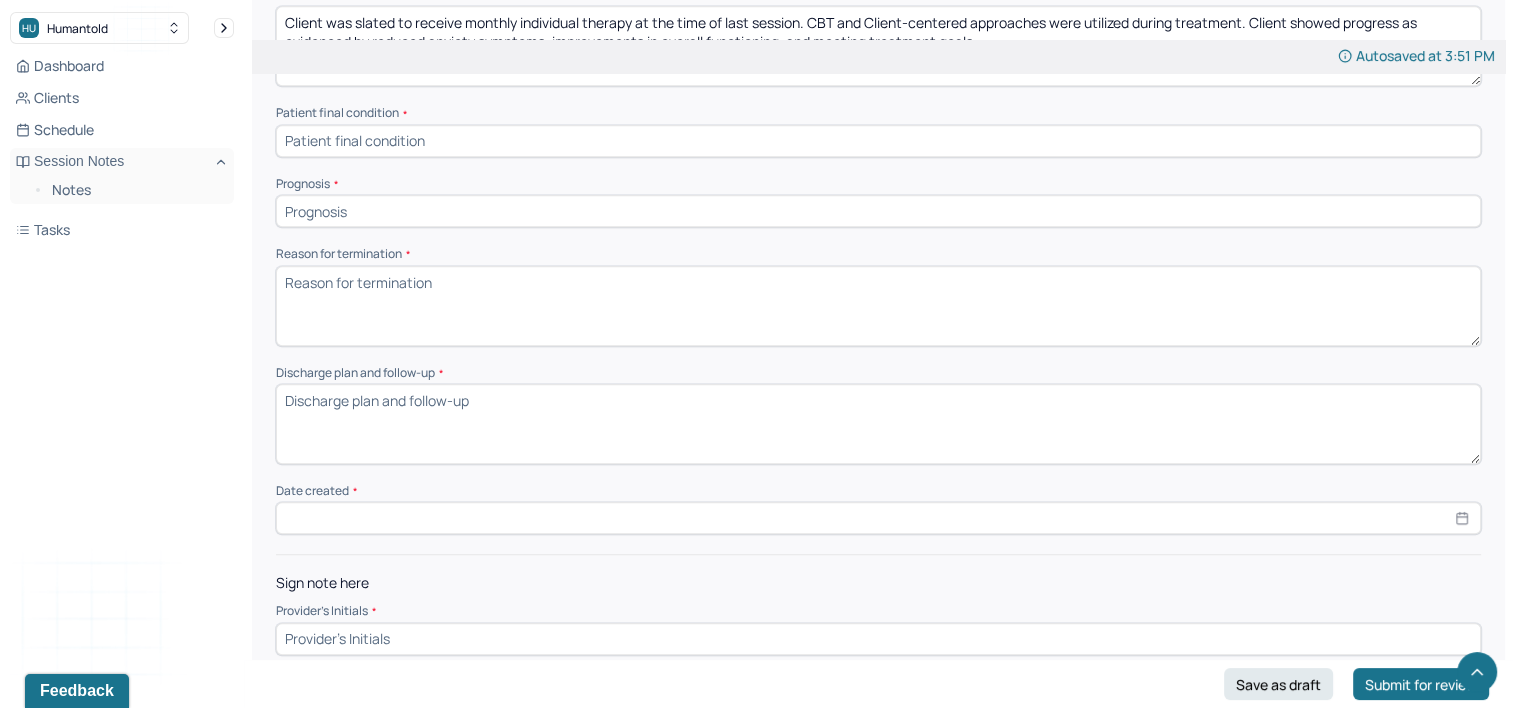 type on "Good - Sustained stable overall functioning and improvements in all treatment goals." 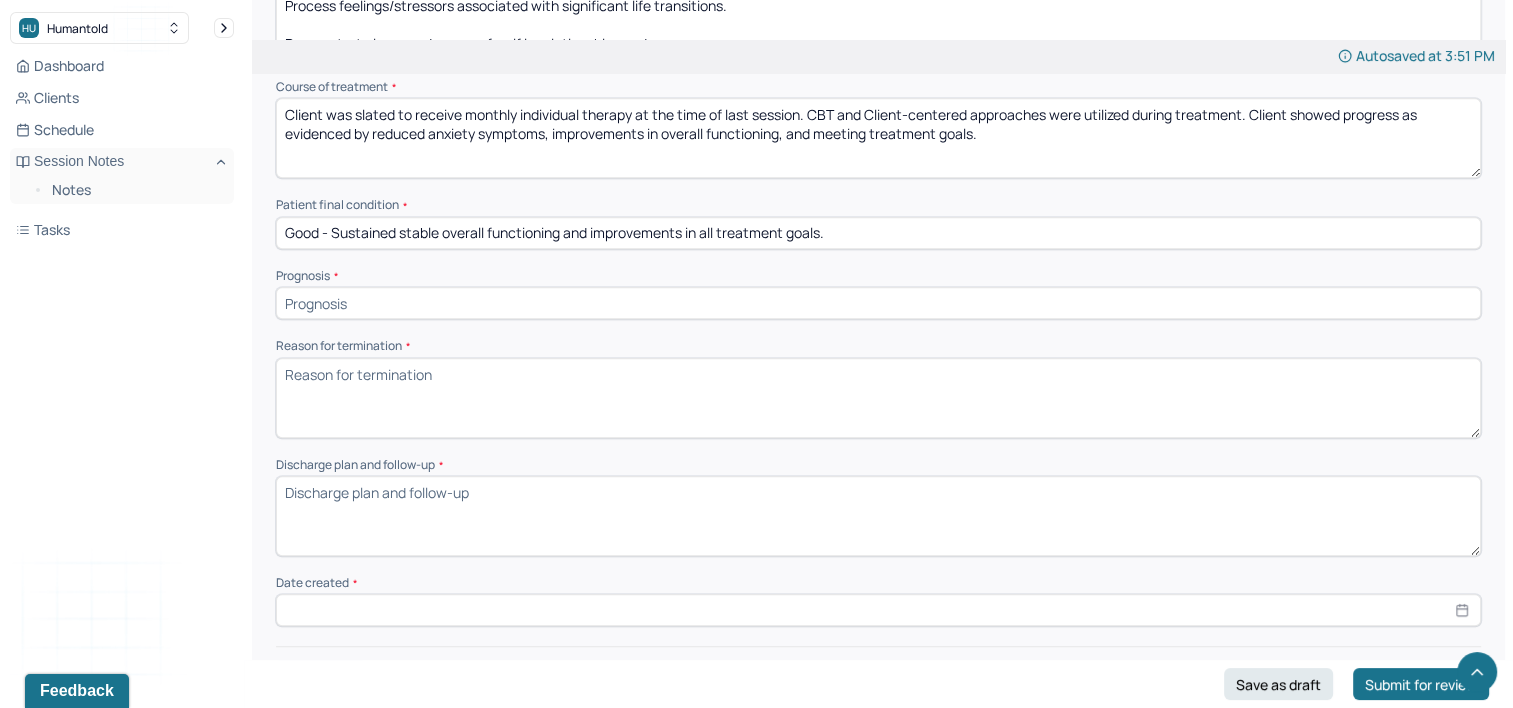 scroll, scrollTop: 1100, scrollLeft: 0, axis: vertical 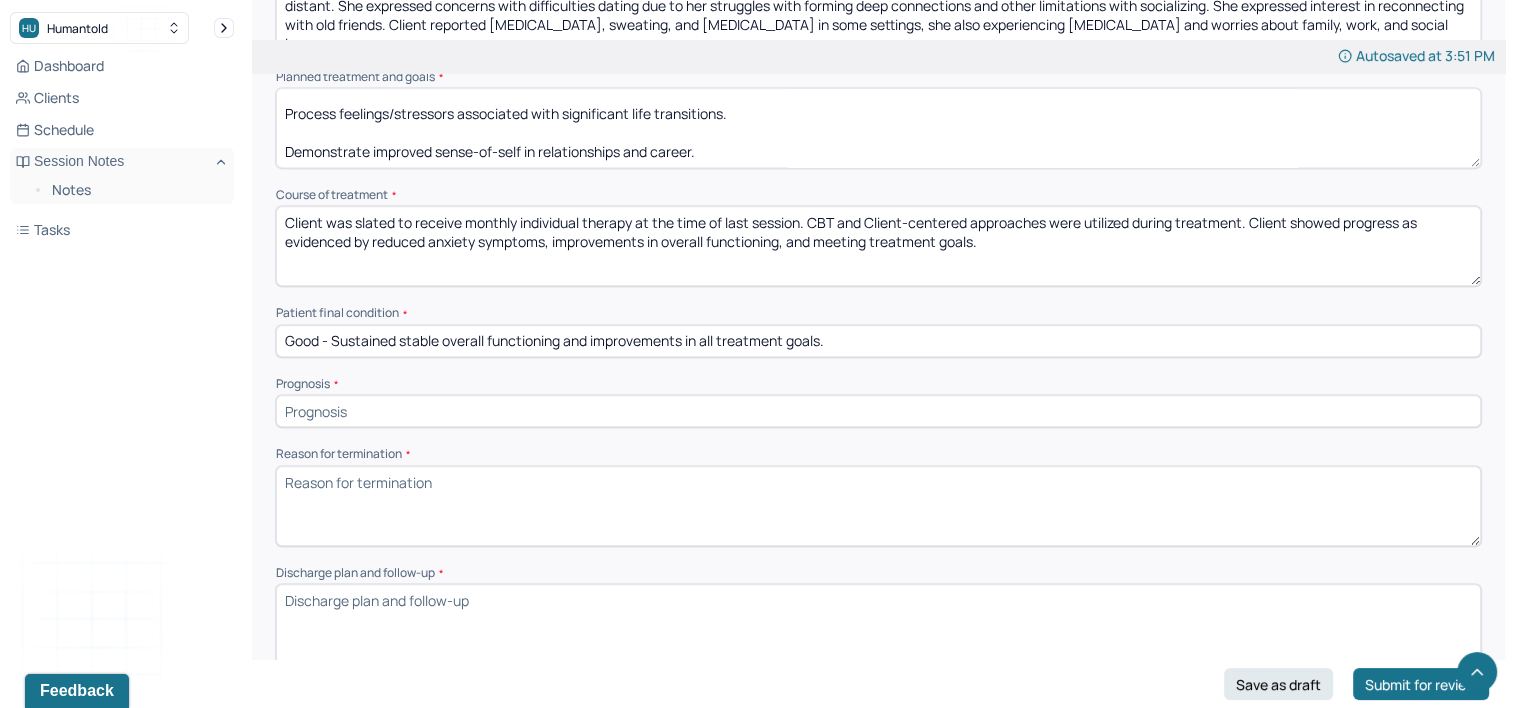 click on "Client was slated to receive monthly individual therapy at the time of last session. CBT and Client-centered approaches were utilized during treatment. Client showed progress as evidenced by reduced anxiety symptoms, improvements in overall functioning, and meeting treatment goals." at bounding box center (878, 246) 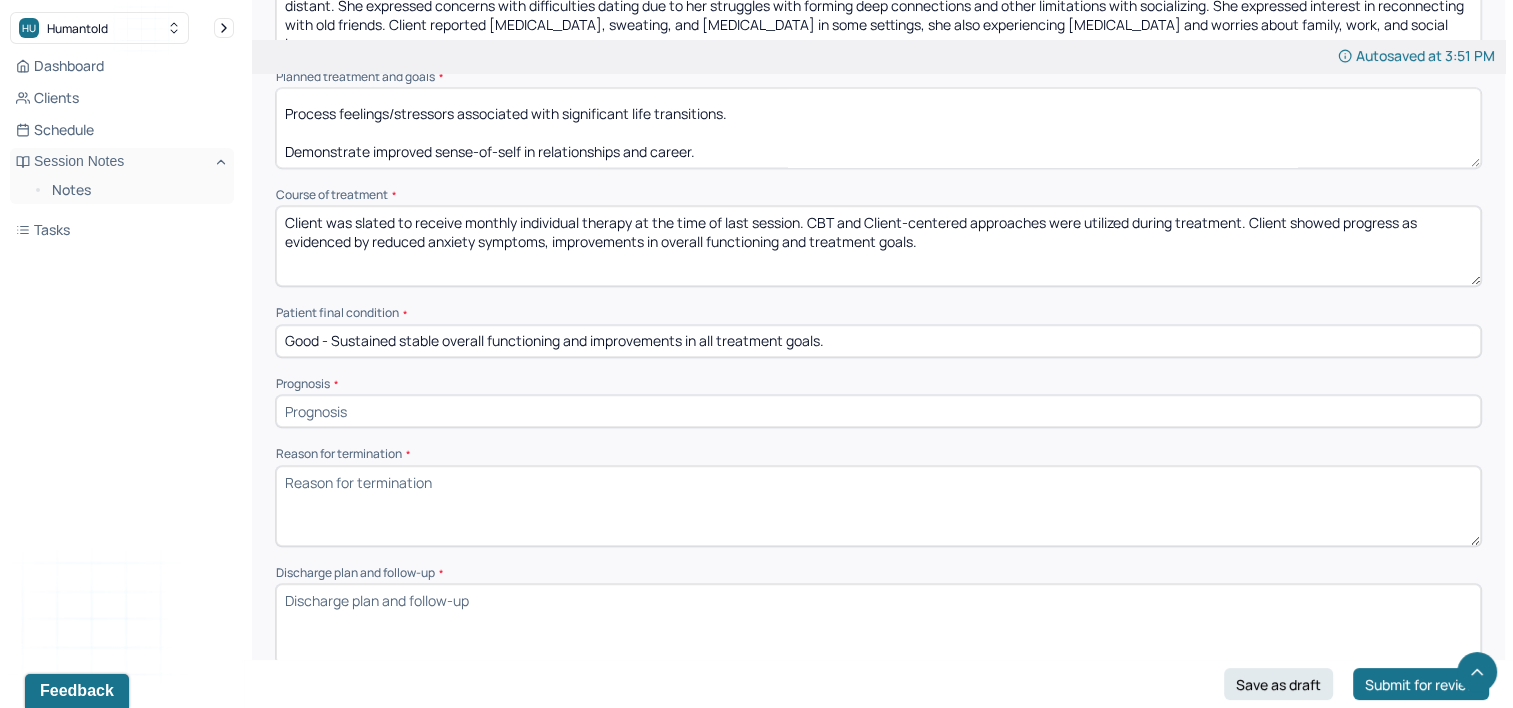 click on "Client was slated to receive monthly individual therapy at the time of last session. CBT and Client-centered approaches were utilized during treatment. Client showed progress as evidenced by reduced anxiety symptoms, improvements in overall functioning and treatment goals." at bounding box center (878, 246) 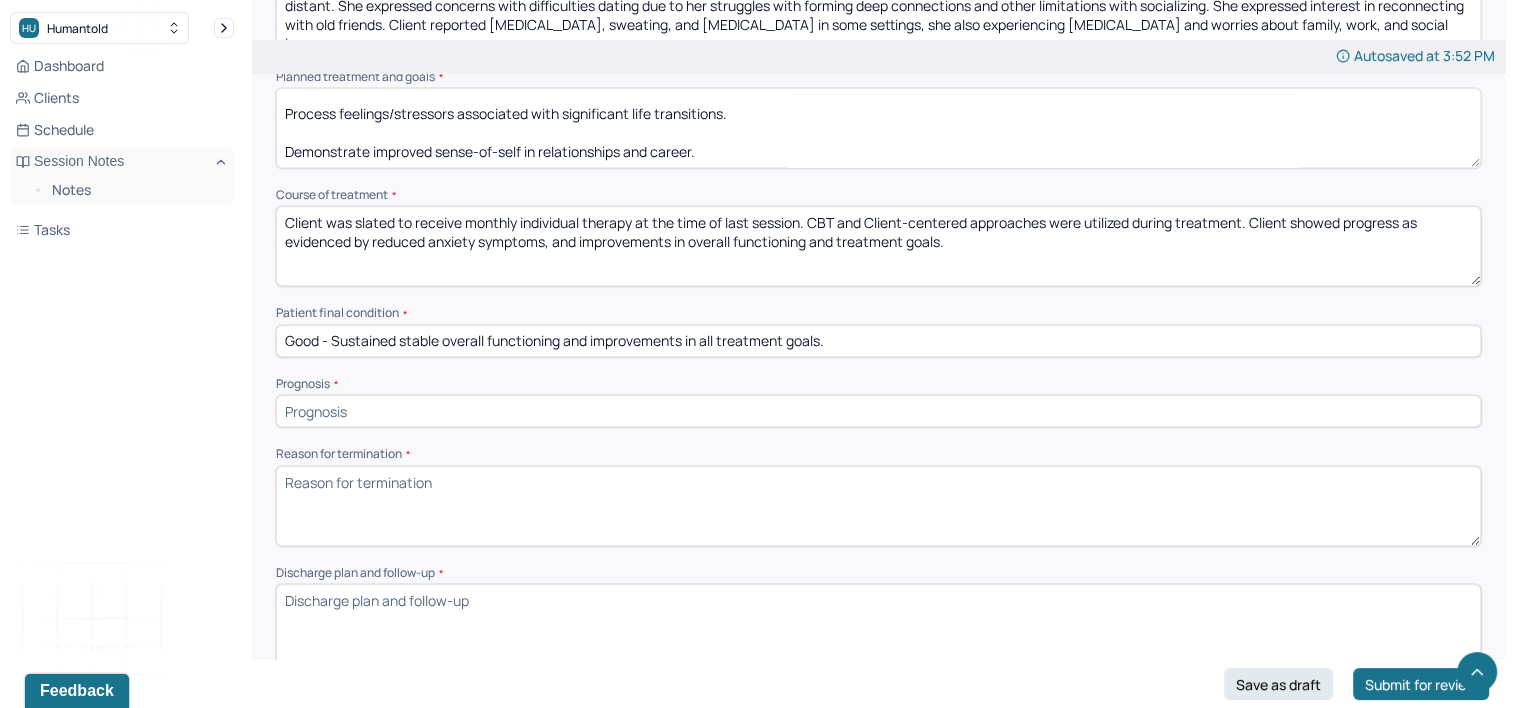 type on "Client was slated to receive monthly individual therapy at the time of last session. CBT and Client-centered approaches were utilized during treatment. Client showed progress as evidenced by reduced anxiety symptoms, and improvements in overall functioning and treatment goals." 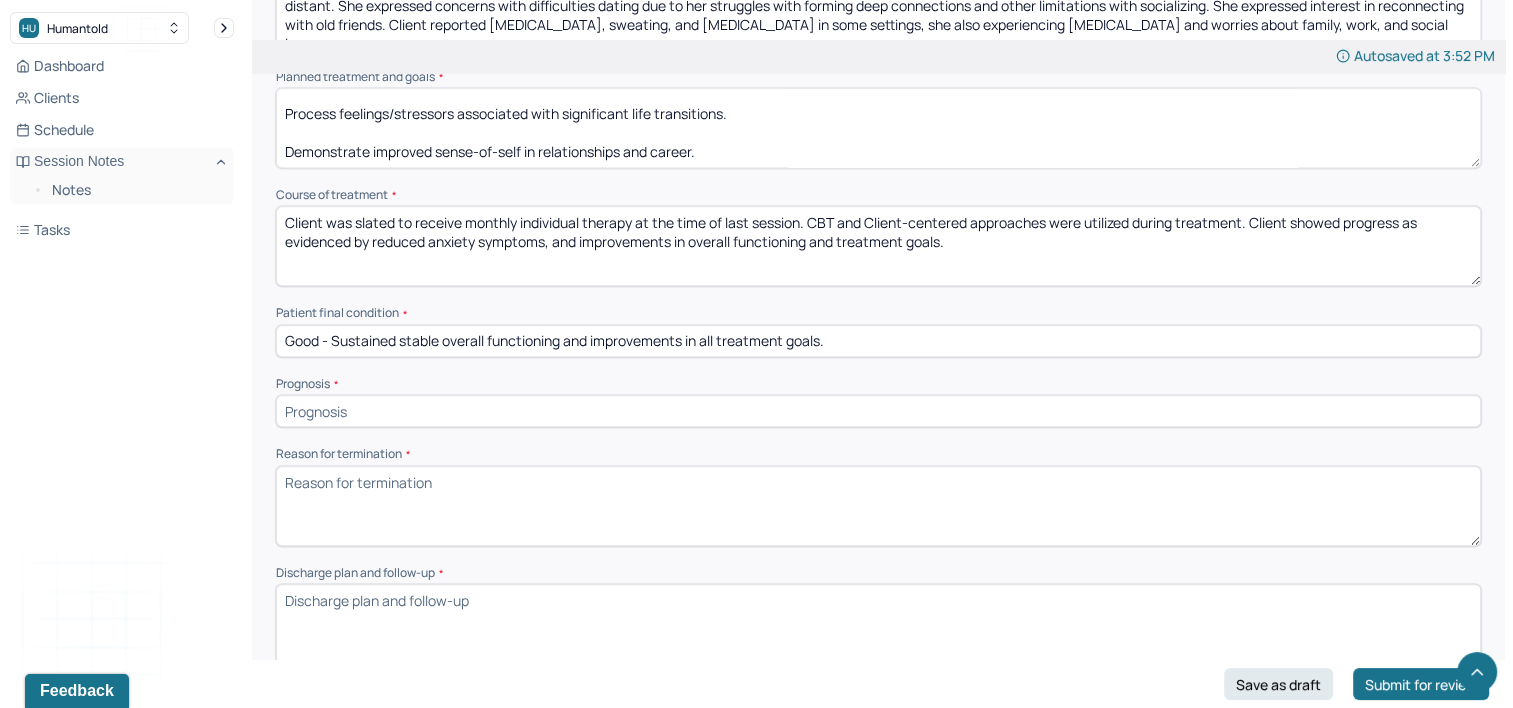 type on "Prognosis is good, as evidenced by client's ability to consistently engage in healthy coping mechanisms and improved sense-of-self and confidence in relationships and while navigating life transitions." 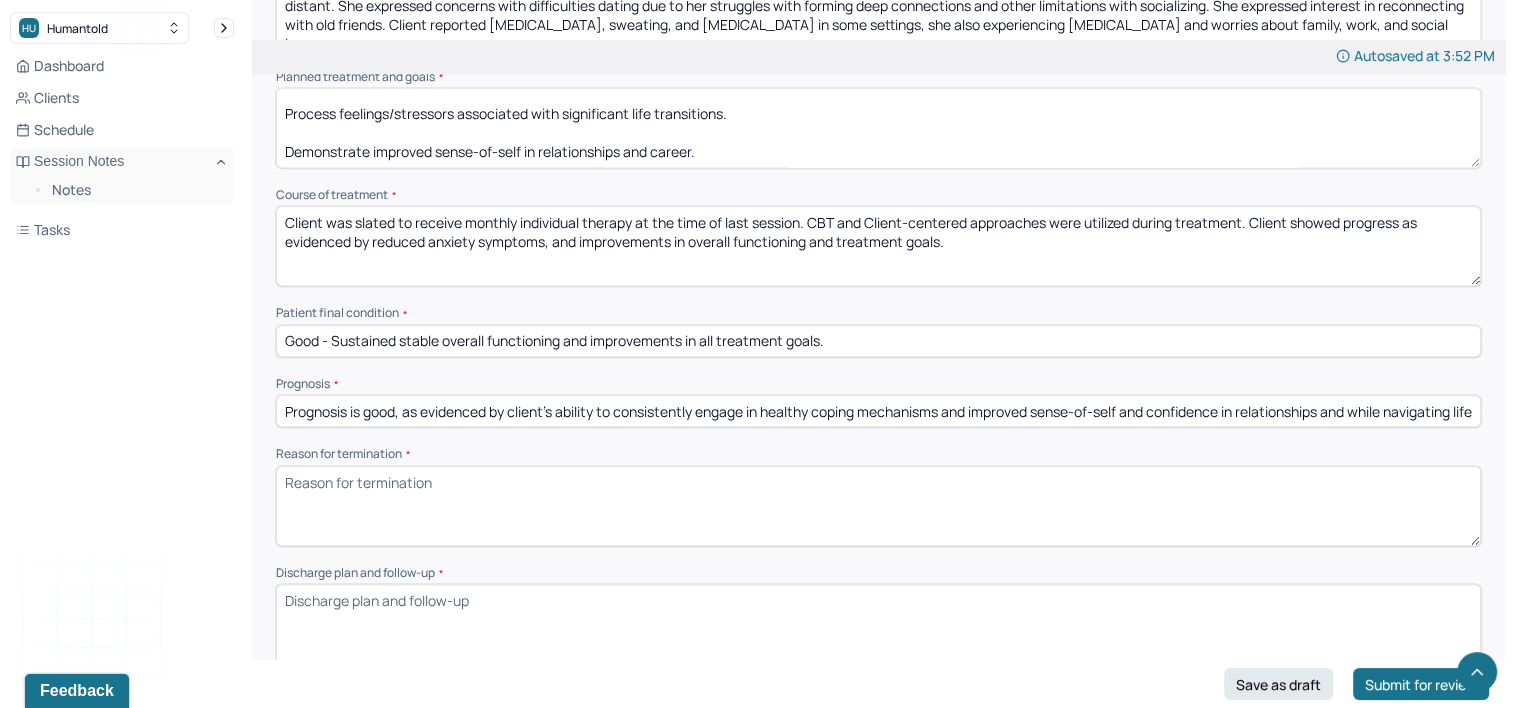 click on "Prognosis is good, as evidenced by client's ability to consistently engage in healthy coping mechanisms and improved sense-of-self and confidence in relationships and while navigating life transitions." at bounding box center (878, 411) 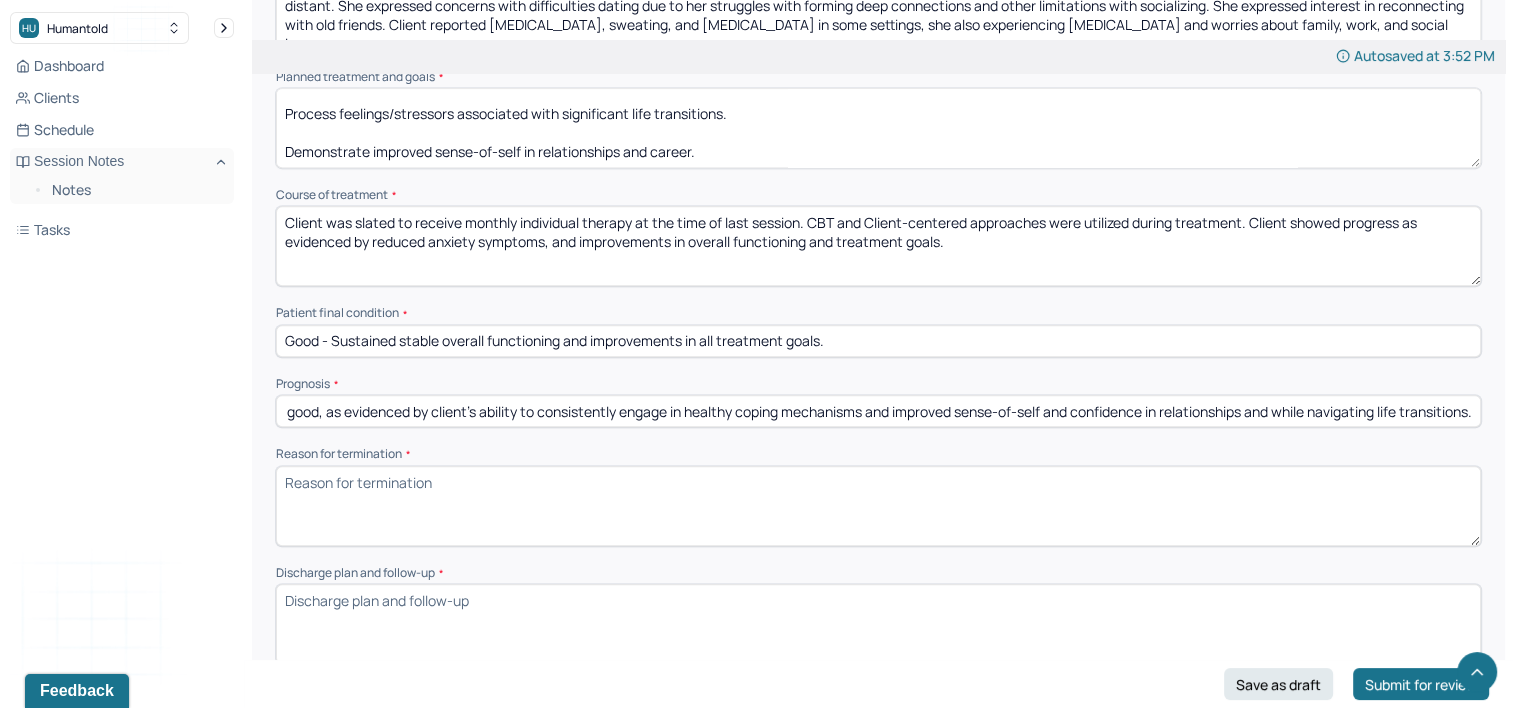 drag, startPoint x: 1323, startPoint y: 412, endPoint x: 1482, endPoint y: 409, distance: 159.0283 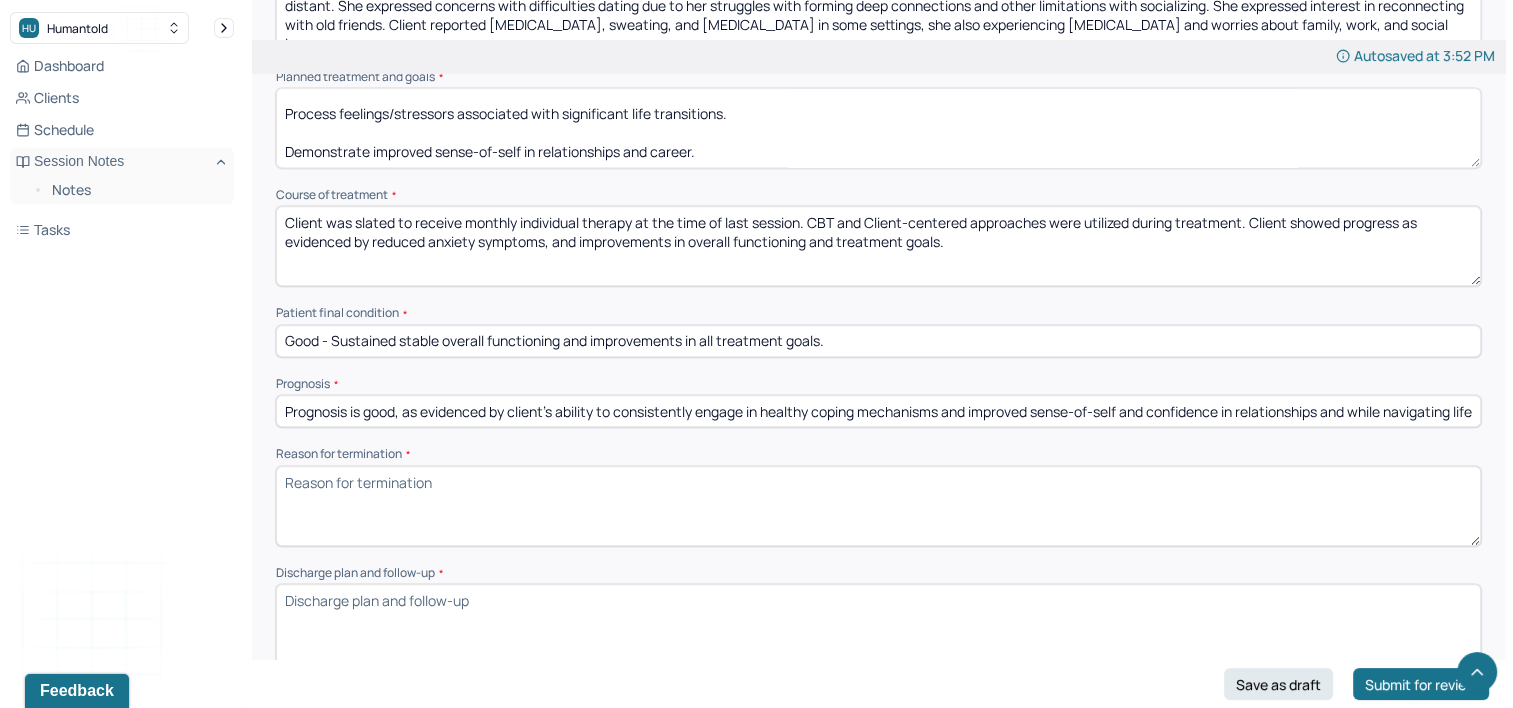 drag, startPoint x: 1469, startPoint y: 409, endPoint x: -4, endPoint y: 416, distance: 1473.0166 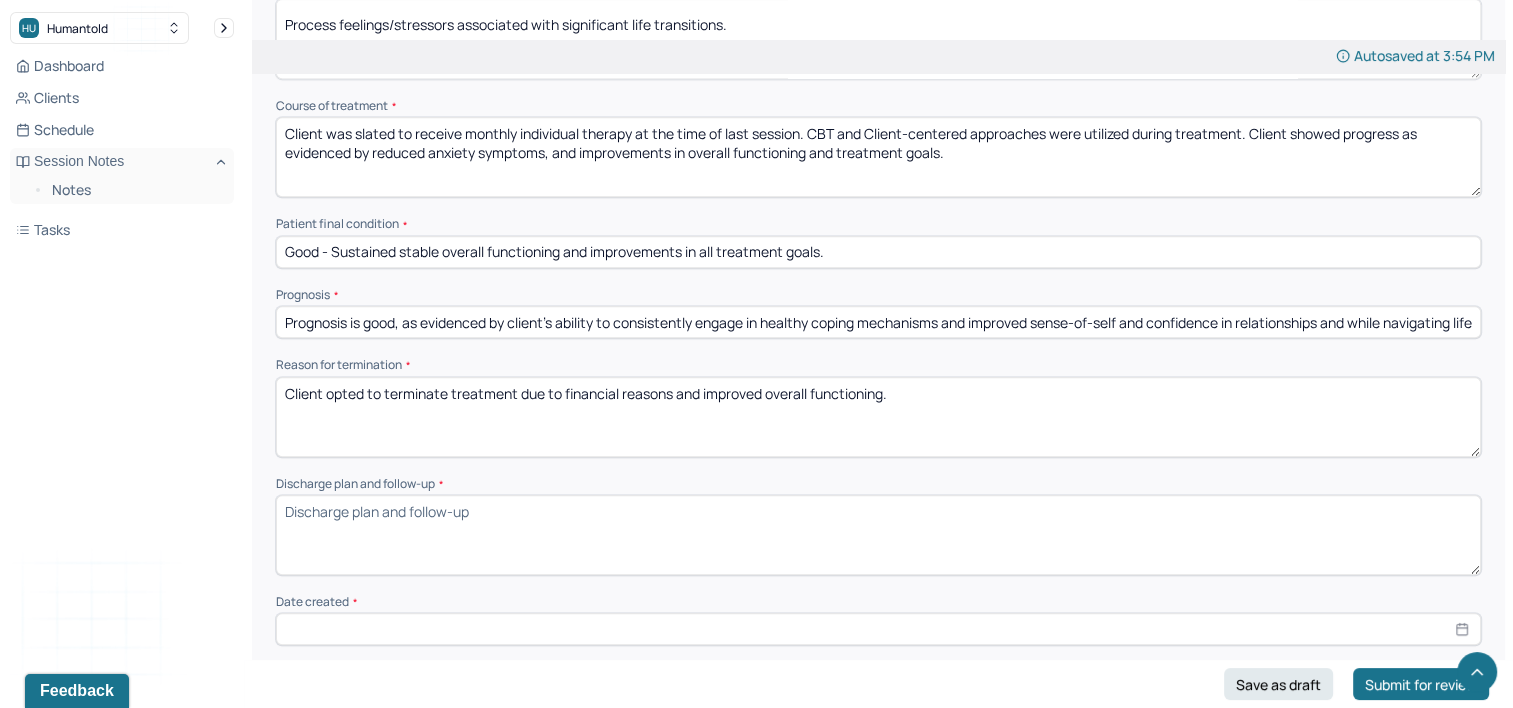 scroll, scrollTop: 1300, scrollLeft: 0, axis: vertical 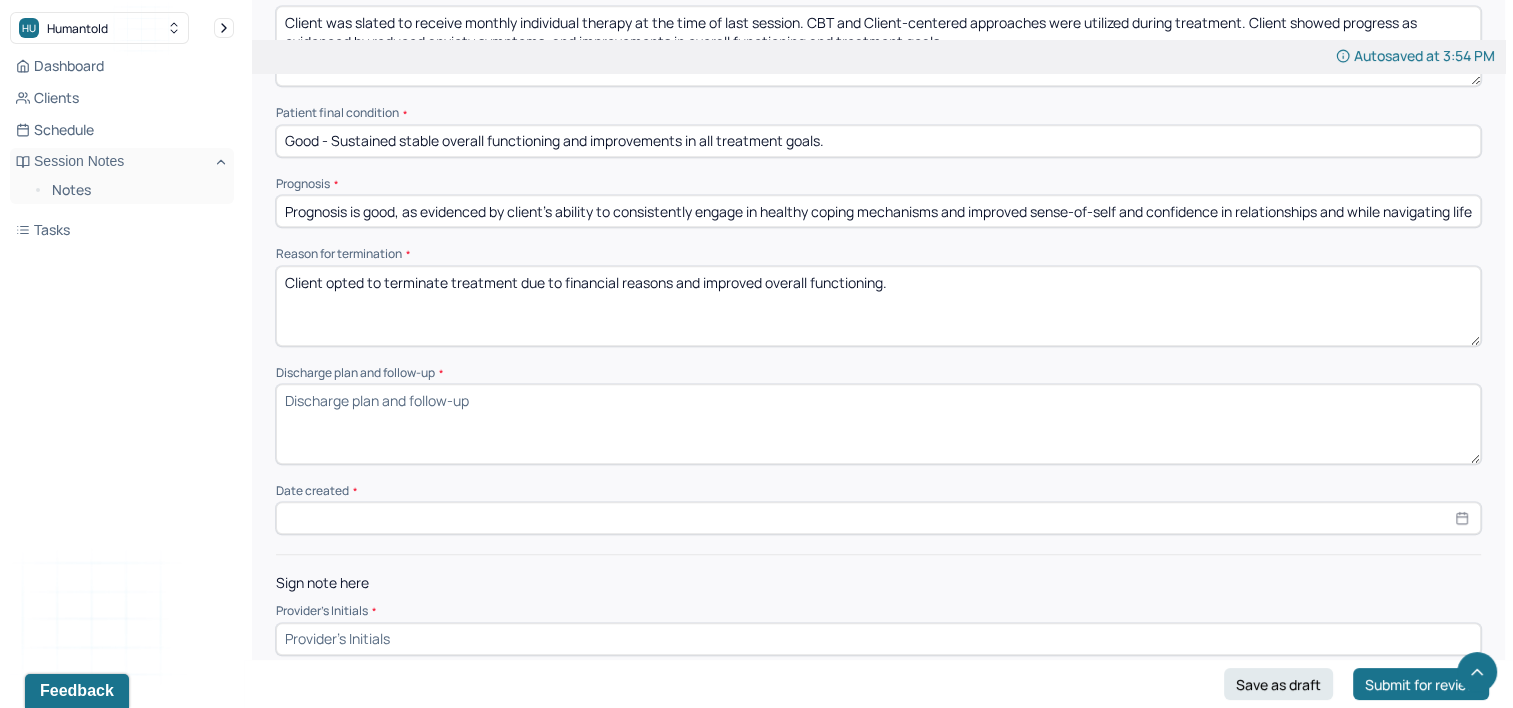 type on "Client opted to terminate treatment due to financial reasons and improved overall functioning." 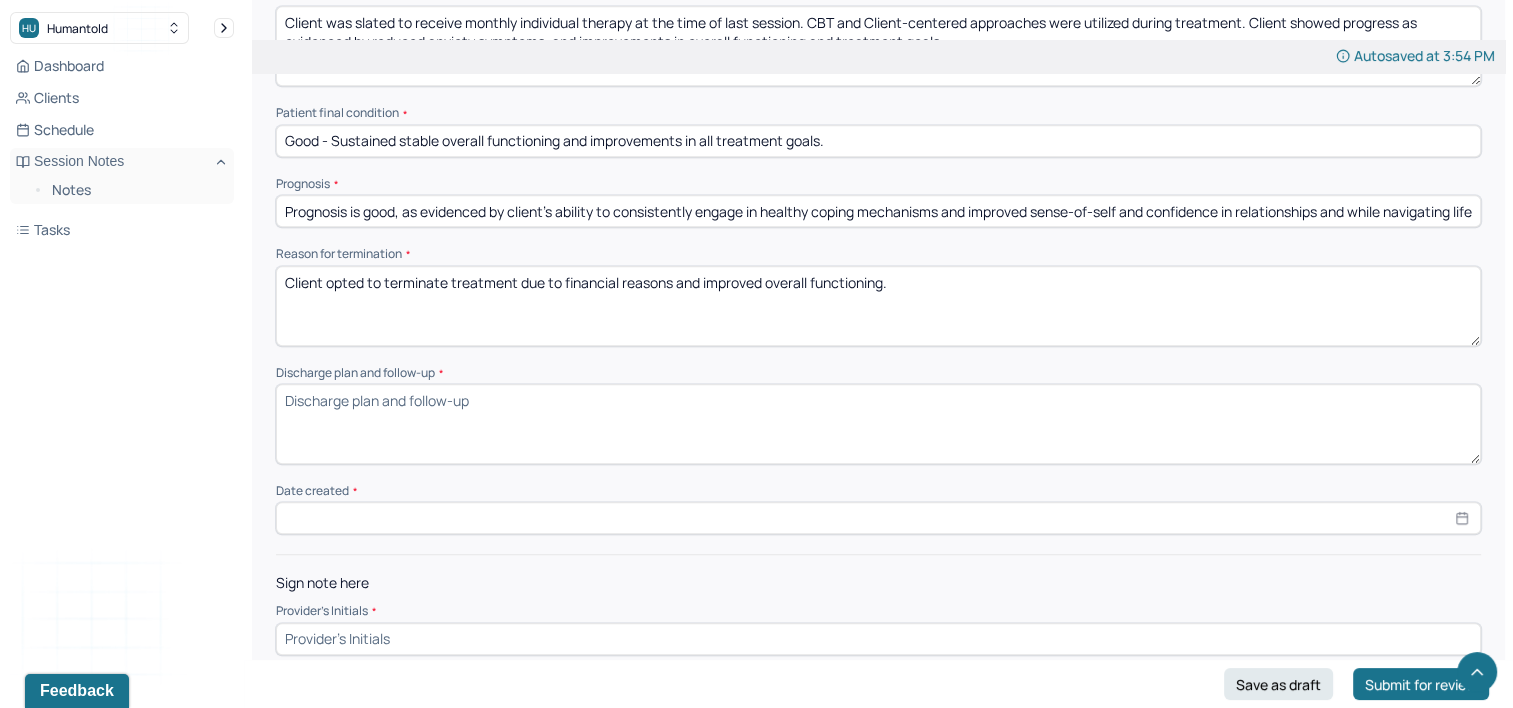 click on "Discharge plan and follow-up *" at bounding box center (878, 373) 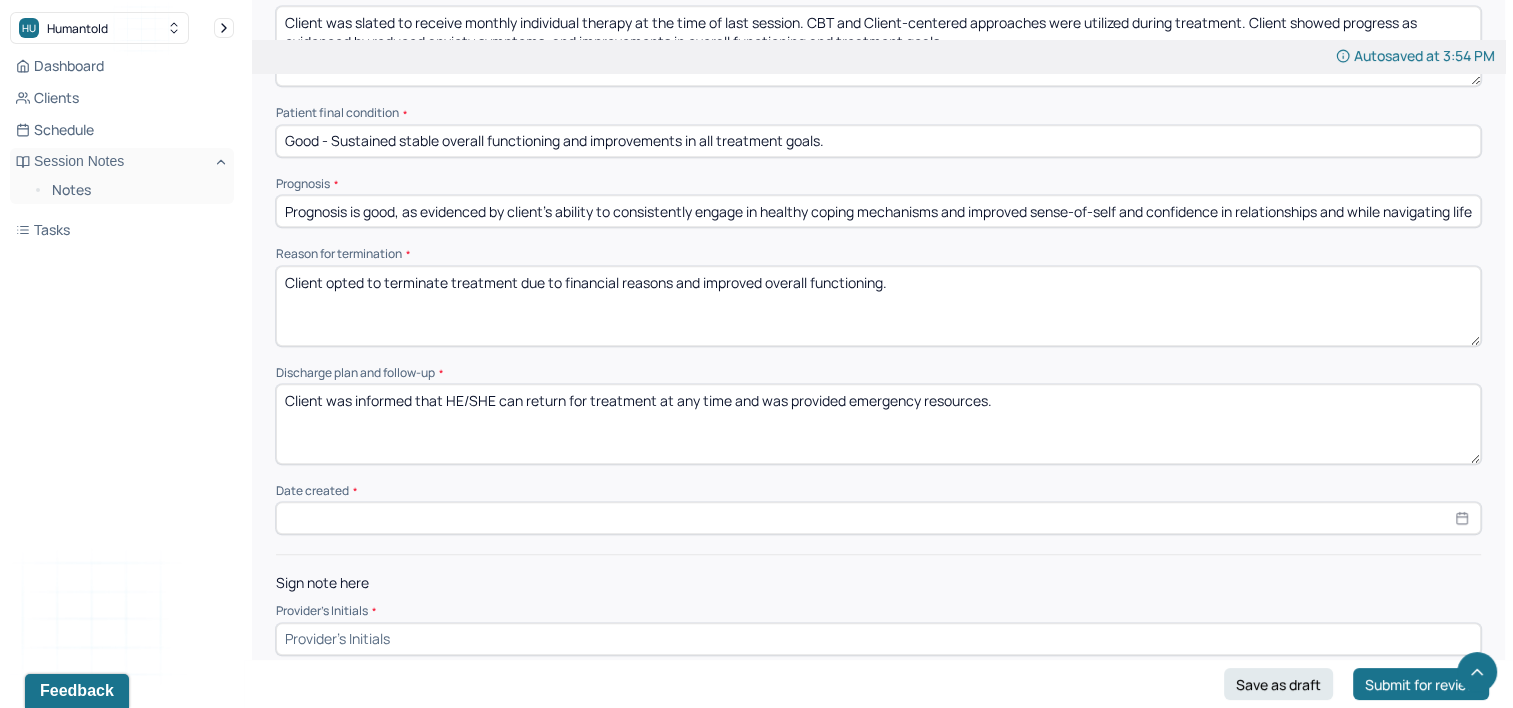 drag, startPoint x: 447, startPoint y: 400, endPoint x: 492, endPoint y: 397, distance: 45.099888 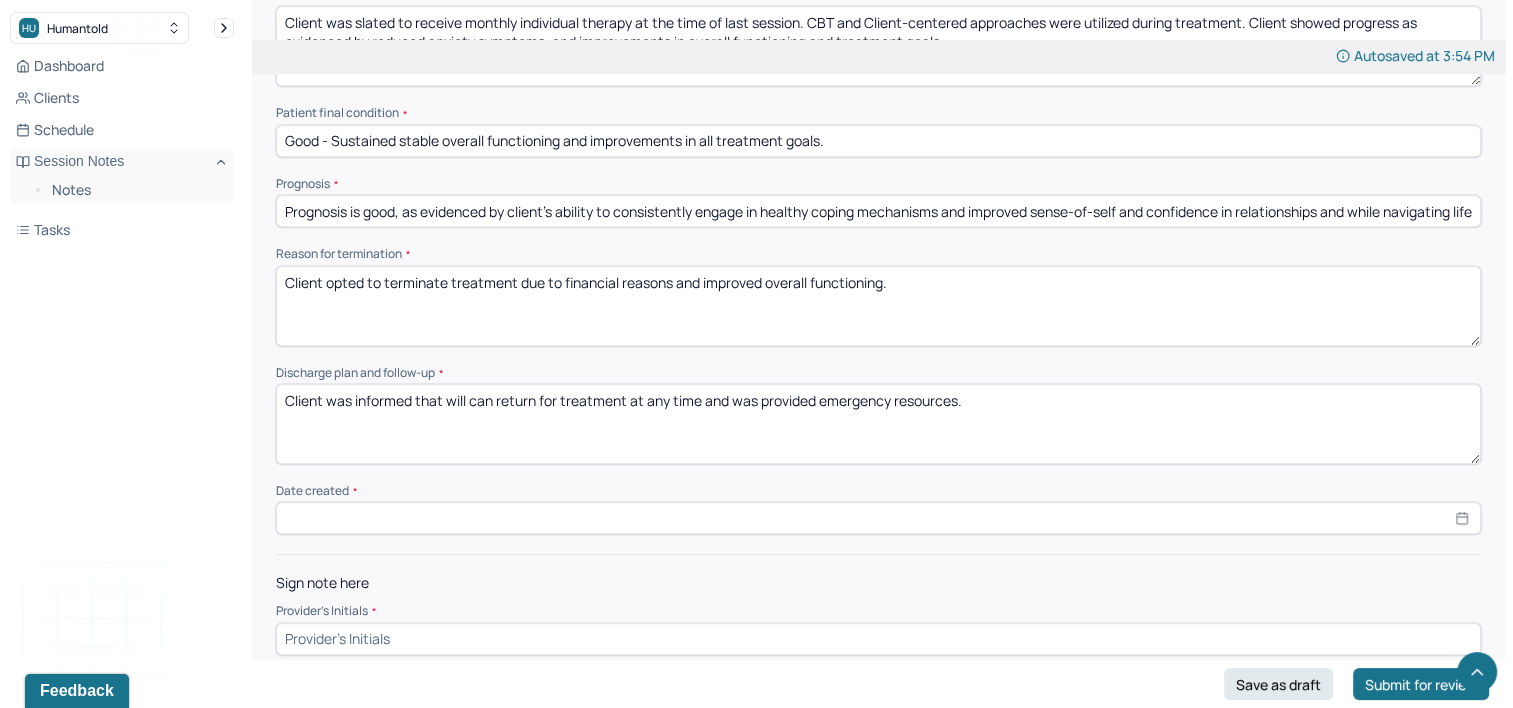click on "Client was informed that will can return for treatment at any time and was provided emergency resources." at bounding box center (878, 424) 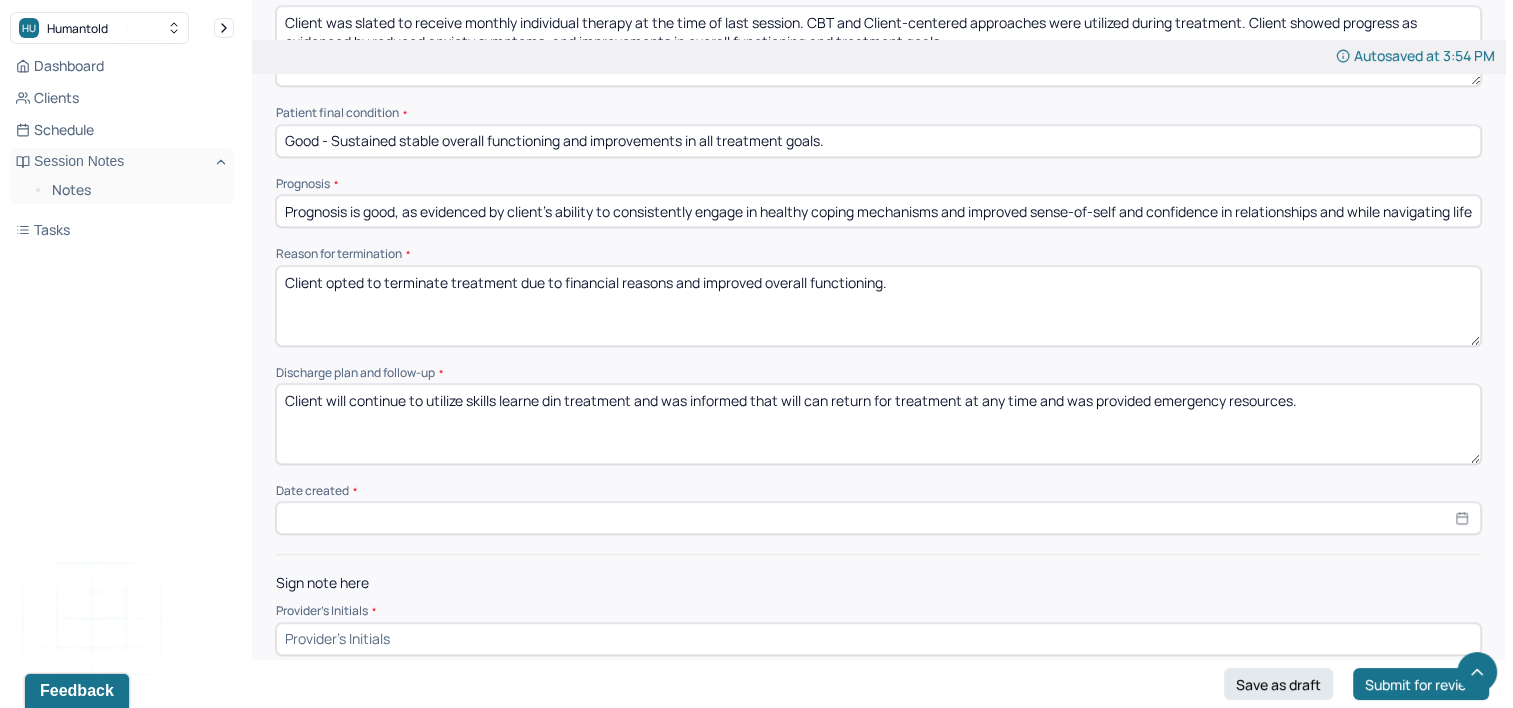 click on "Client will continue to utilize skills learne din treatment and was informed that will can return for treatment at any time and was provided emergency resources." at bounding box center (878, 424) 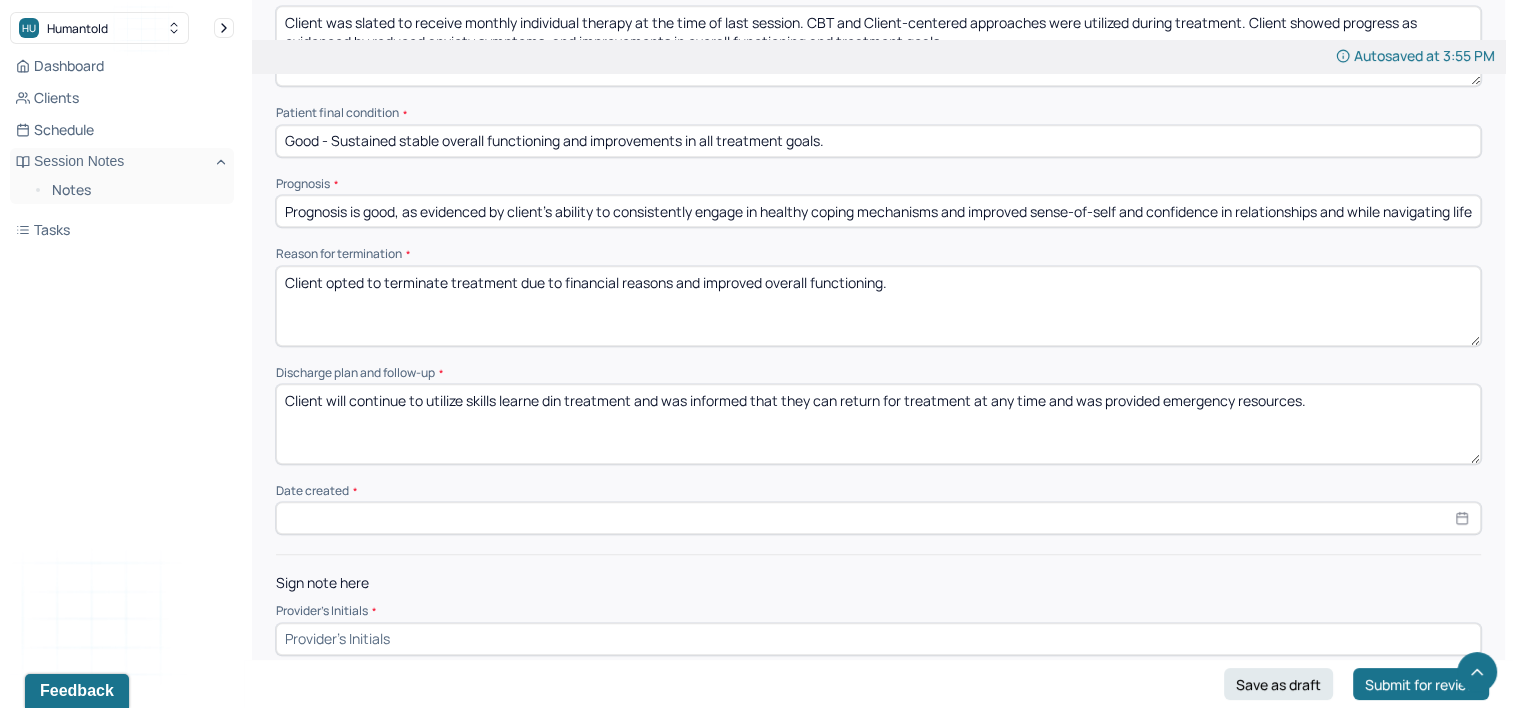 type on "Client will continue to utilize skills learne din treatment and was informed that they can return for treatment at any time and was provided emergency resources." 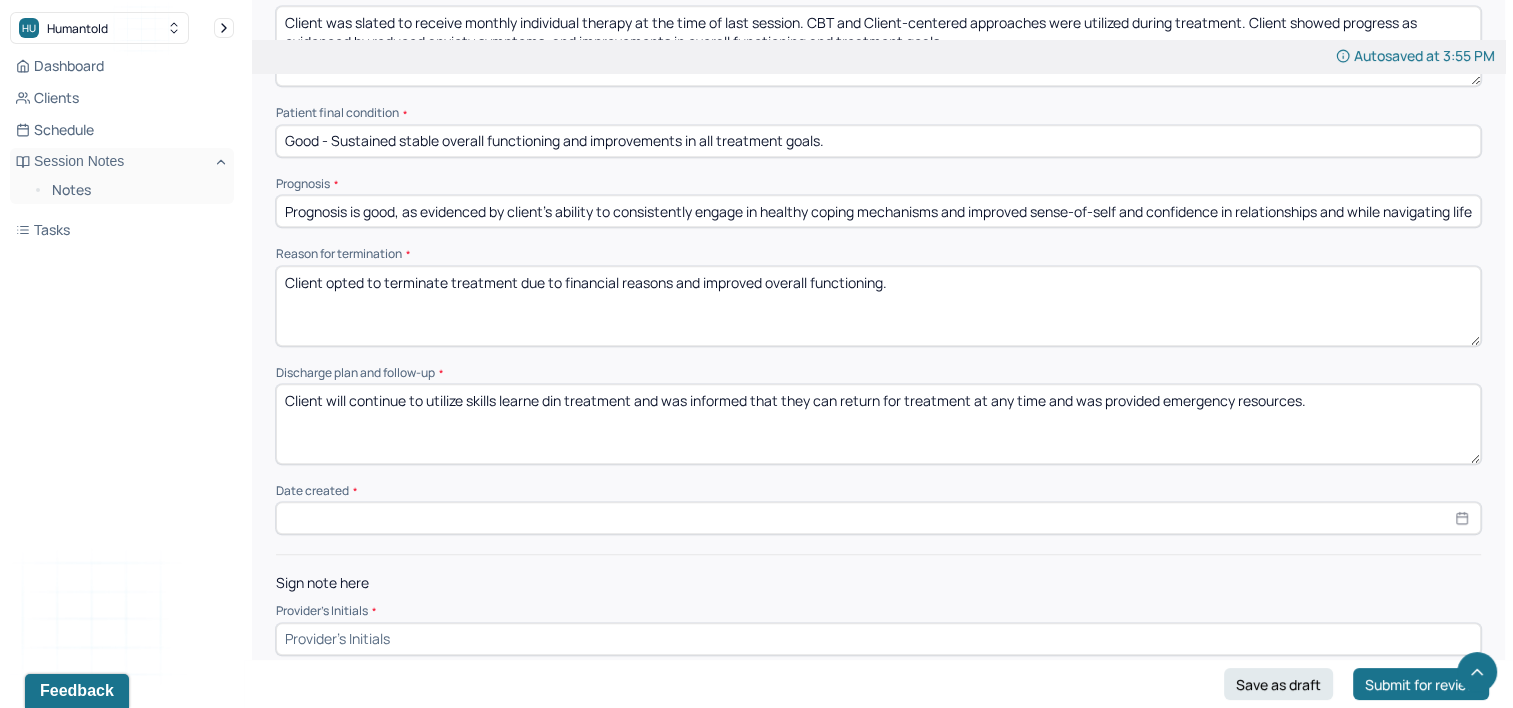 click on "Client opted to terminate treatment due to financial reasons and improved overall functioning." at bounding box center [878, 306] 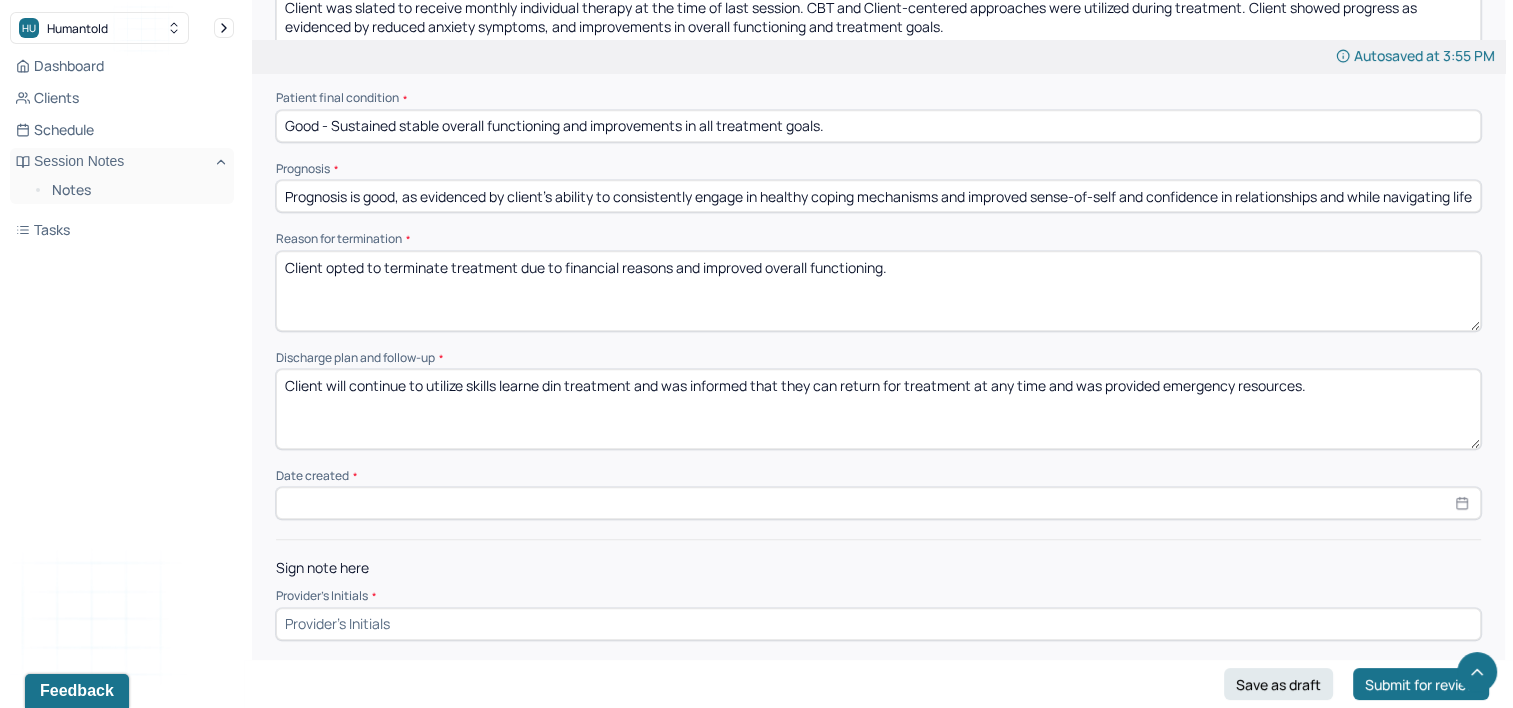 scroll, scrollTop: 1320, scrollLeft: 0, axis: vertical 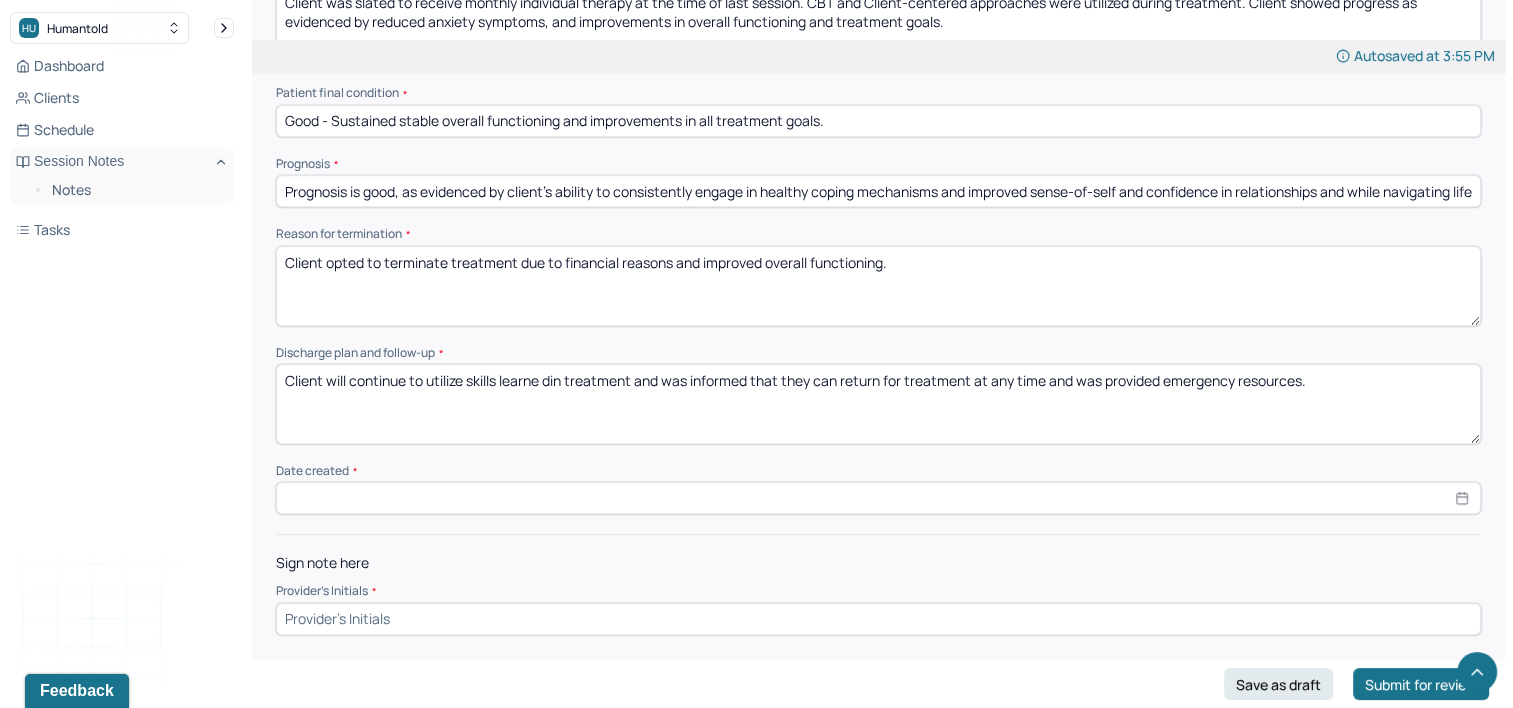 click on "Client will continue to utilize skills learne din treatment and was informed that they can return for treatment at any time and was provided emergency resources." at bounding box center (878, 404) 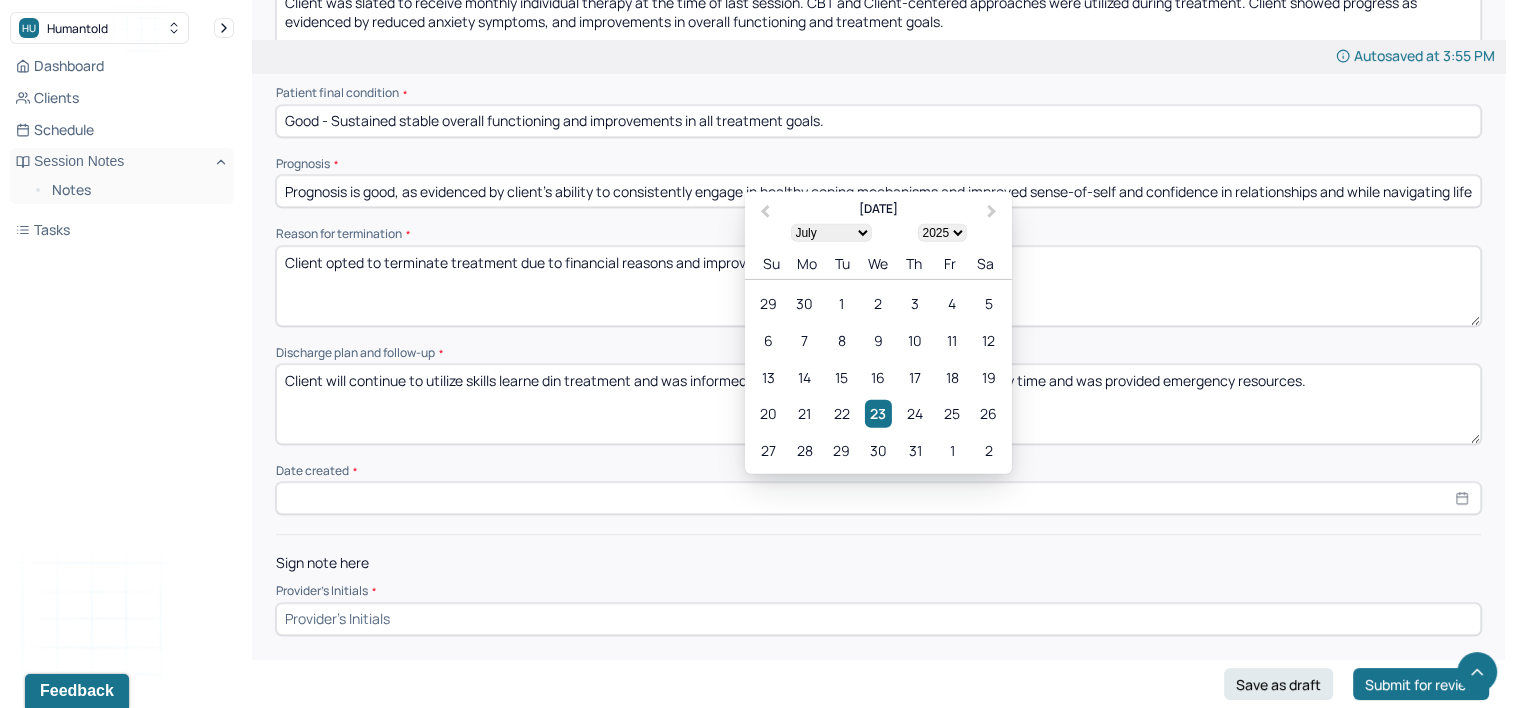 click on "Instructions The fields marked with an asterisk ( * ) are required before you can submit your notes. Before you can submit your session notes, they must be signed. You have the option to save your notes as a draft before making a submission. Appointment location * Teletherapy Client Teletherapy Location Home Office Other Provider Teletherapy Location Home Office Other Consent was received for the teletherapy session The teletherapy session was conducted via video First session date * [DATE] Last session date * [DATE] Total number of sessions * 200 Primary diagnosis * F41.1 [MEDICAL_DATA] Secondary diagnosis (optional) Secondary diagnosis Tertiary diagnosis (optional) Tertiary diagnosis Presenting problems * Planned treatment and goals * Manage anxiety symptoms by implementing effective coping strategies.
Process feelings/stressors associated with significant life transitions.
Demonstrate improved sense-of-self in relationships and career. Course of treatment * Patient final condition *" at bounding box center (878, -195) 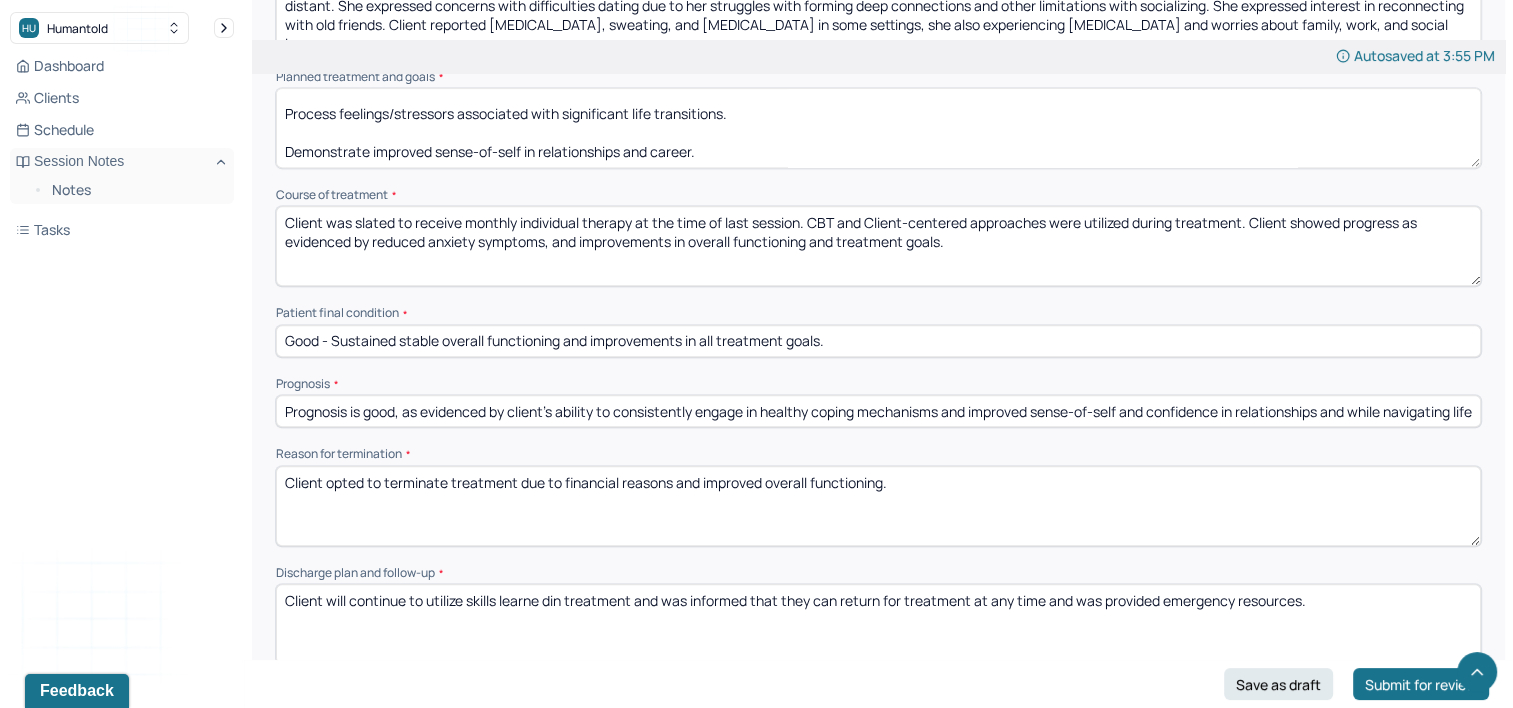 scroll, scrollTop: 1320, scrollLeft: 0, axis: vertical 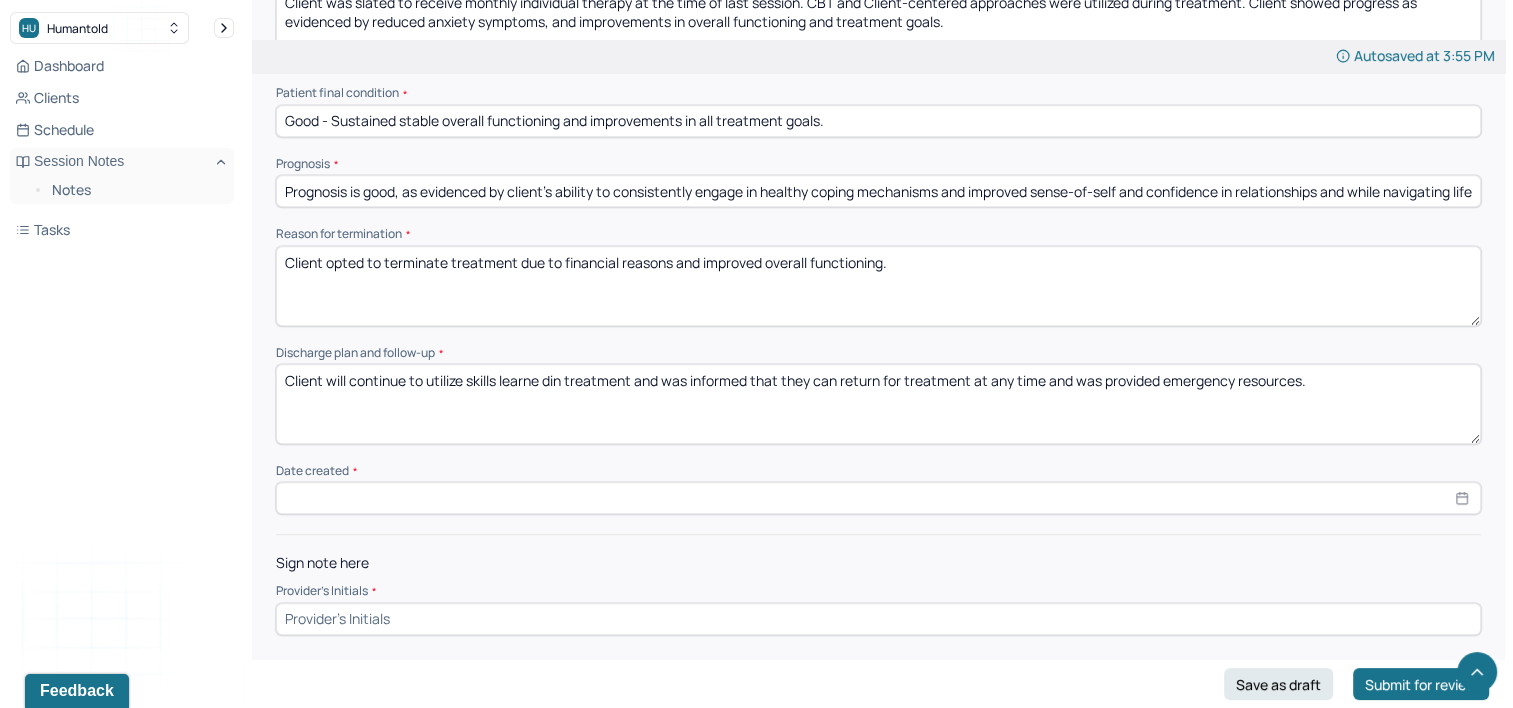 click on "Date created *" at bounding box center [878, 471] 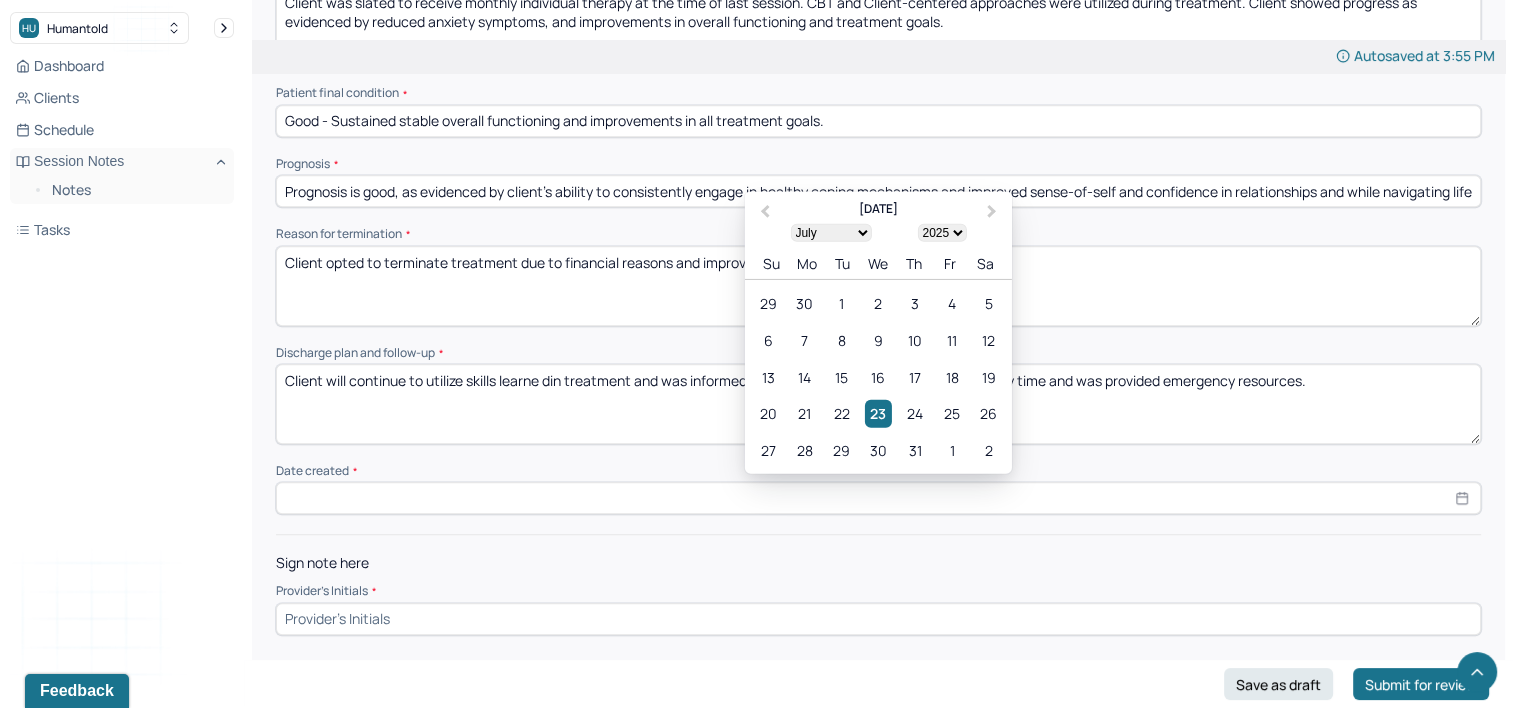 click on "23" at bounding box center (878, 413) 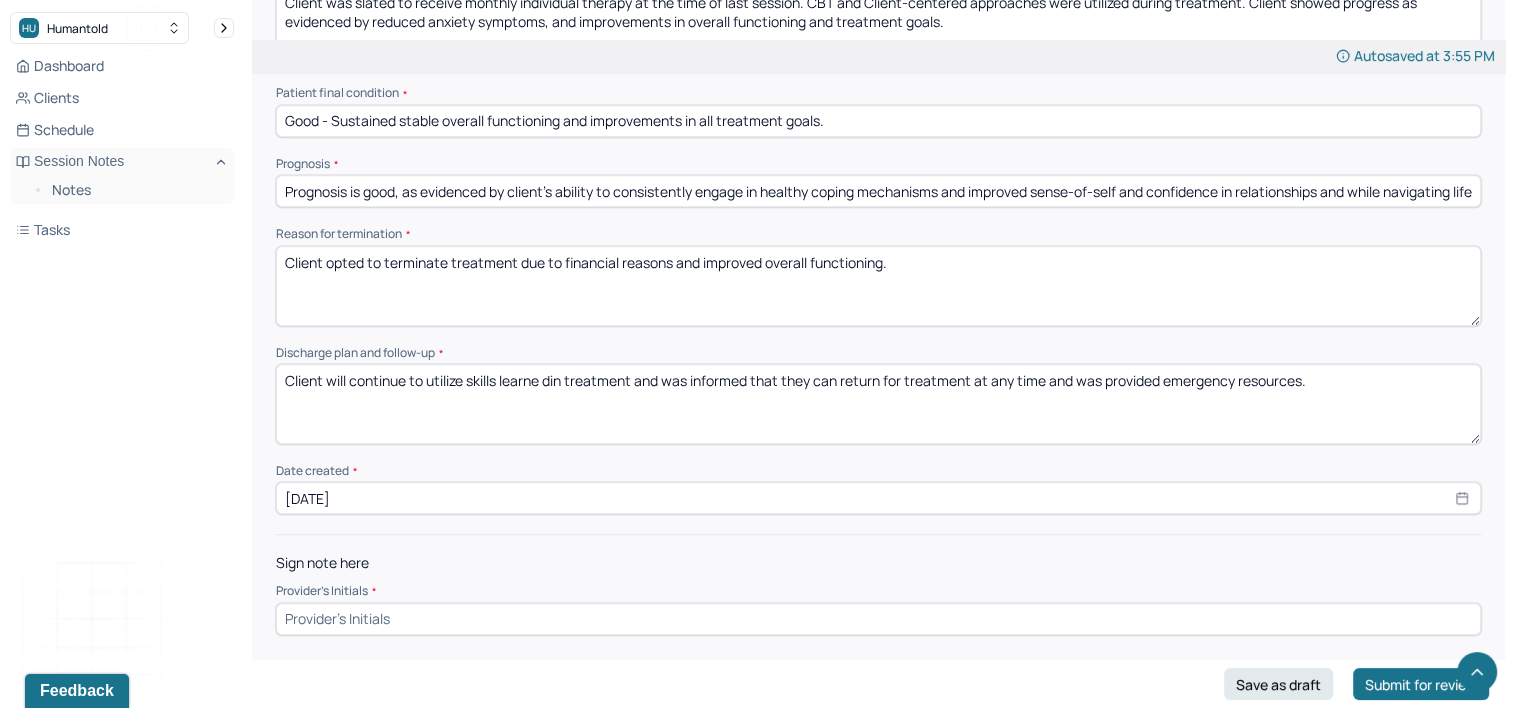 click on "Sign note here" at bounding box center [878, 563] 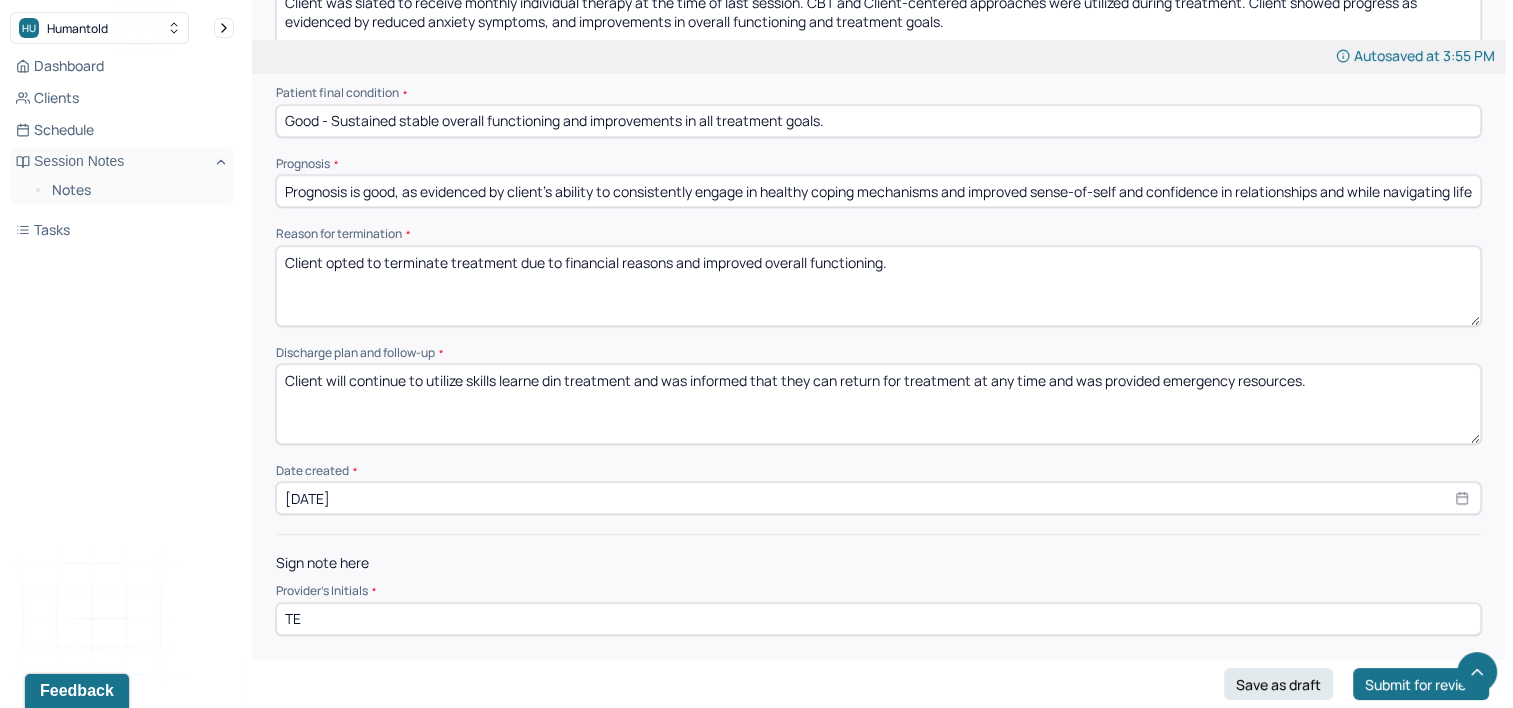 type on "TE" 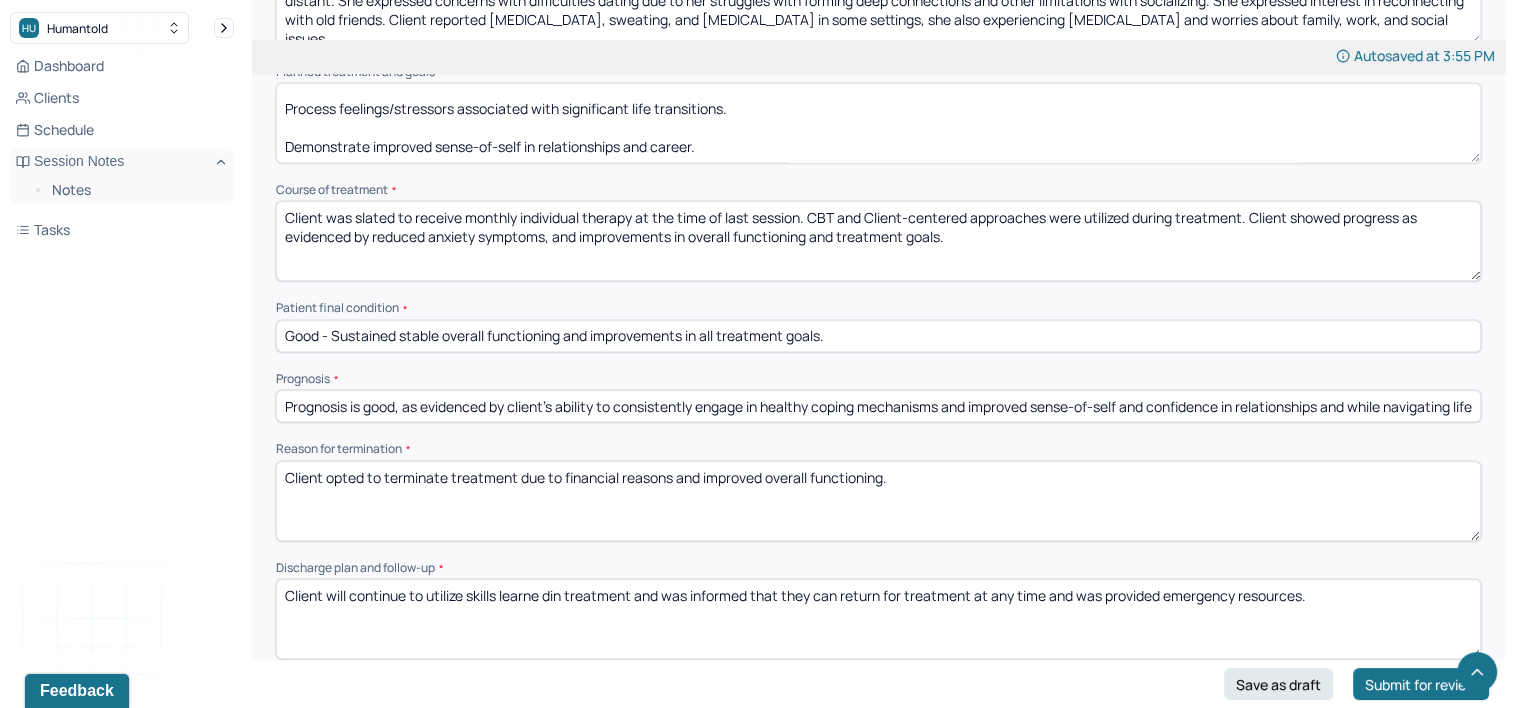 scroll, scrollTop: 1320, scrollLeft: 0, axis: vertical 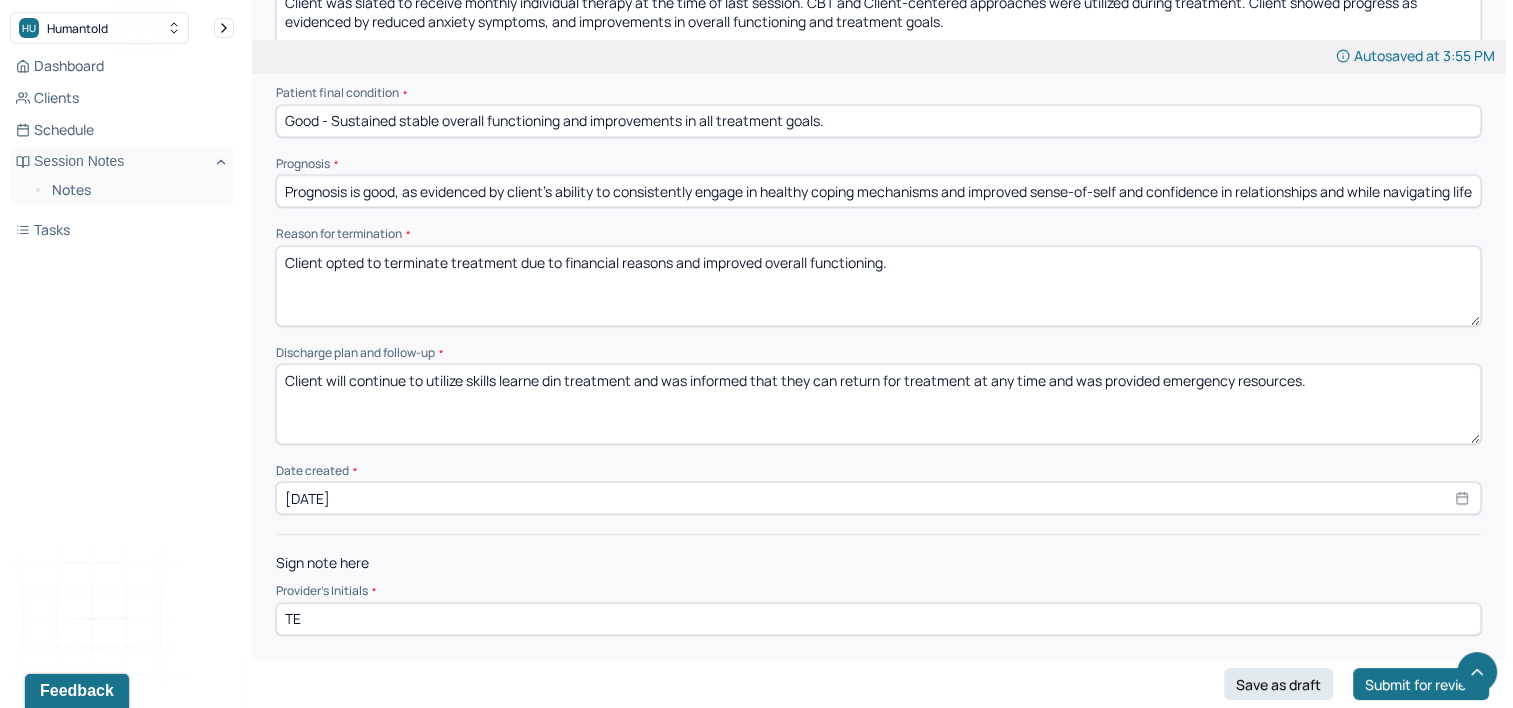 click on "[DATE]" at bounding box center (878, 498) 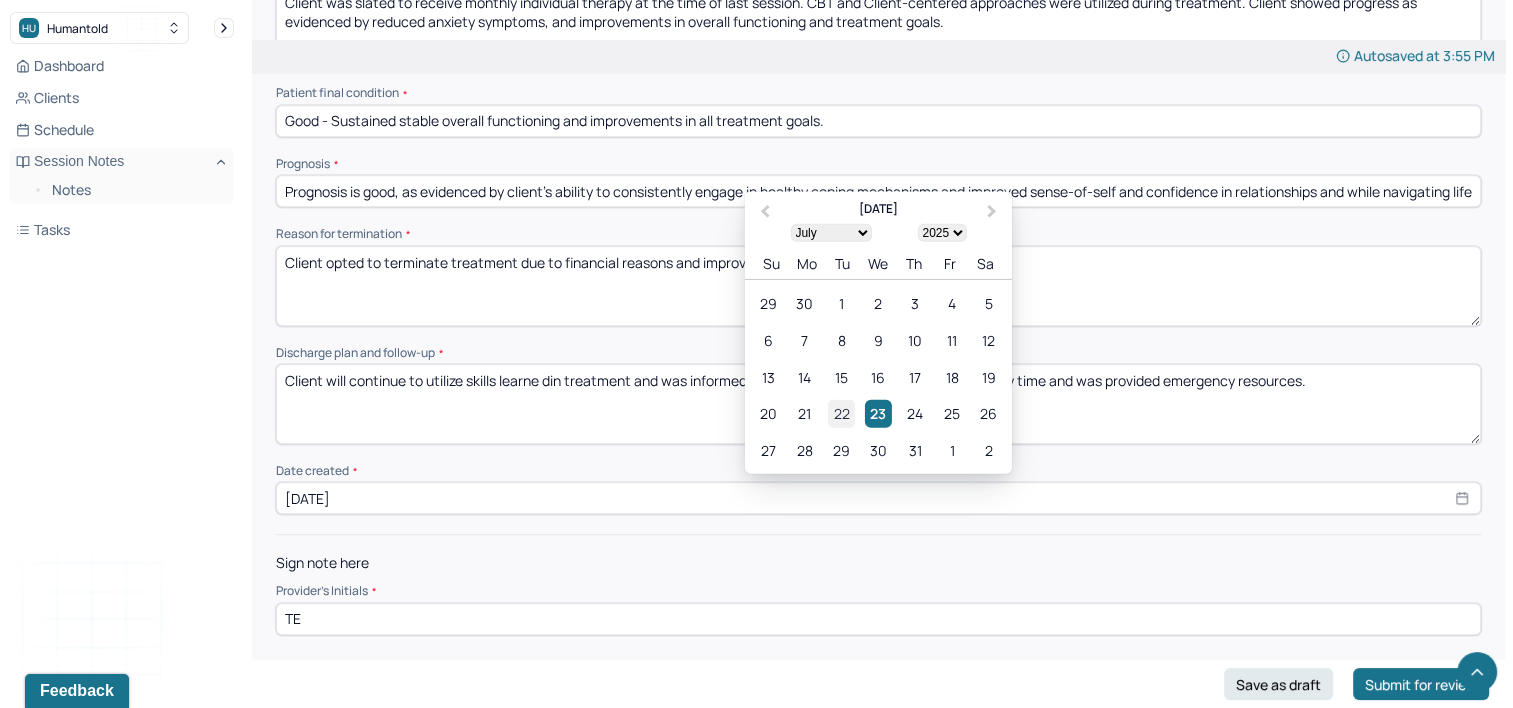 click on "22" at bounding box center (841, 413) 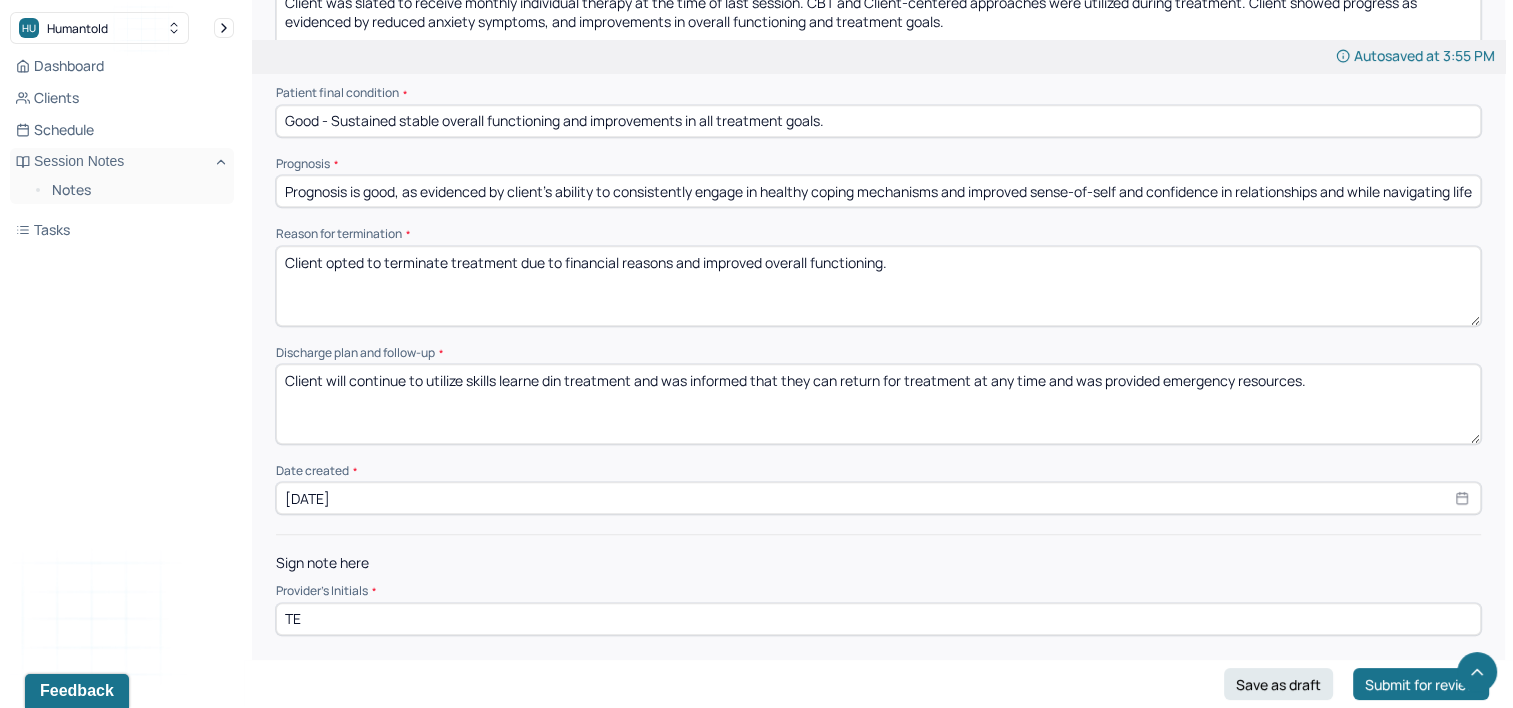 click on "Instructions The fields marked with an asterisk ( * ) are required before you can submit your notes. Before you can submit your session notes, they must be signed. You have the option to save your notes as a draft before making a submission. Appointment location * Teletherapy Client Teletherapy Location Home Office Other Provider Teletherapy Location Home Office Other Consent was received for the teletherapy session The teletherapy session was conducted via video First session date * [DATE] Last session date * [DATE] Total number of sessions * 200 Primary diagnosis * F41.1 [MEDICAL_DATA] Secondary diagnosis (optional) Secondary diagnosis Tertiary diagnosis (optional) Tertiary diagnosis Presenting problems * Planned treatment and goals * Manage anxiety symptoms by implementing effective coping strategies.
Process feelings/stressors associated with significant life transitions.
Demonstrate improved sense-of-self in relationships and career. Course of treatment * Patient final condition *" at bounding box center (878, -195) 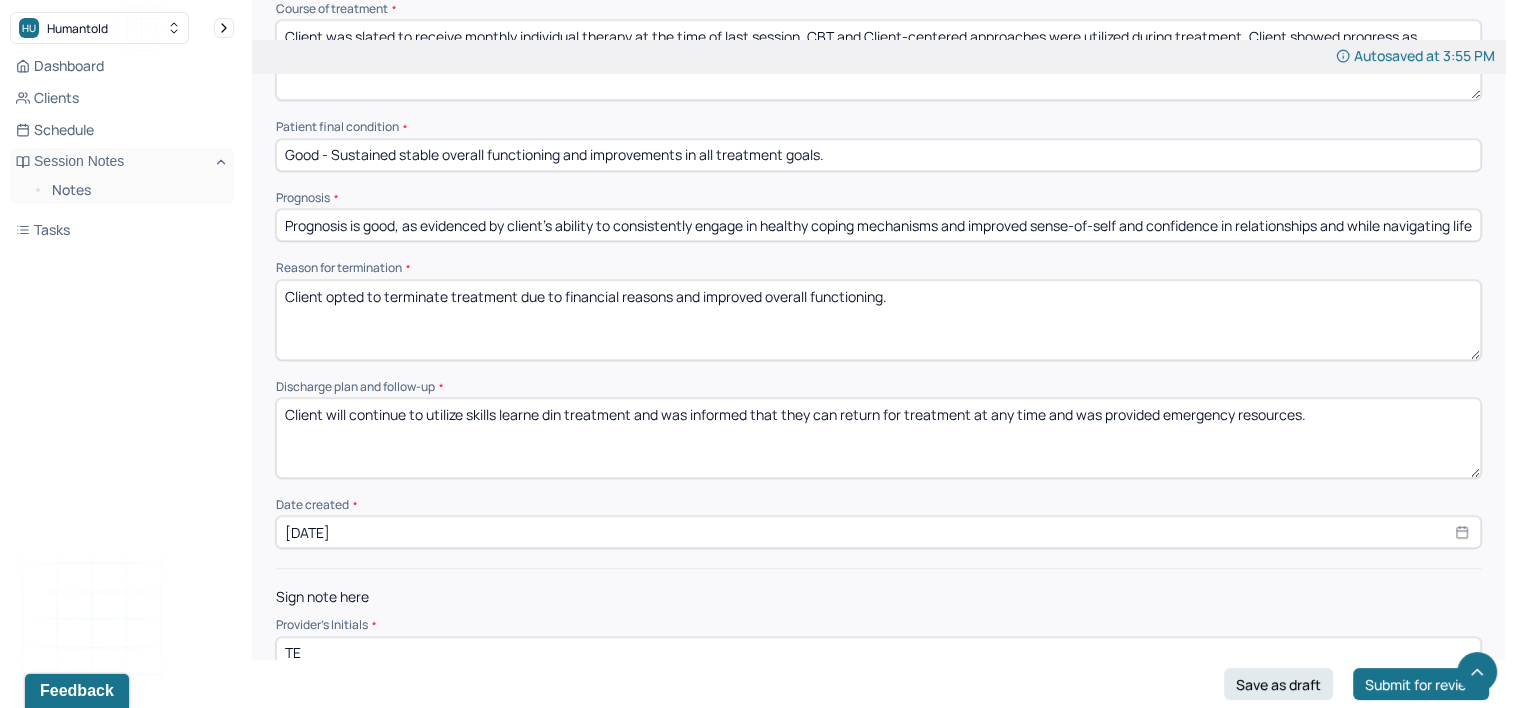 scroll, scrollTop: 1320, scrollLeft: 0, axis: vertical 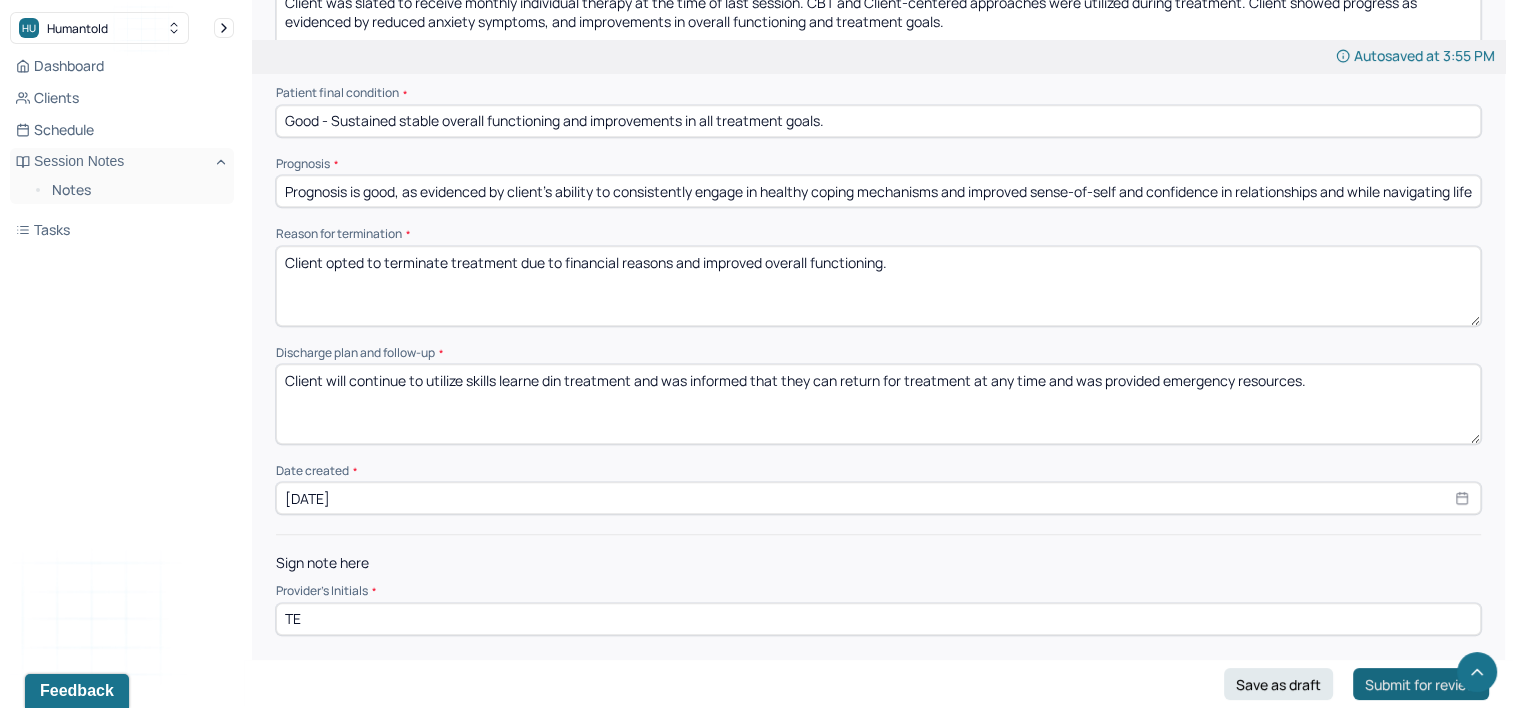 click on "Submit for review" at bounding box center (1421, 684) 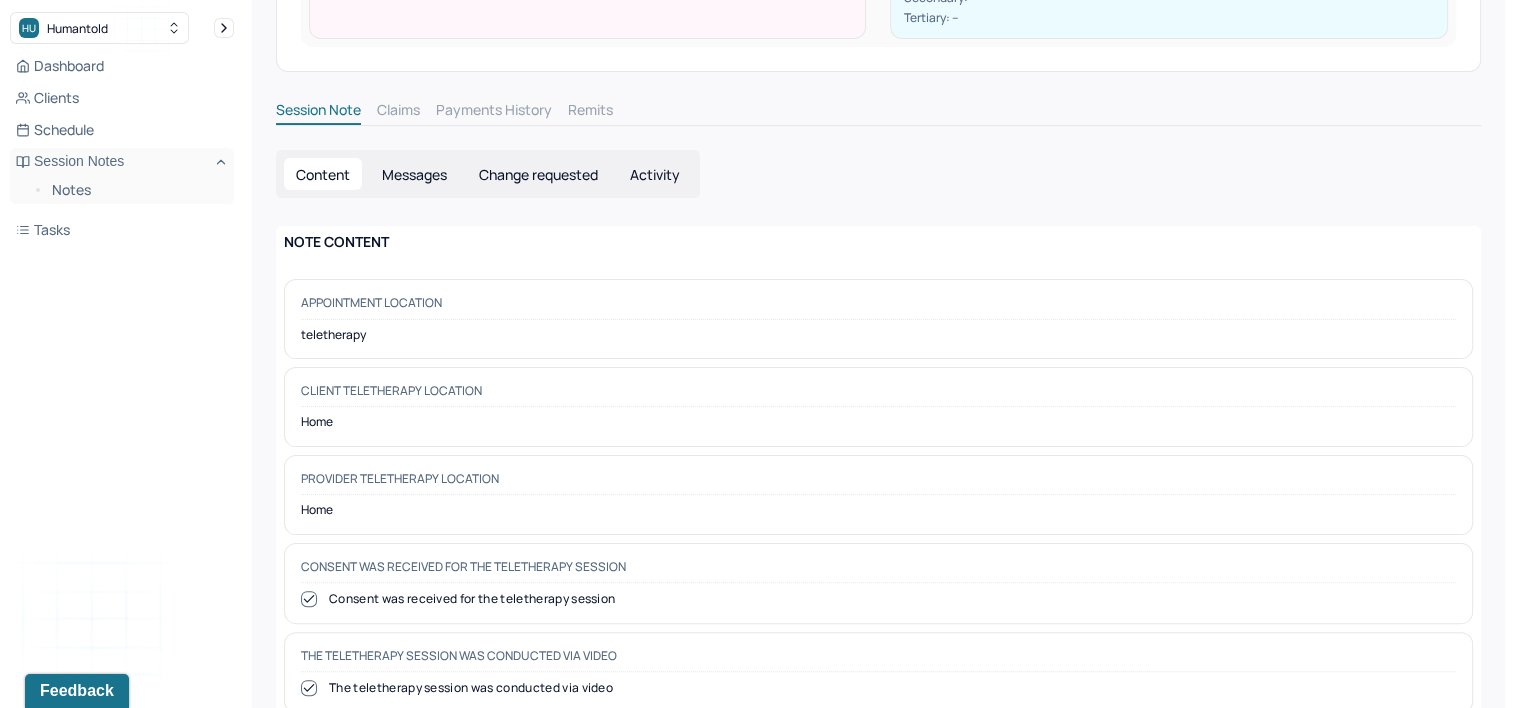 scroll, scrollTop: 0, scrollLeft: 0, axis: both 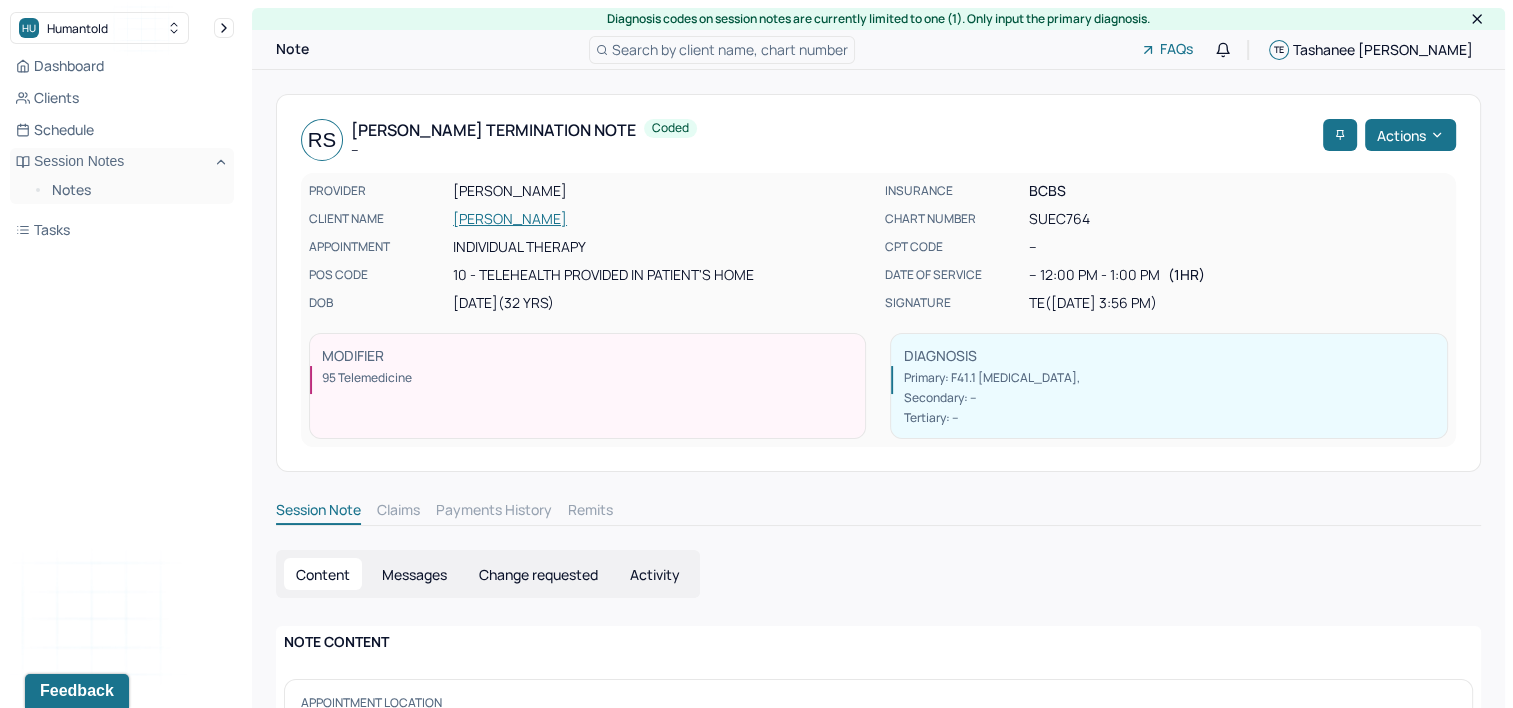 click on "Search by client name, chart number" at bounding box center (730, 49) 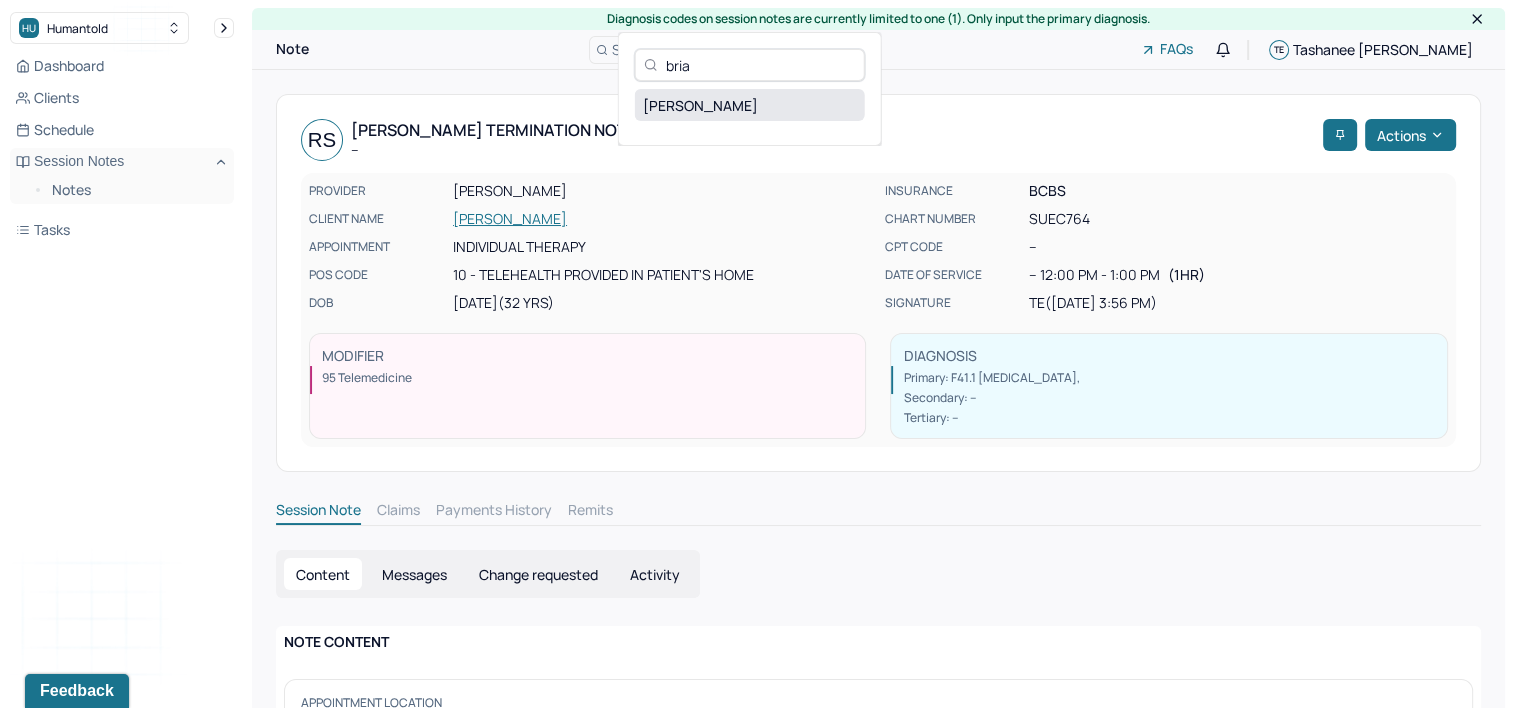 type on "bria" 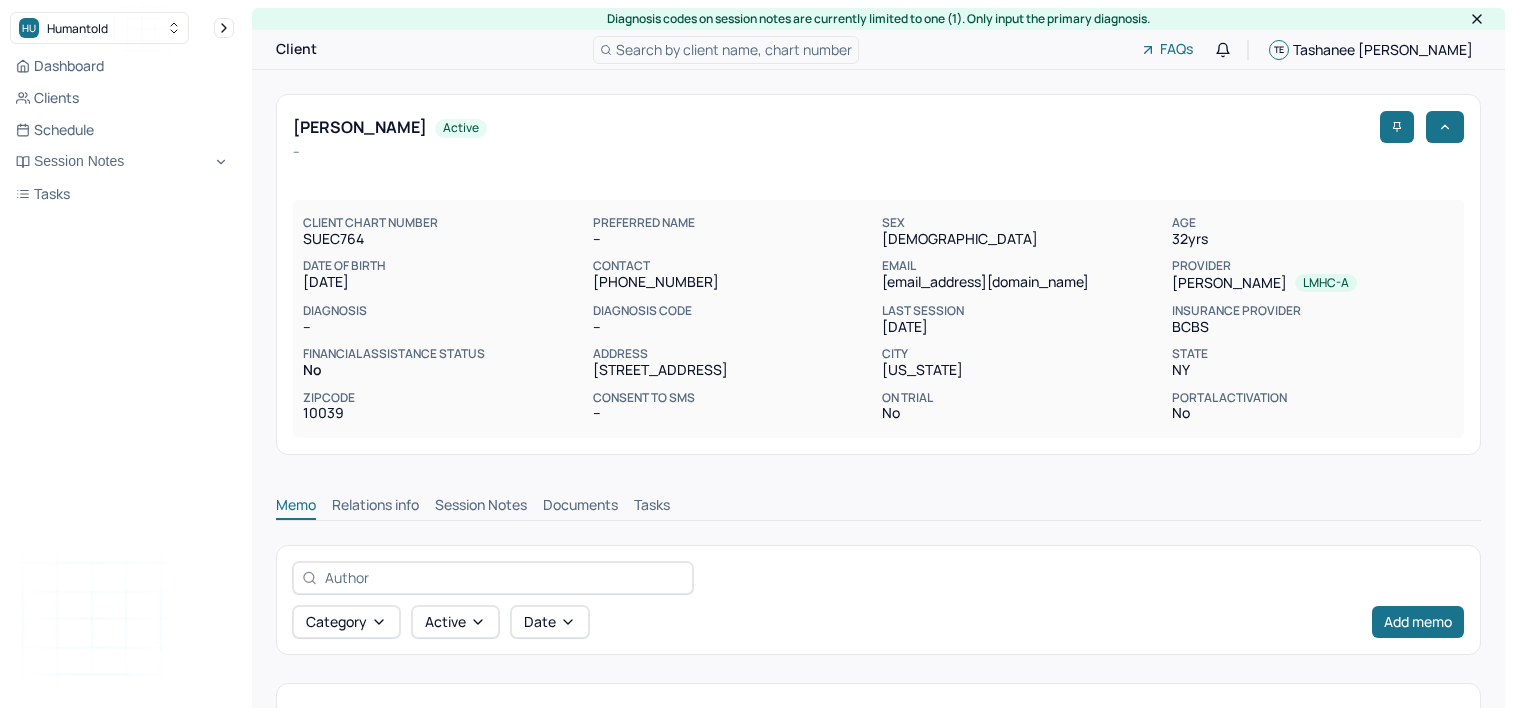 scroll, scrollTop: 0, scrollLeft: 0, axis: both 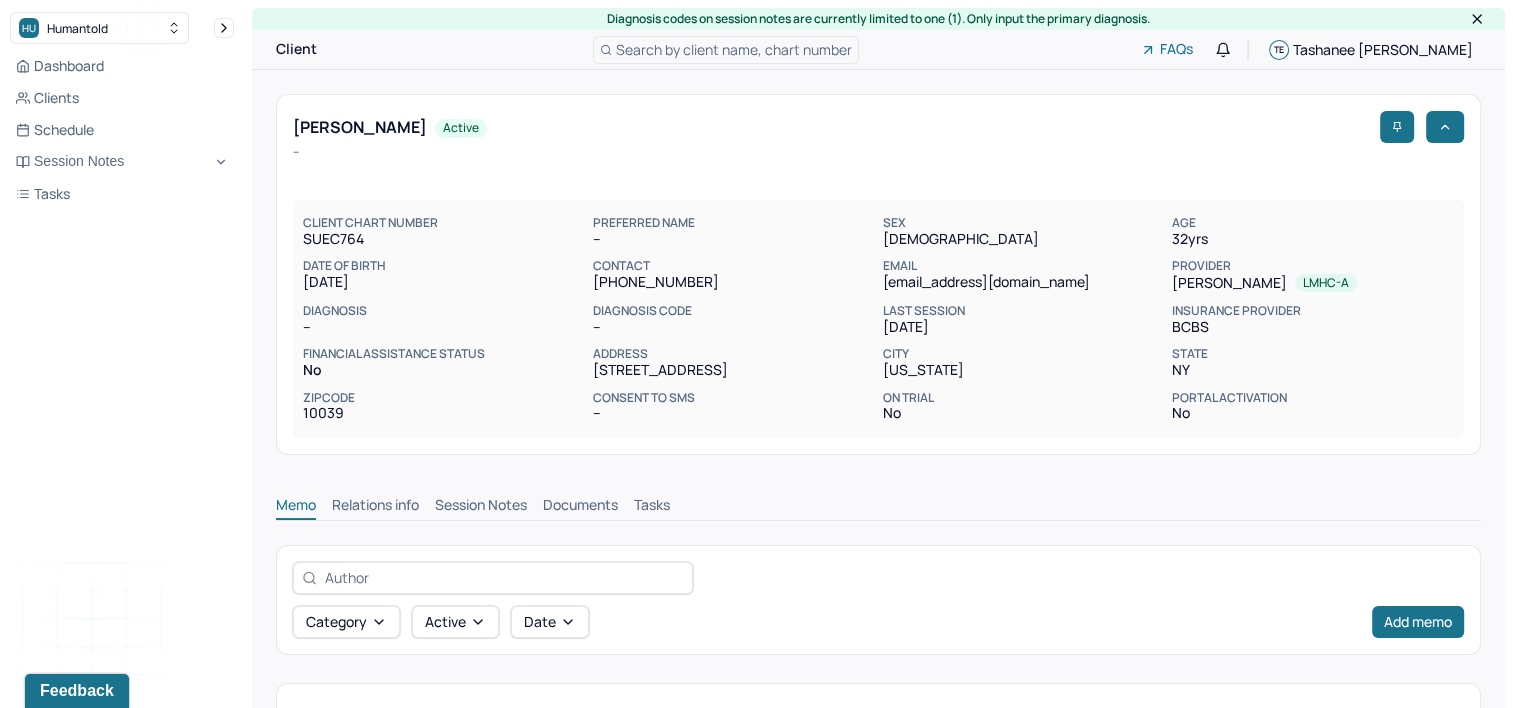 click on "Relations info" at bounding box center (375, 507) 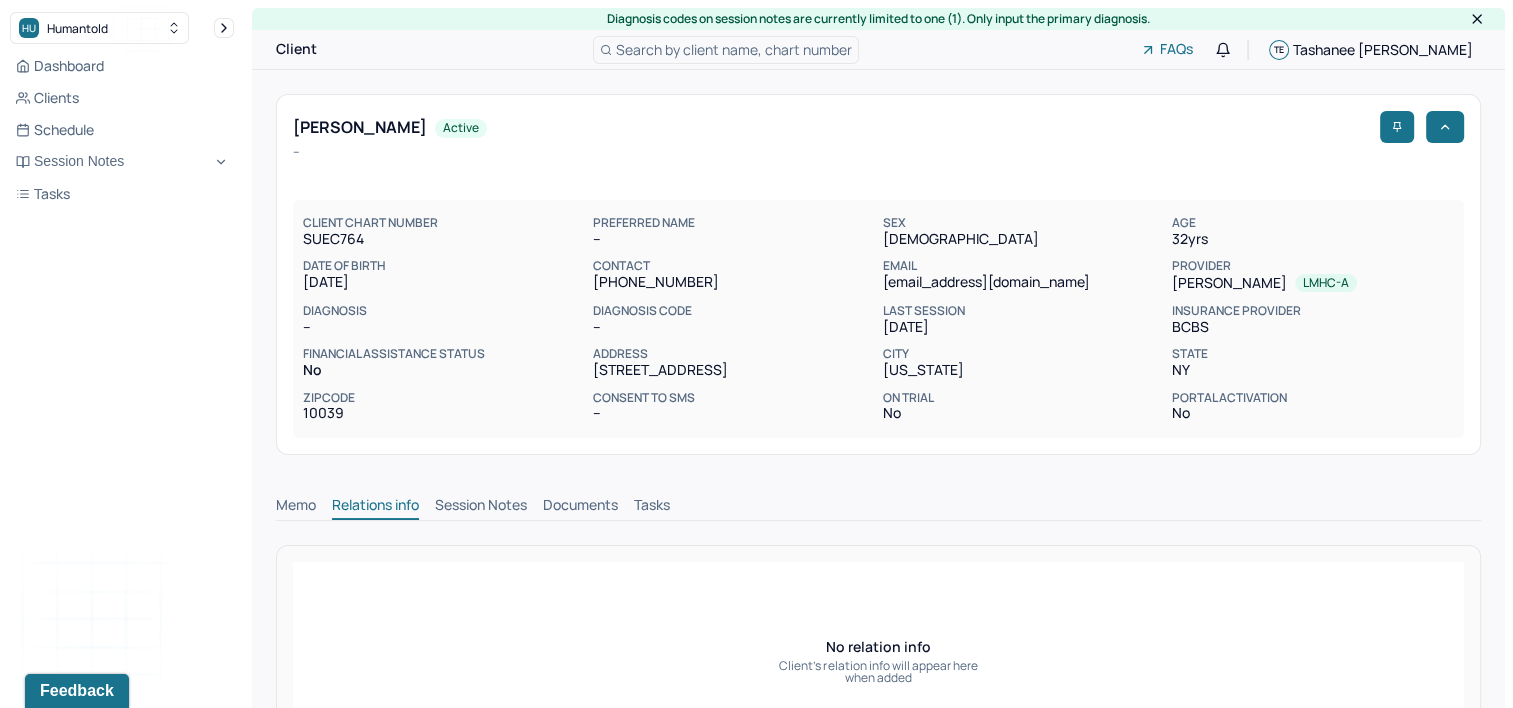 click on "Session Notes" at bounding box center (481, 507) 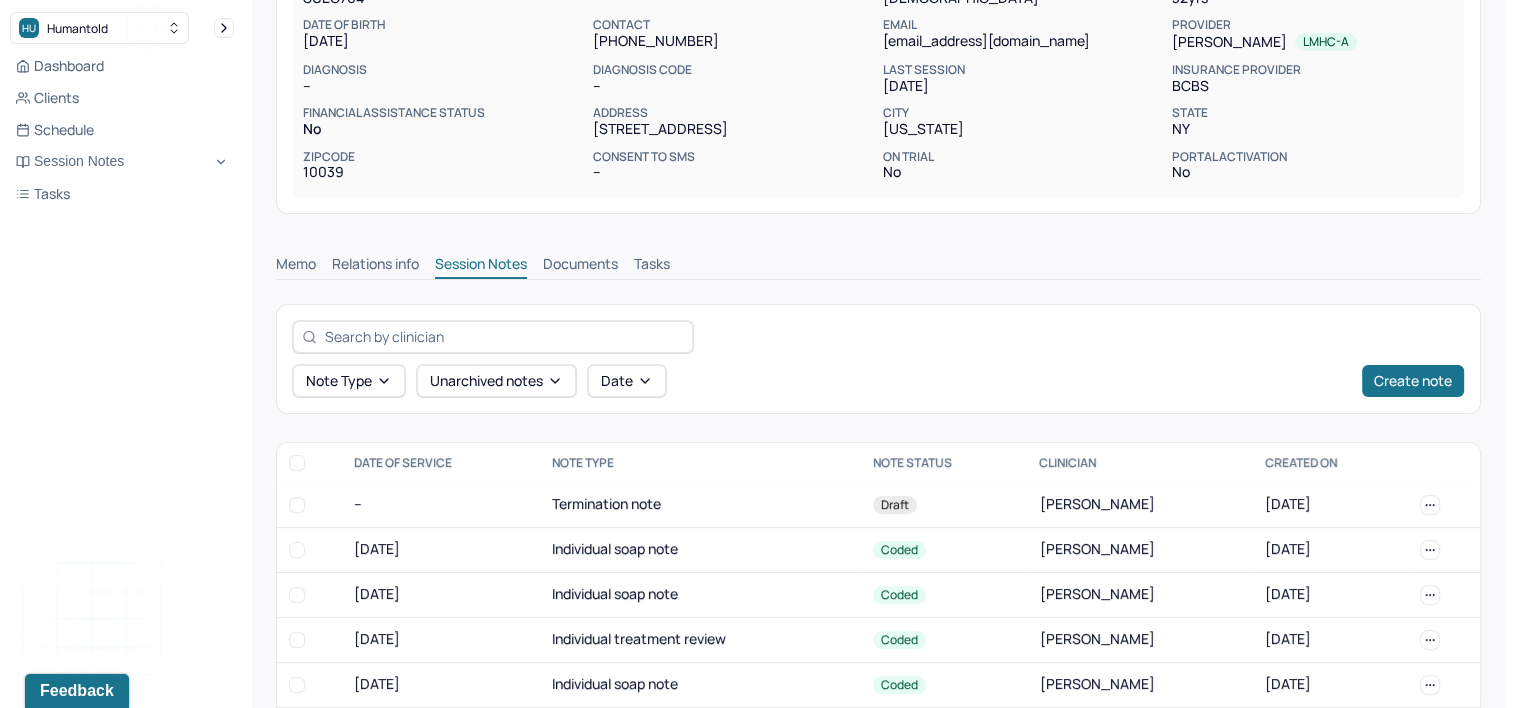 scroll, scrollTop: 300, scrollLeft: 0, axis: vertical 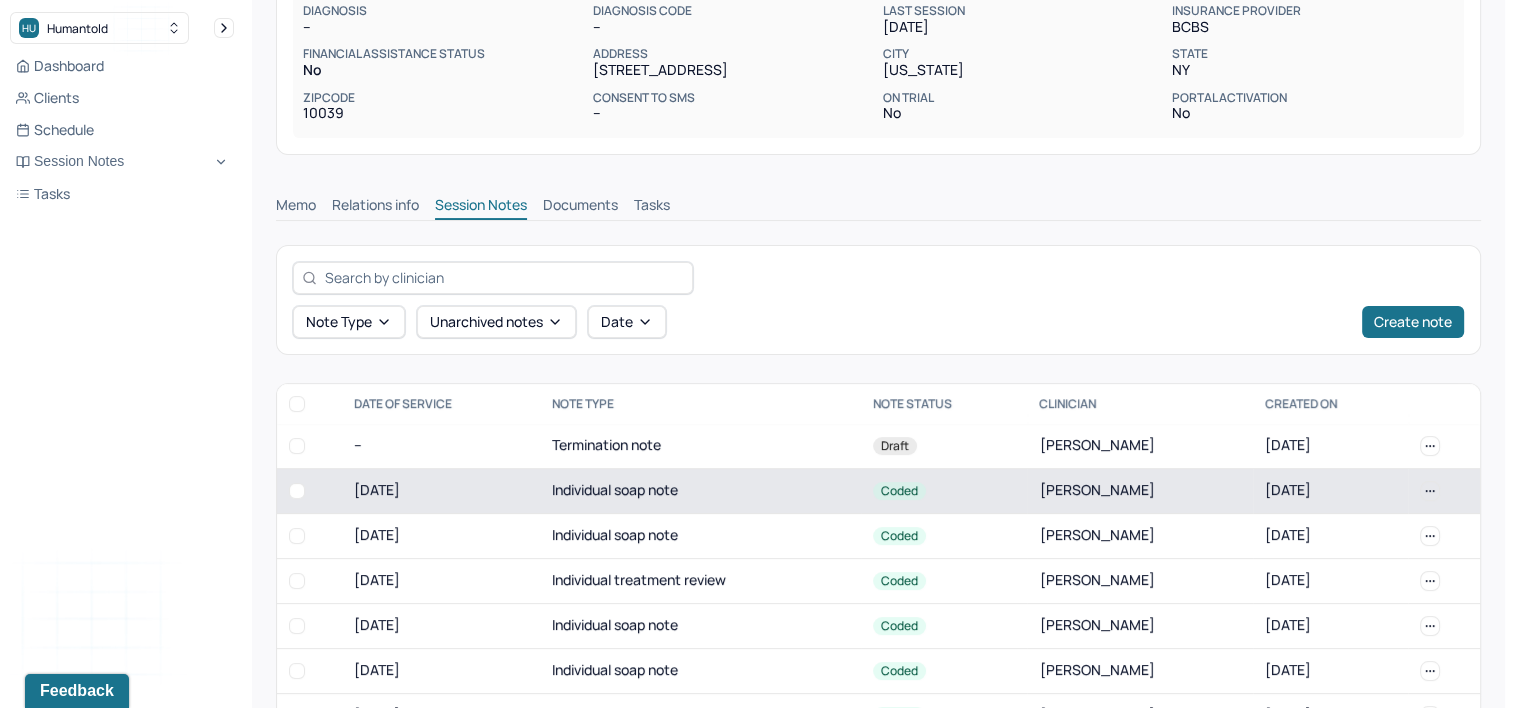 click on "Individual soap note" at bounding box center (700, 490) 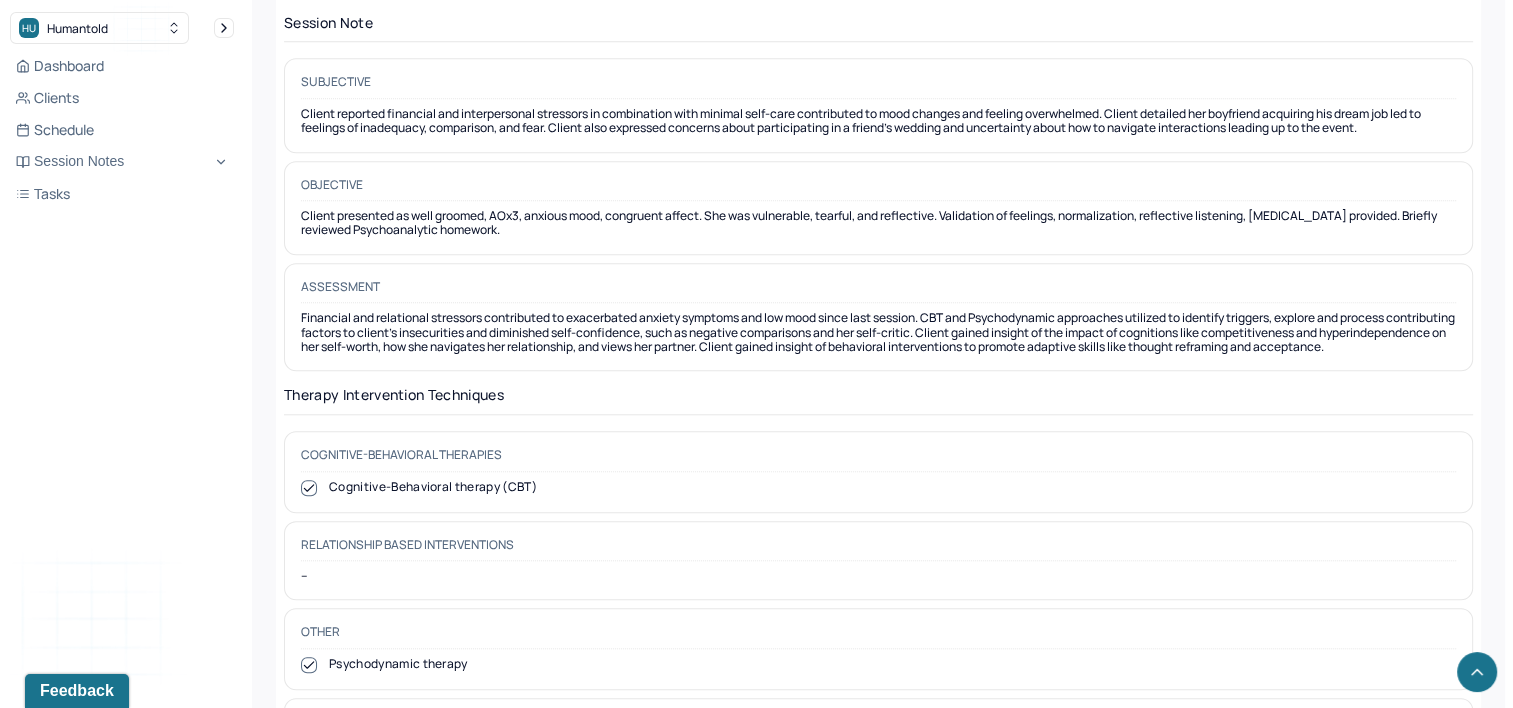 scroll, scrollTop: 1700, scrollLeft: 0, axis: vertical 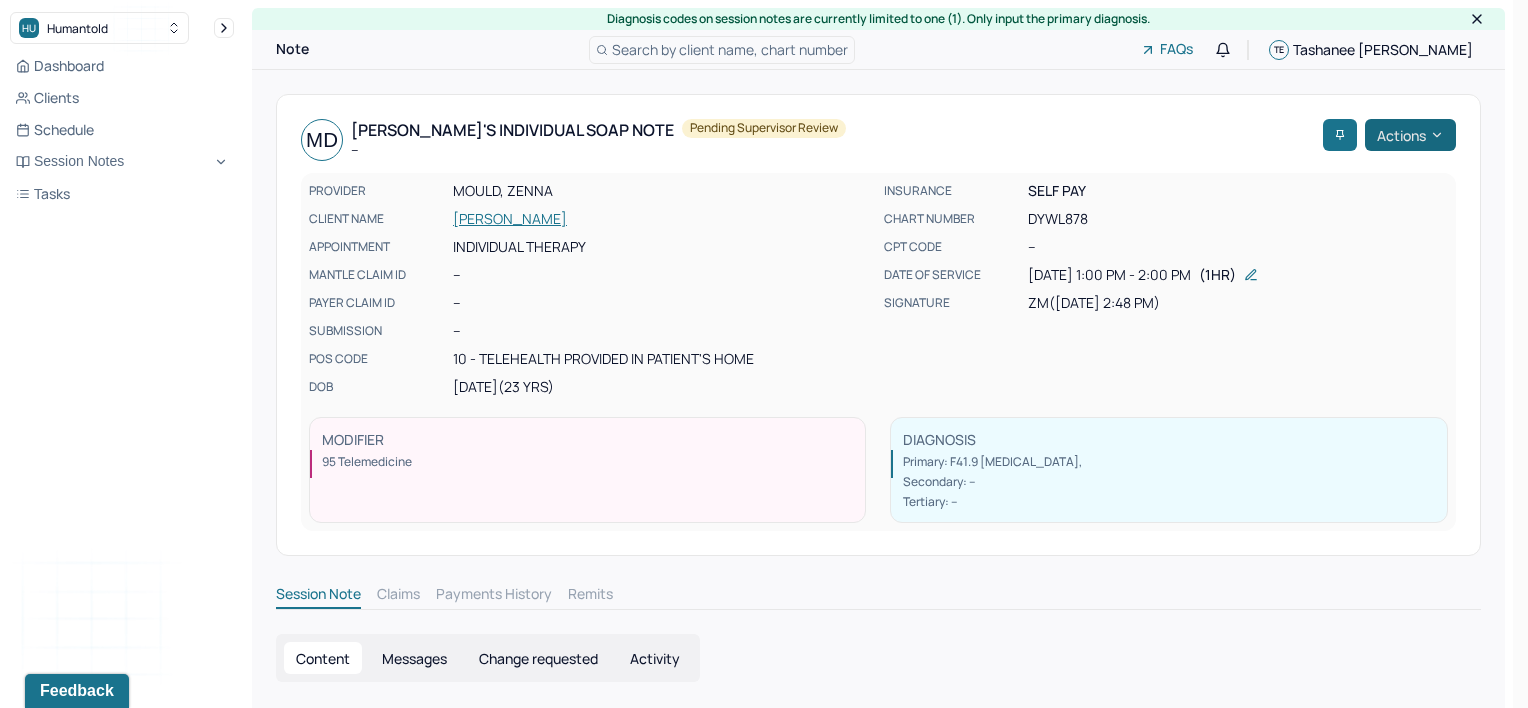 click on "Actions" at bounding box center (1410, 135) 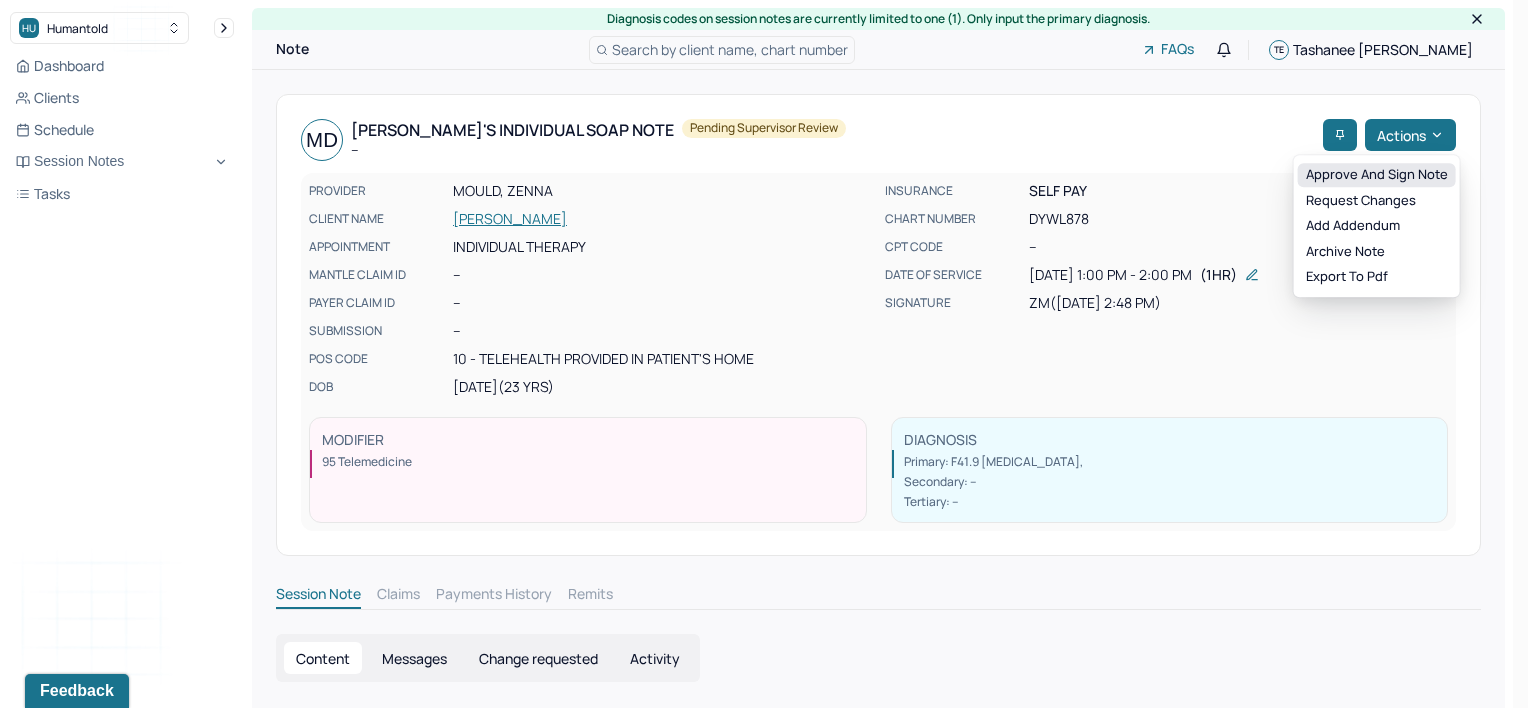 click on "Approve and sign note" at bounding box center [1377, 175] 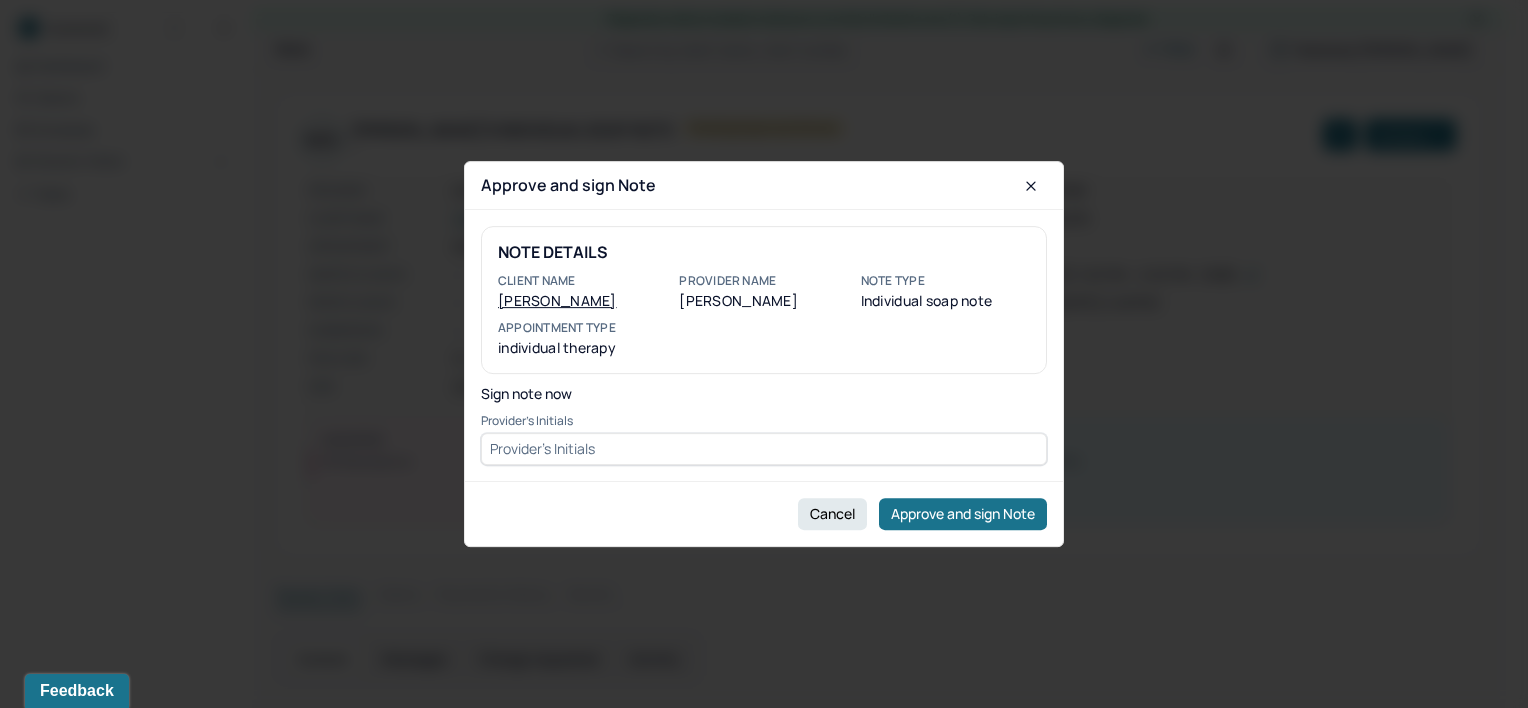 click at bounding box center (764, 449) 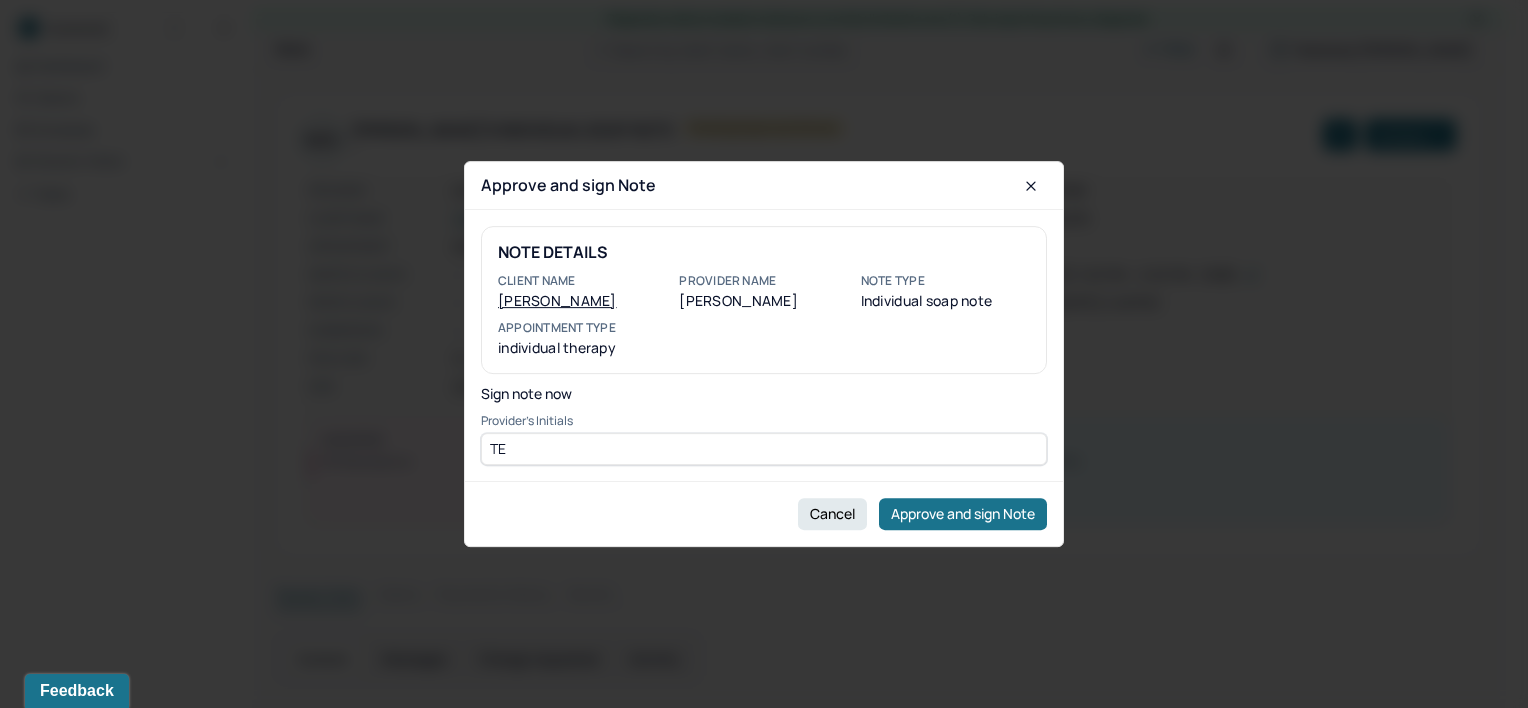 type on "TE" 